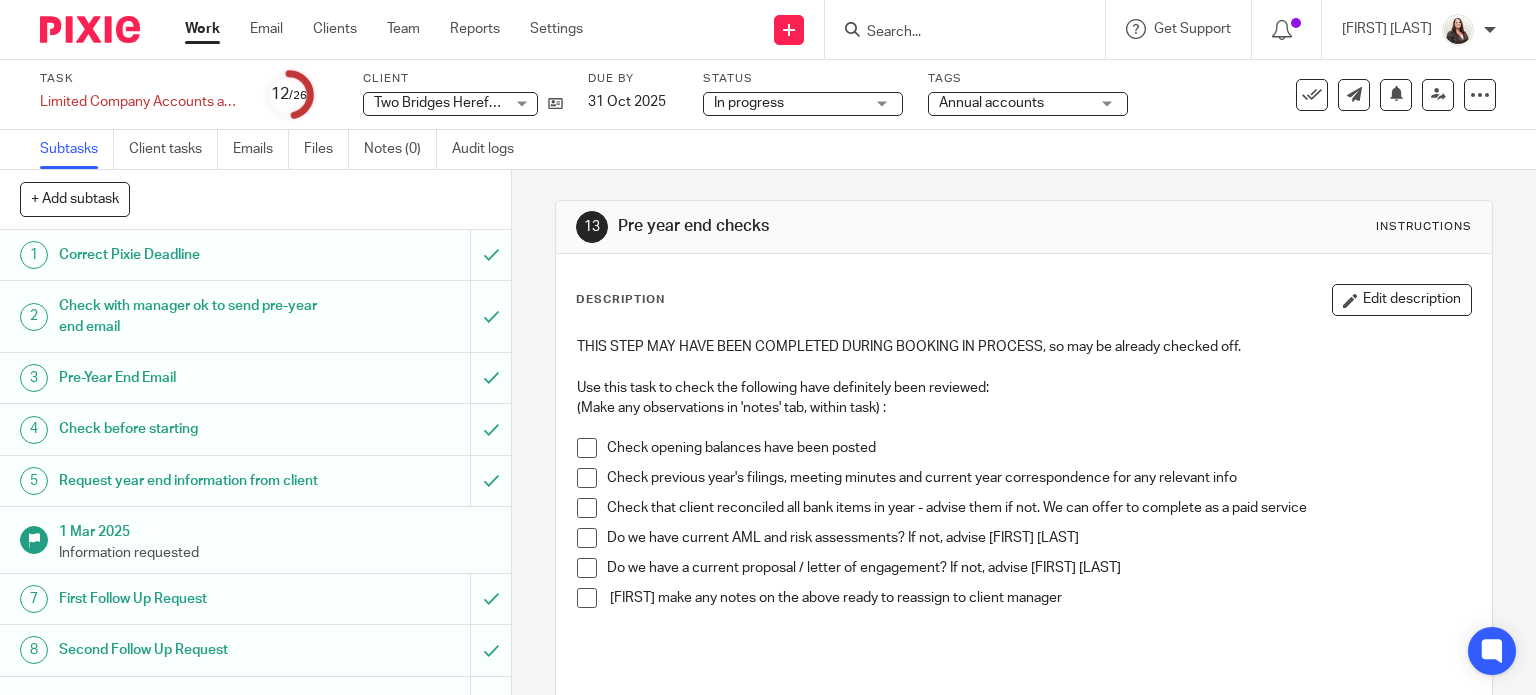 scroll, scrollTop: 0, scrollLeft: 0, axis: both 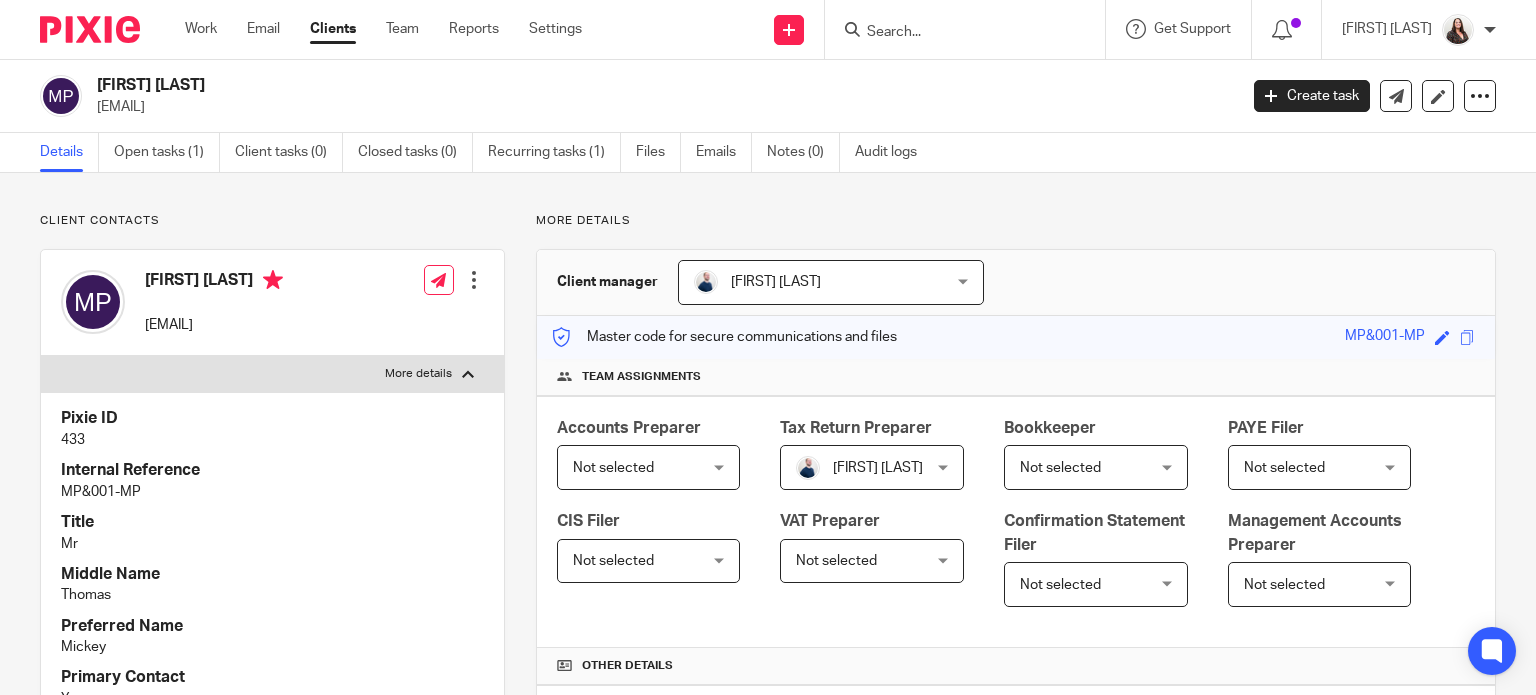 click at bounding box center [971, 29] 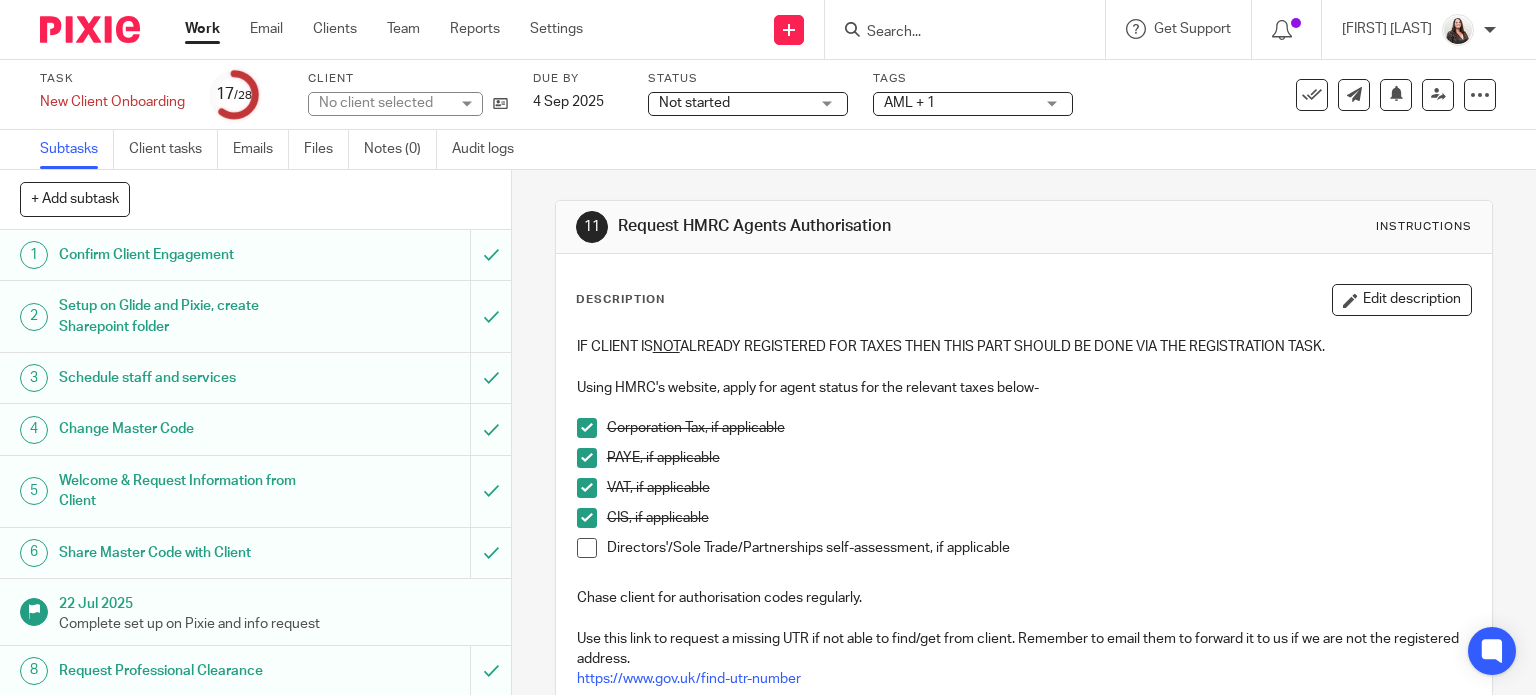 scroll, scrollTop: 0, scrollLeft: 0, axis: both 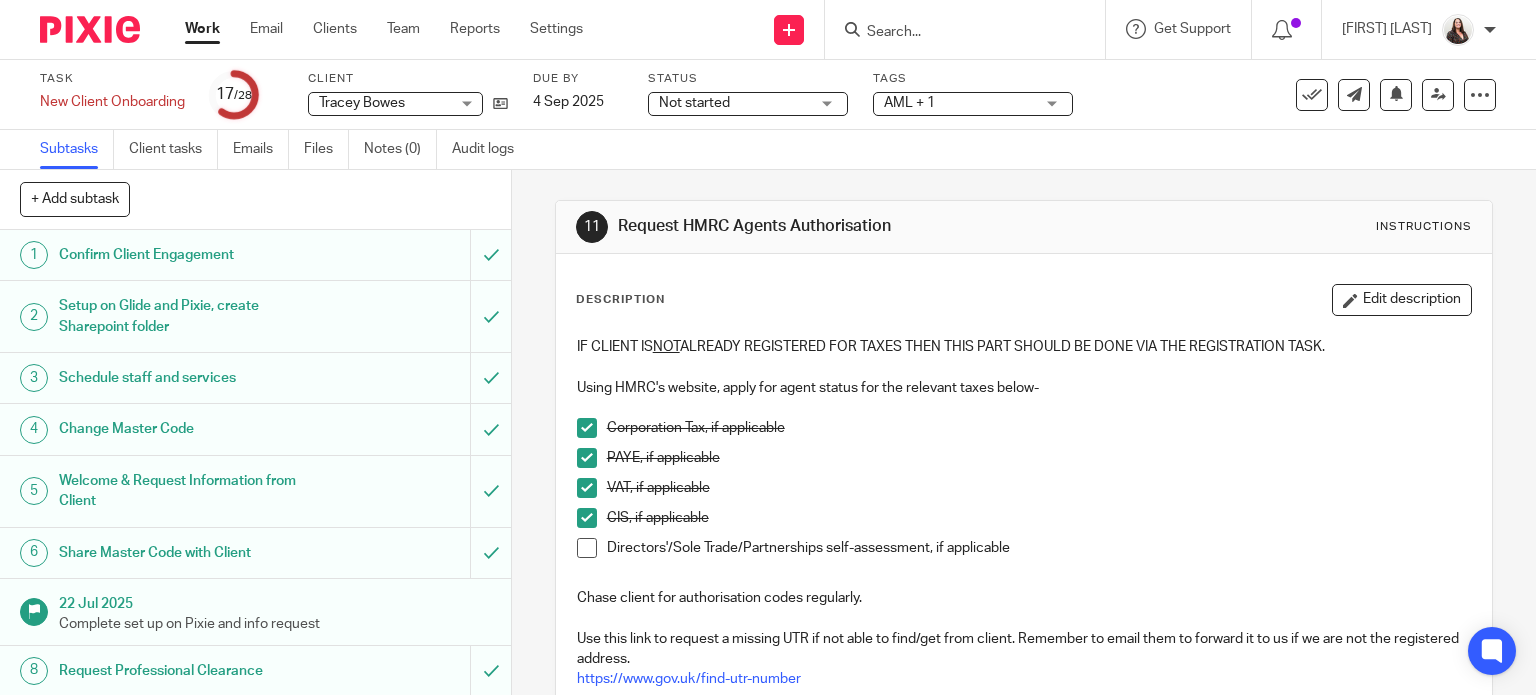 click at bounding box center (971, 29) 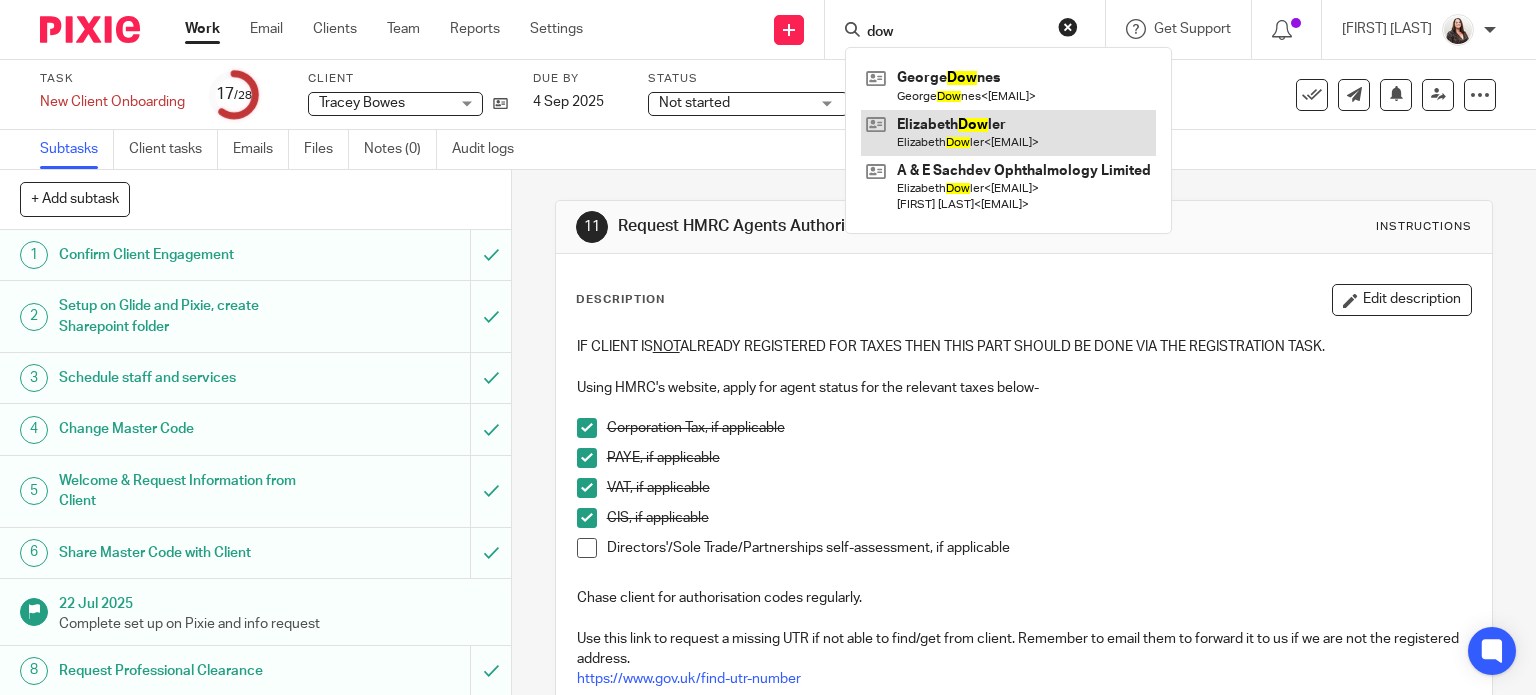 type on "dow" 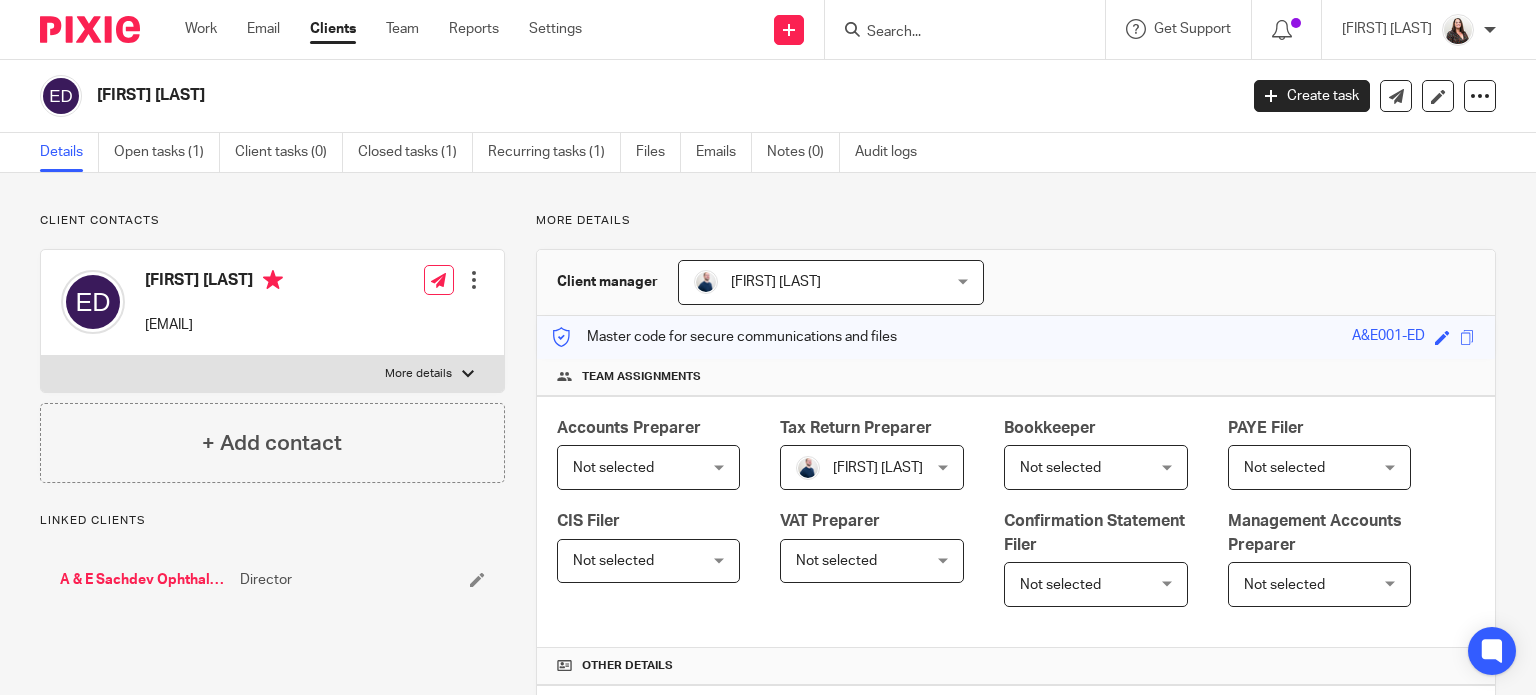 scroll, scrollTop: 0, scrollLeft: 0, axis: both 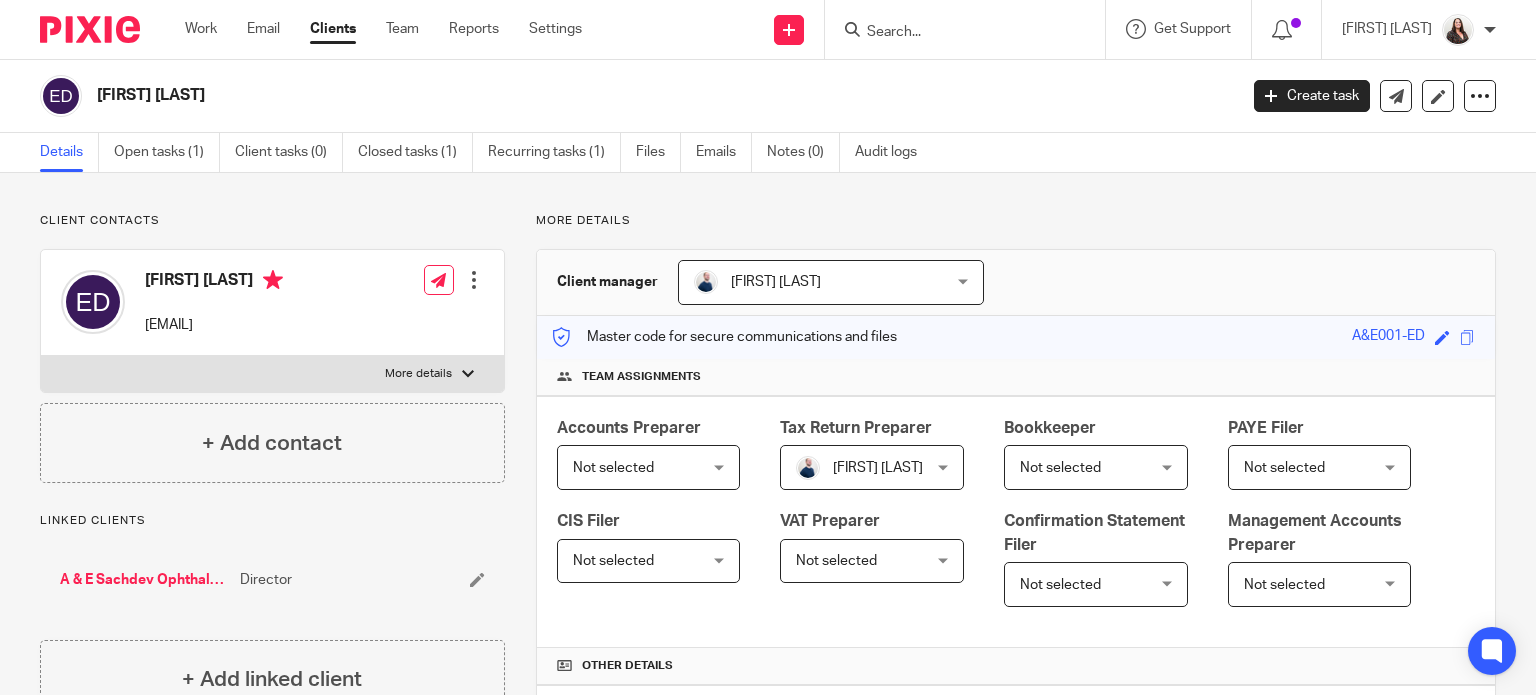 click on "More details" at bounding box center (418, 374) 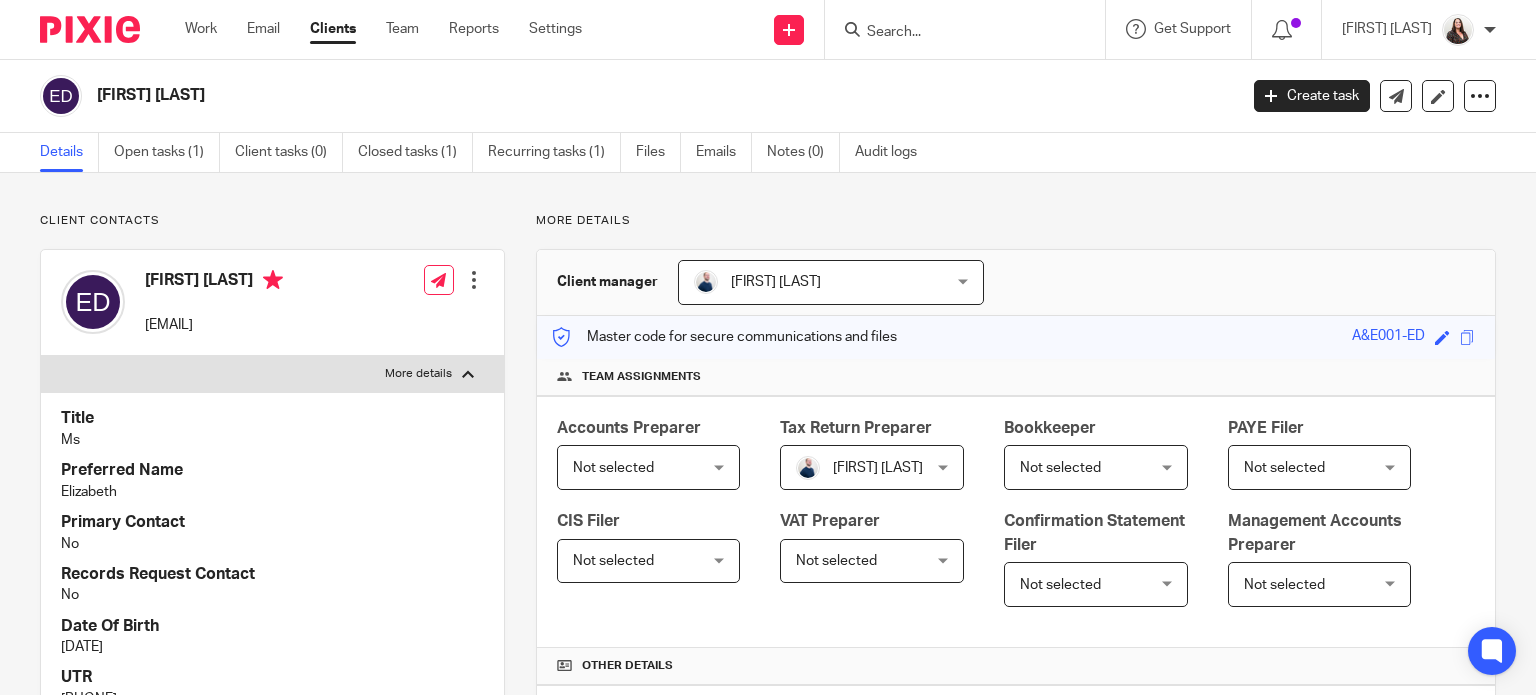 click on "Edit contact
Create client from contact
Export data
Delete contact" at bounding box center (474, 280) 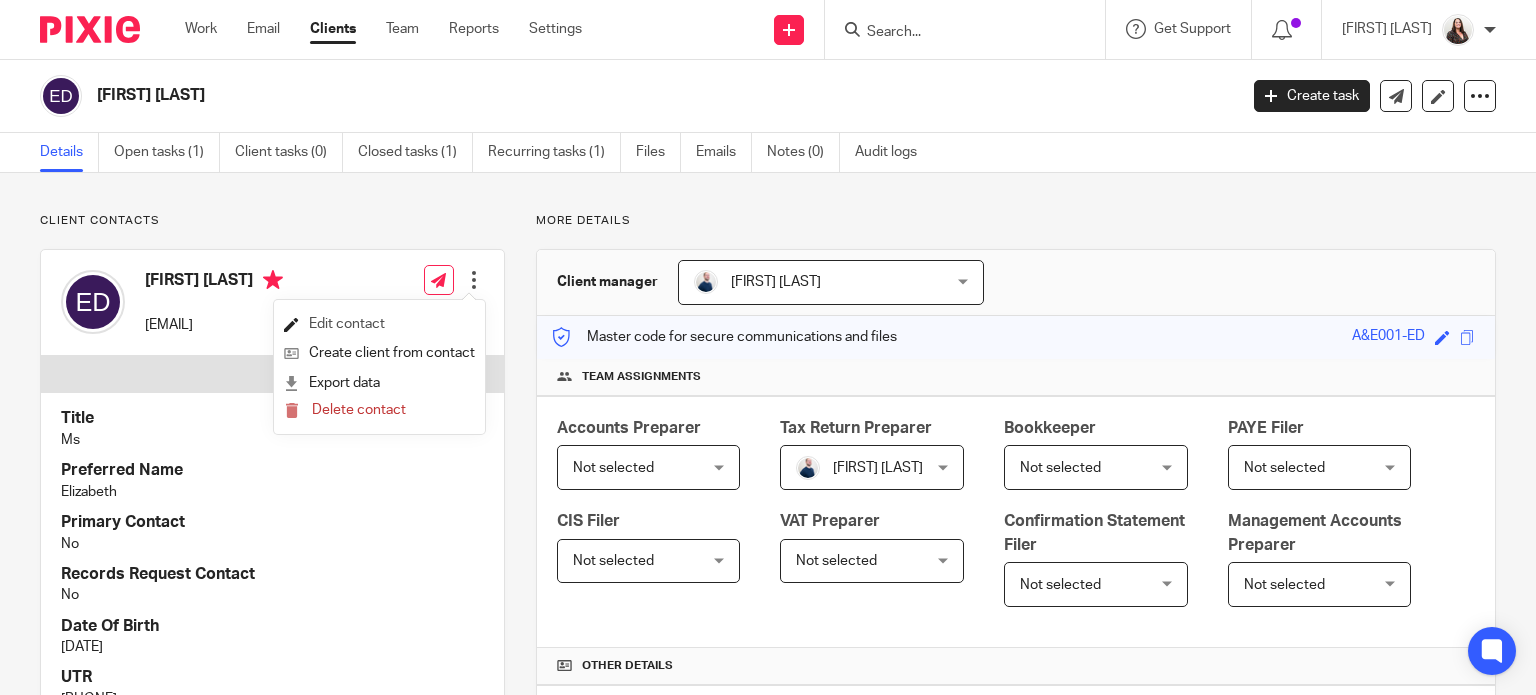 click on "Edit contact" at bounding box center [379, 324] 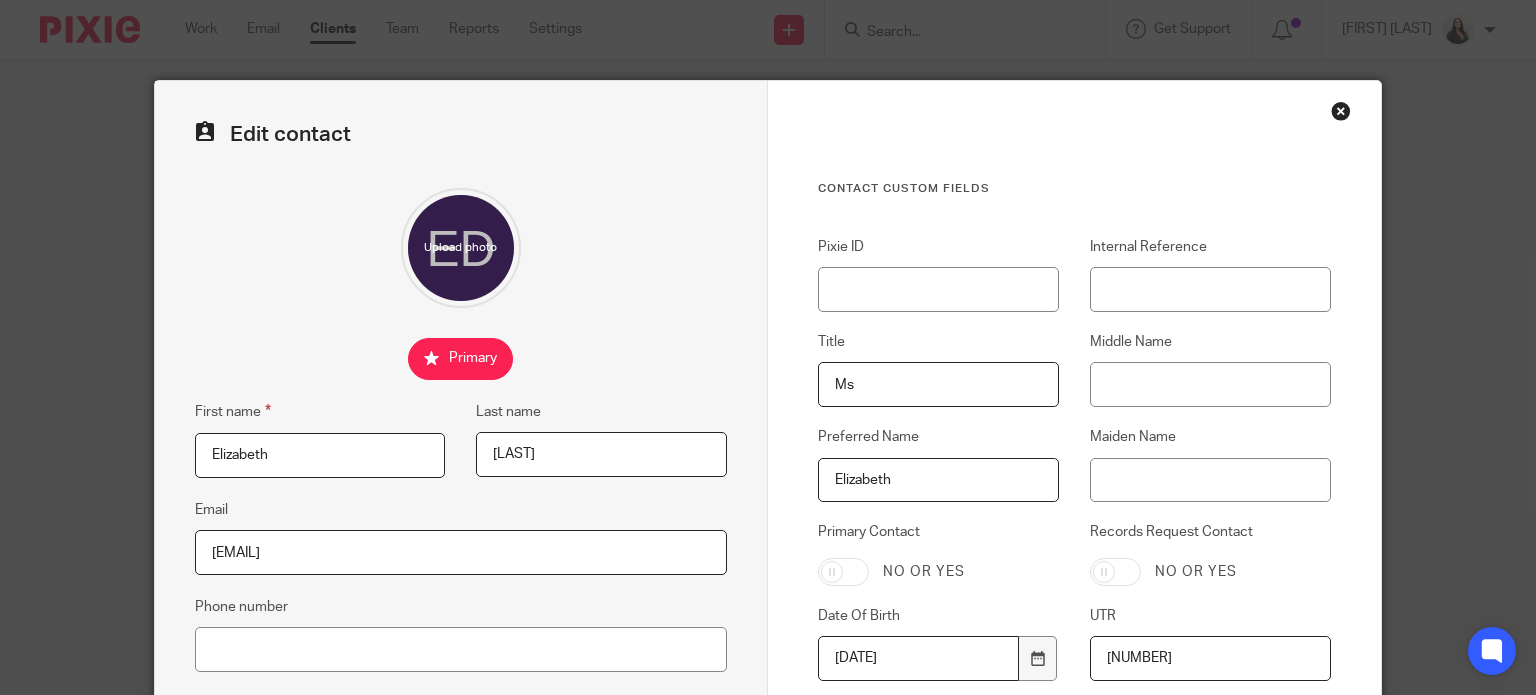 scroll, scrollTop: 0, scrollLeft: 0, axis: both 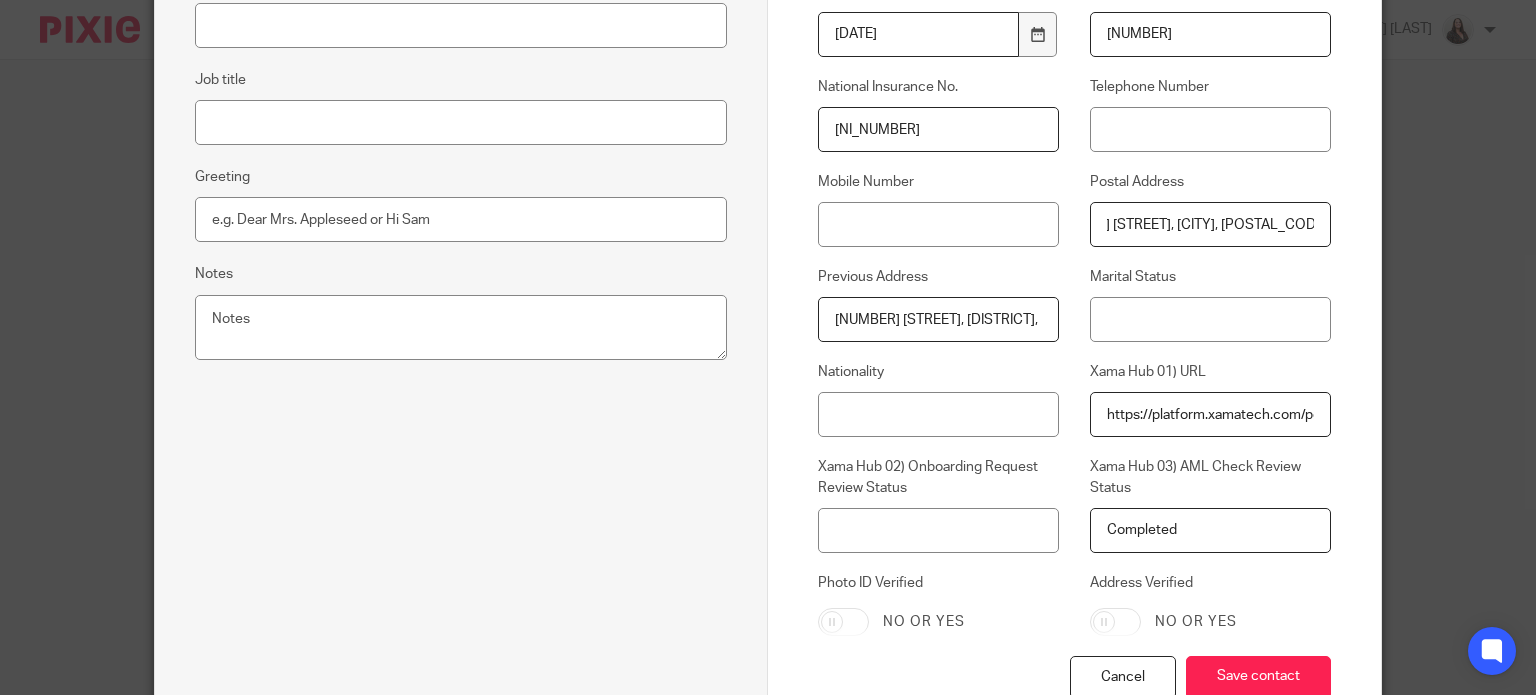 drag, startPoint x: 1098, startPoint y: 214, endPoint x: 1352, endPoint y: 213, distance: 254.00197 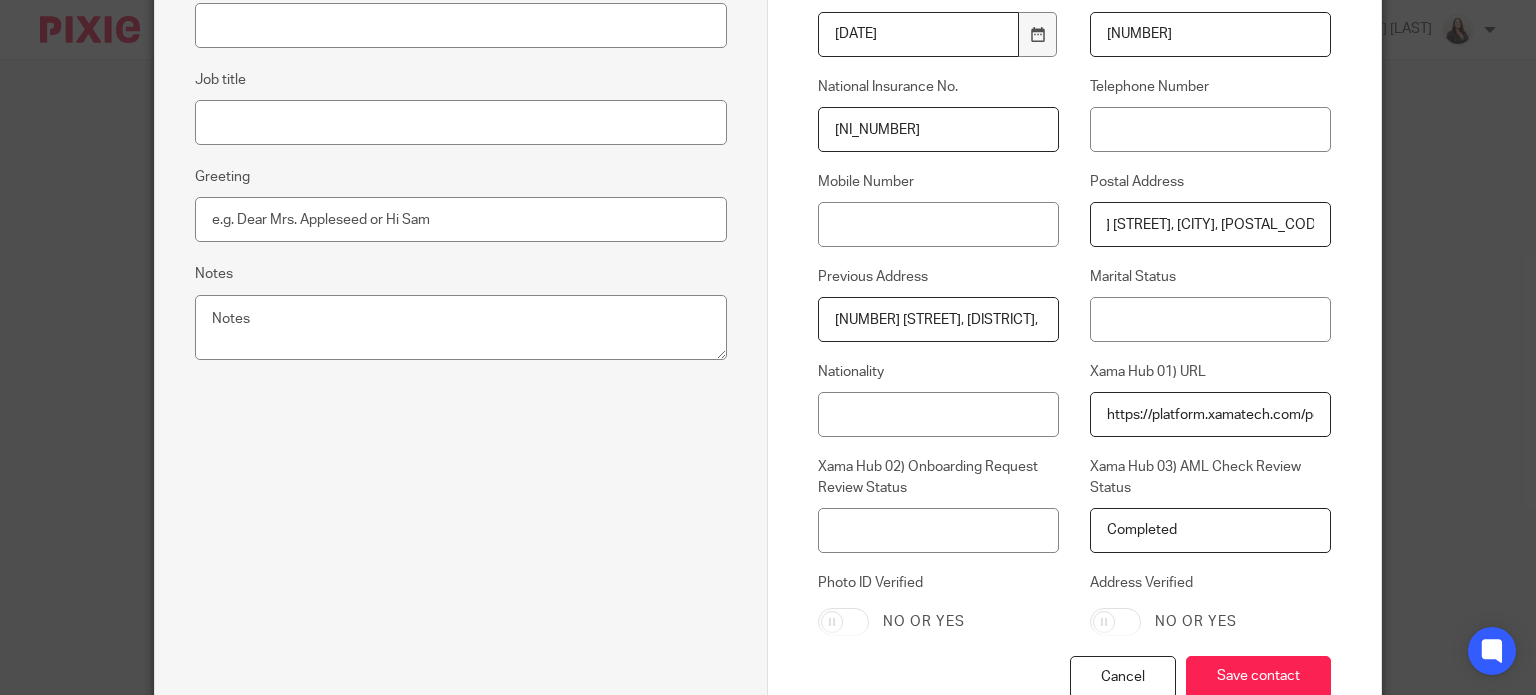 paste on "2 Meadow Park, Holmer, Hereford HR11R" 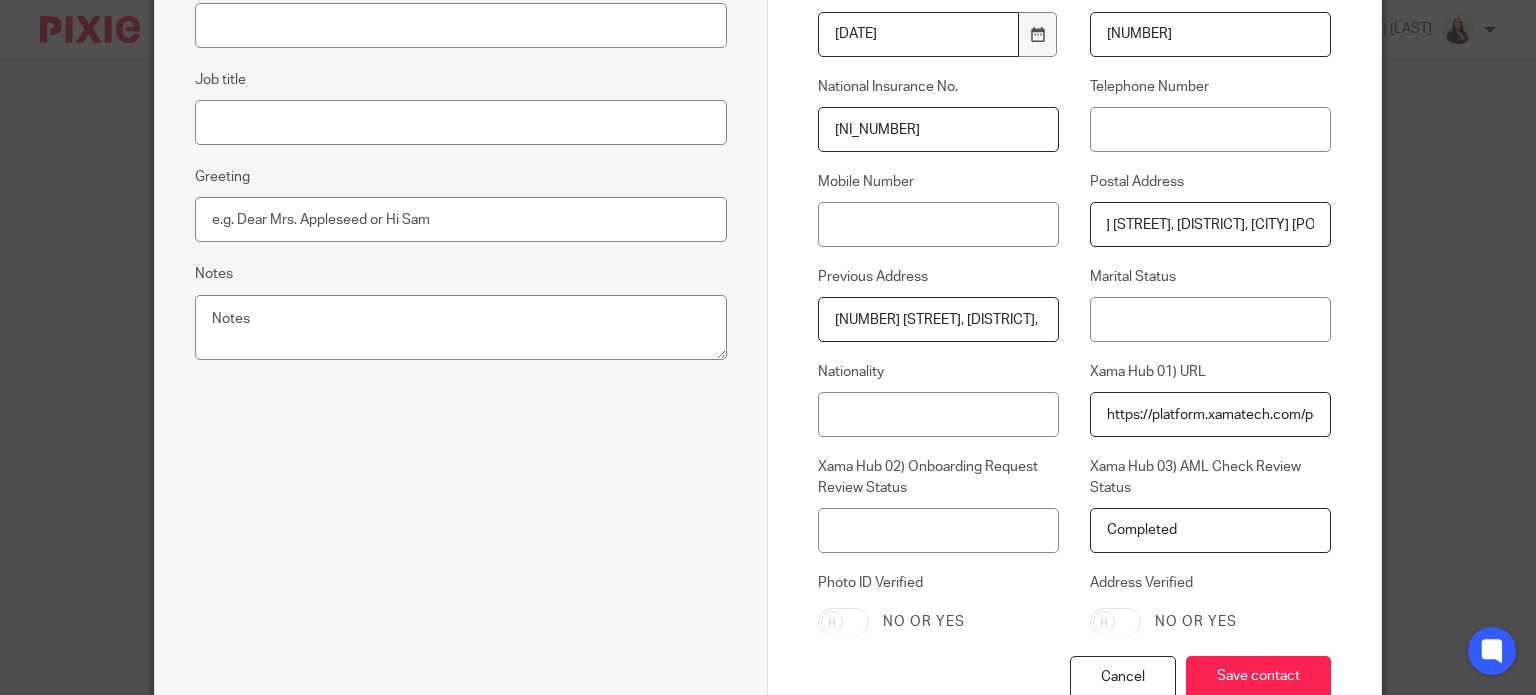 scroll, scrollTop: 0, scrollLeft: 58, axis: horizontal 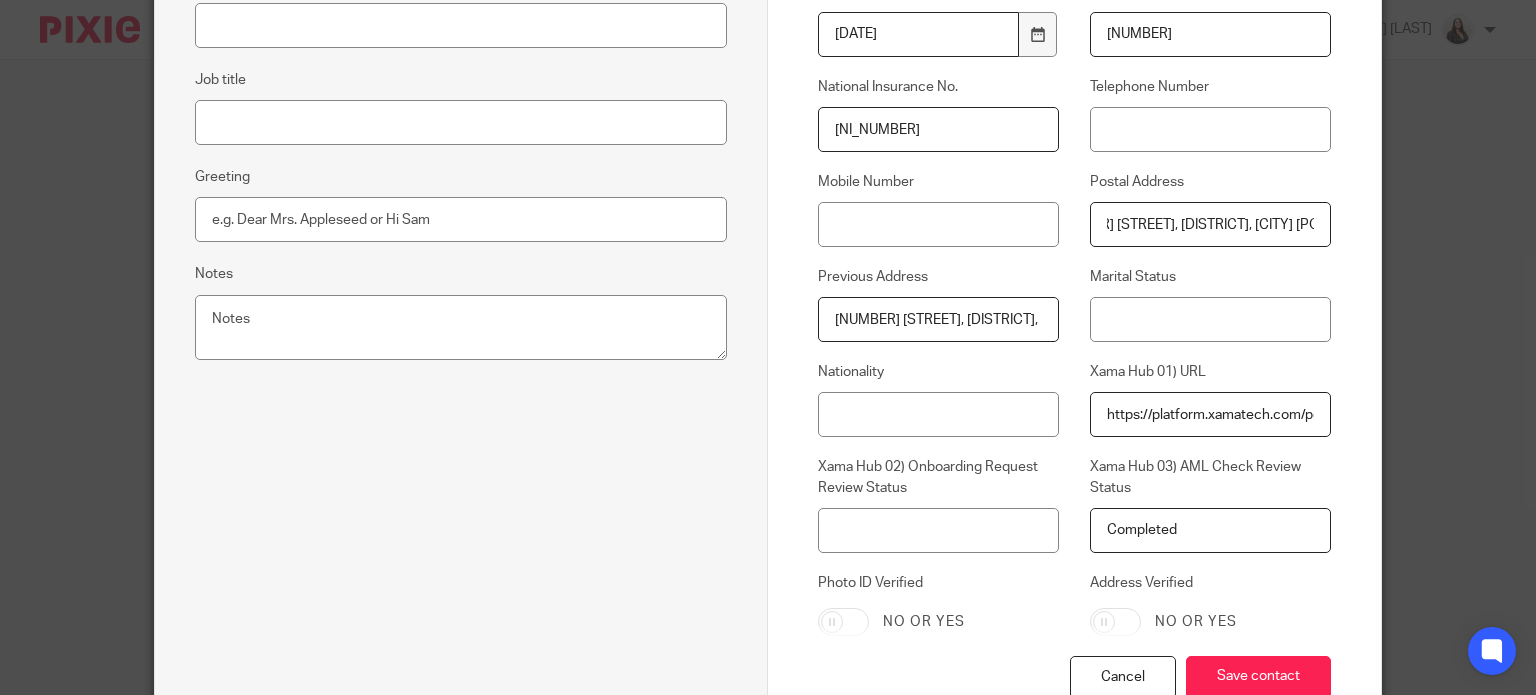click on "2 Meadow Park, Holmer, Hereford HR11RD" at bounding box center (1210, 224) 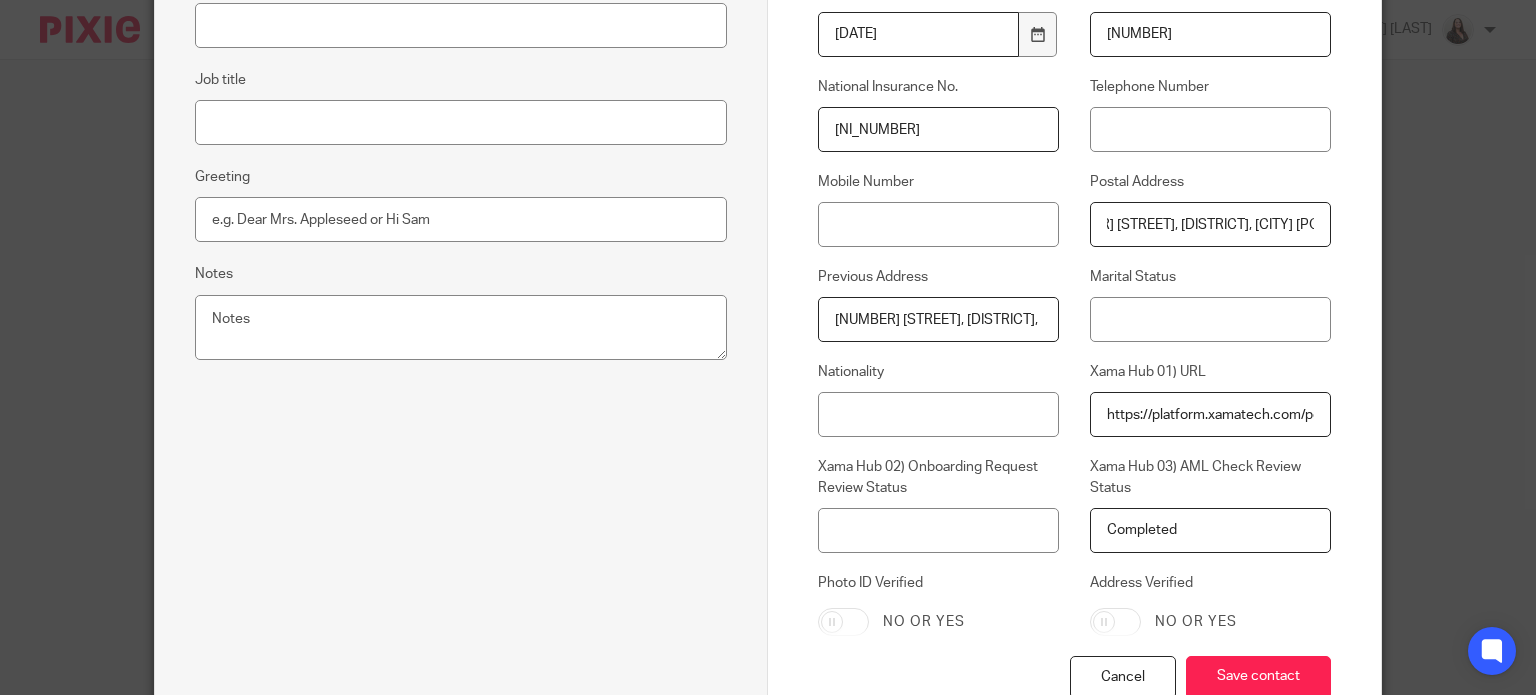 scroll, scrollTop: 0, scrollLeft: 61, axis: horizontal 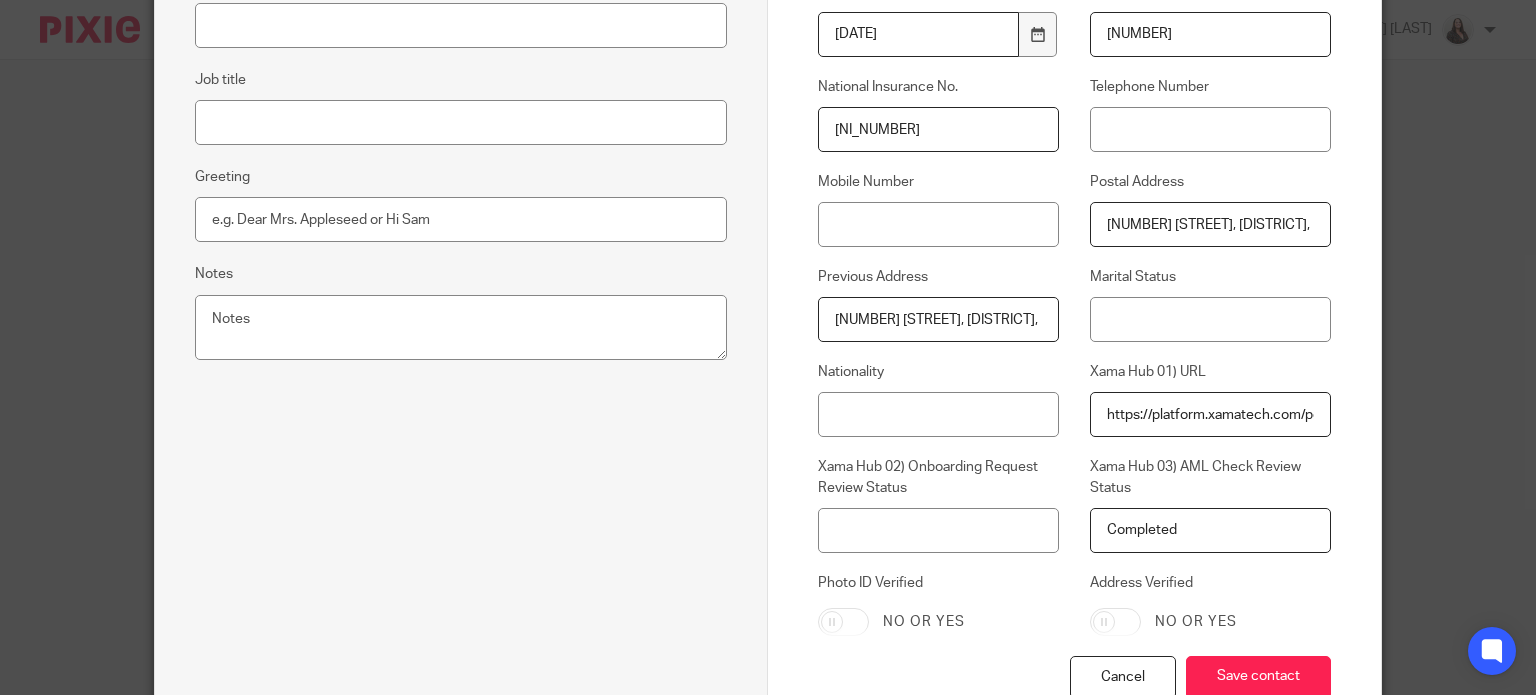 drag, startPoint x: 1311, startPoint y: 222, endPoint x: 1004, endPoint y: 238, distance: 307.41666 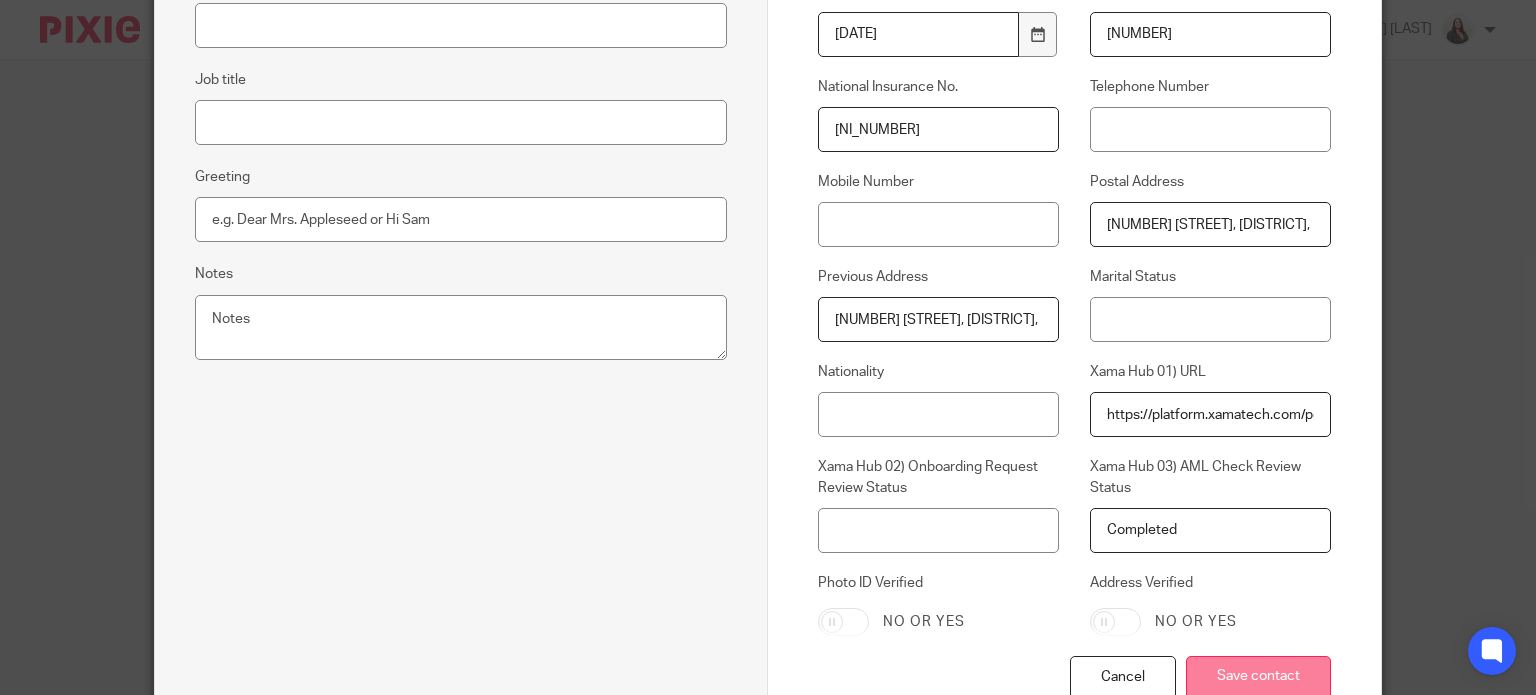 type on "[NUMBER] [STREET], [CITY], [STATE] [POSTAL_CODE]" 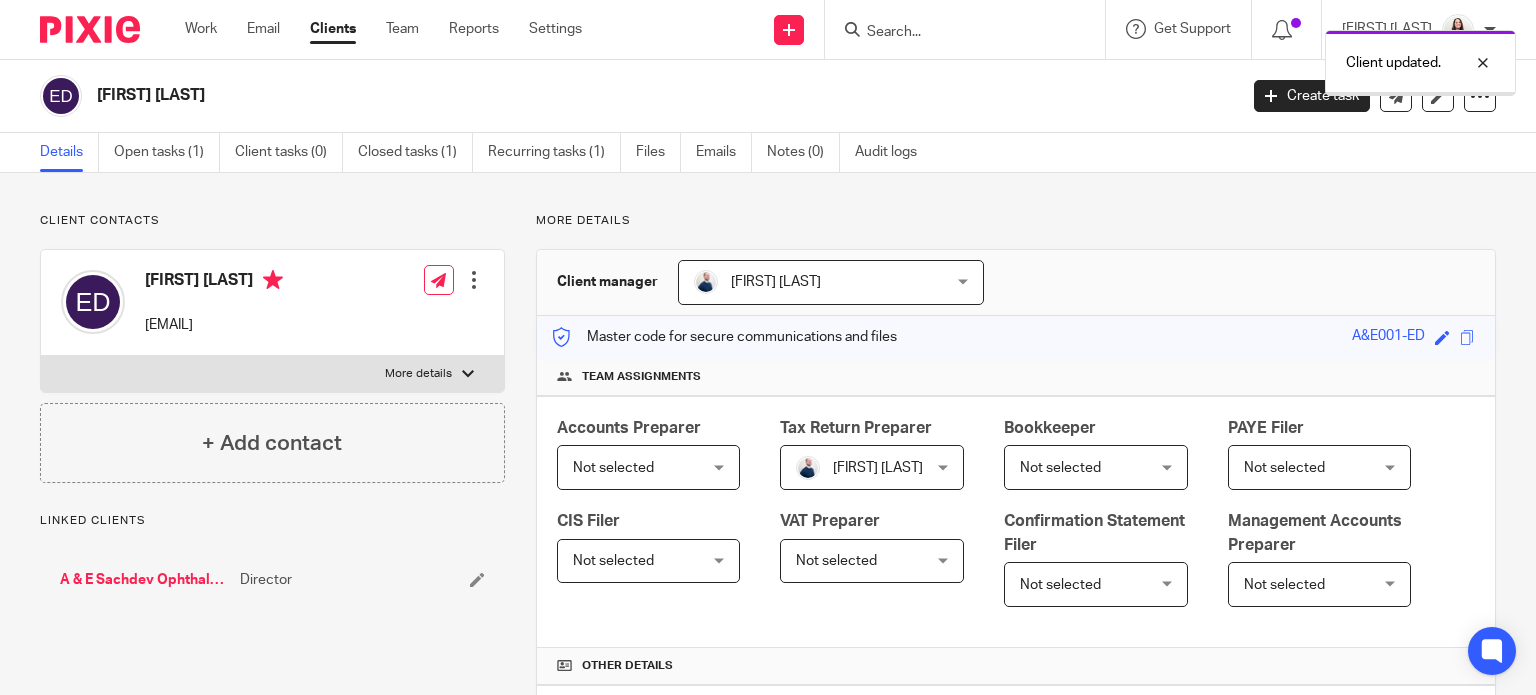 scroll, scrollTop: 0, scrollLeft: 0, axis: both 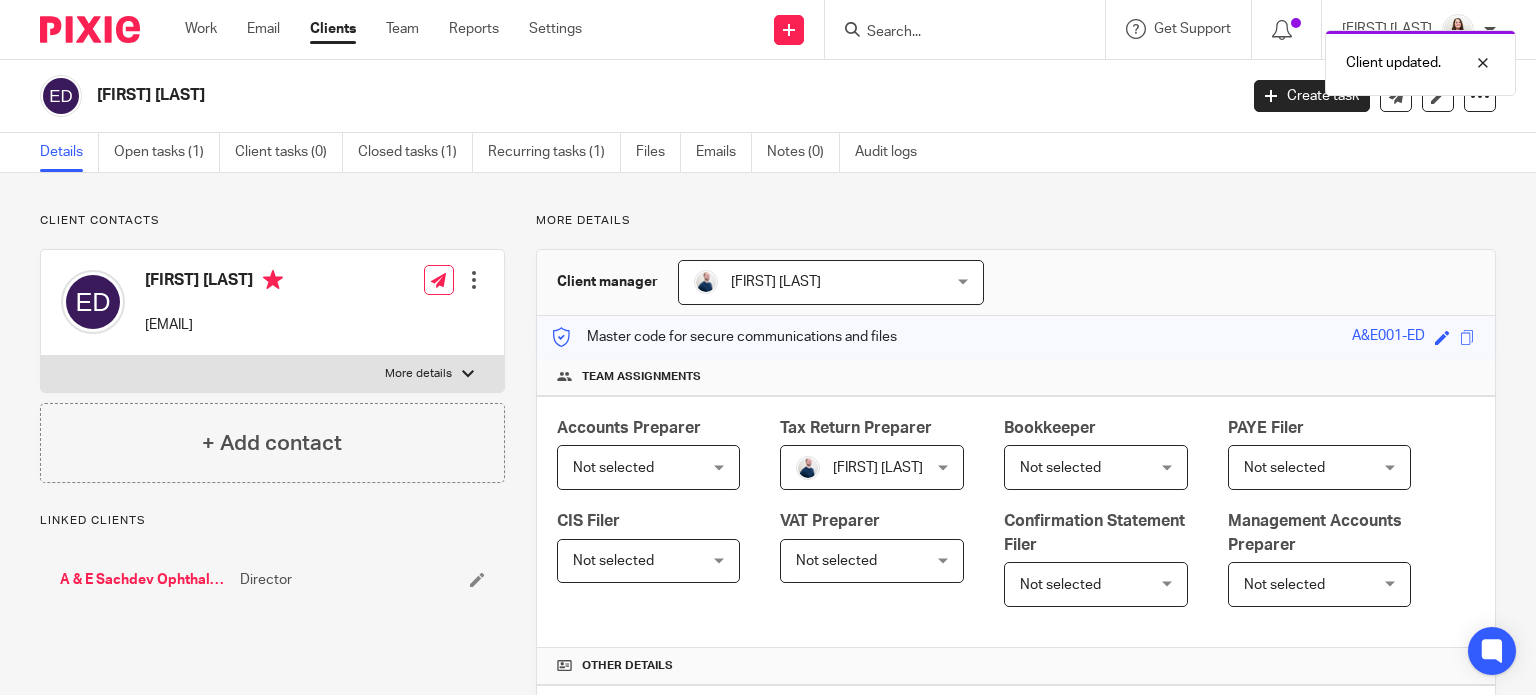 click on "A & E Sachdev Ophthalmology Limited" at bounding box center (145, 580) 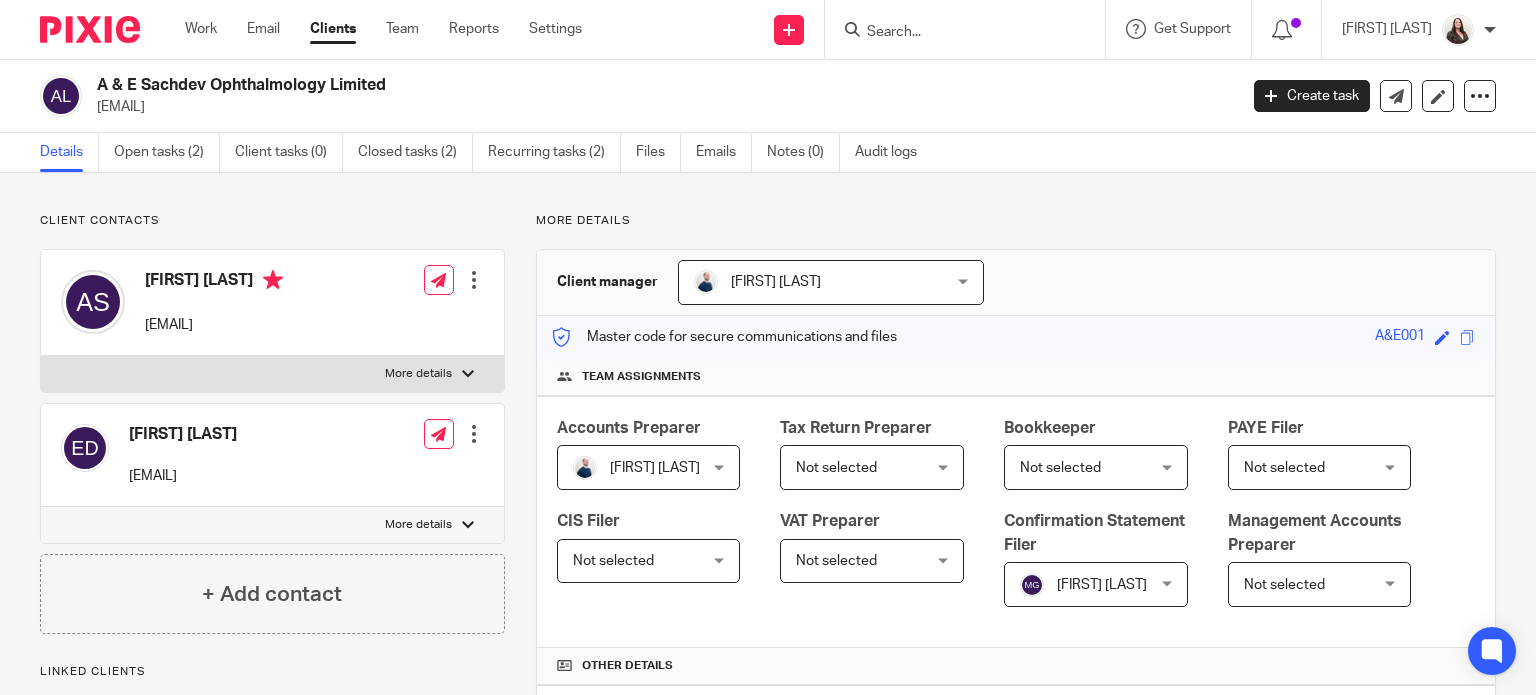 scroll, scrollTop: 0, scrollLeft: 0, axis: both 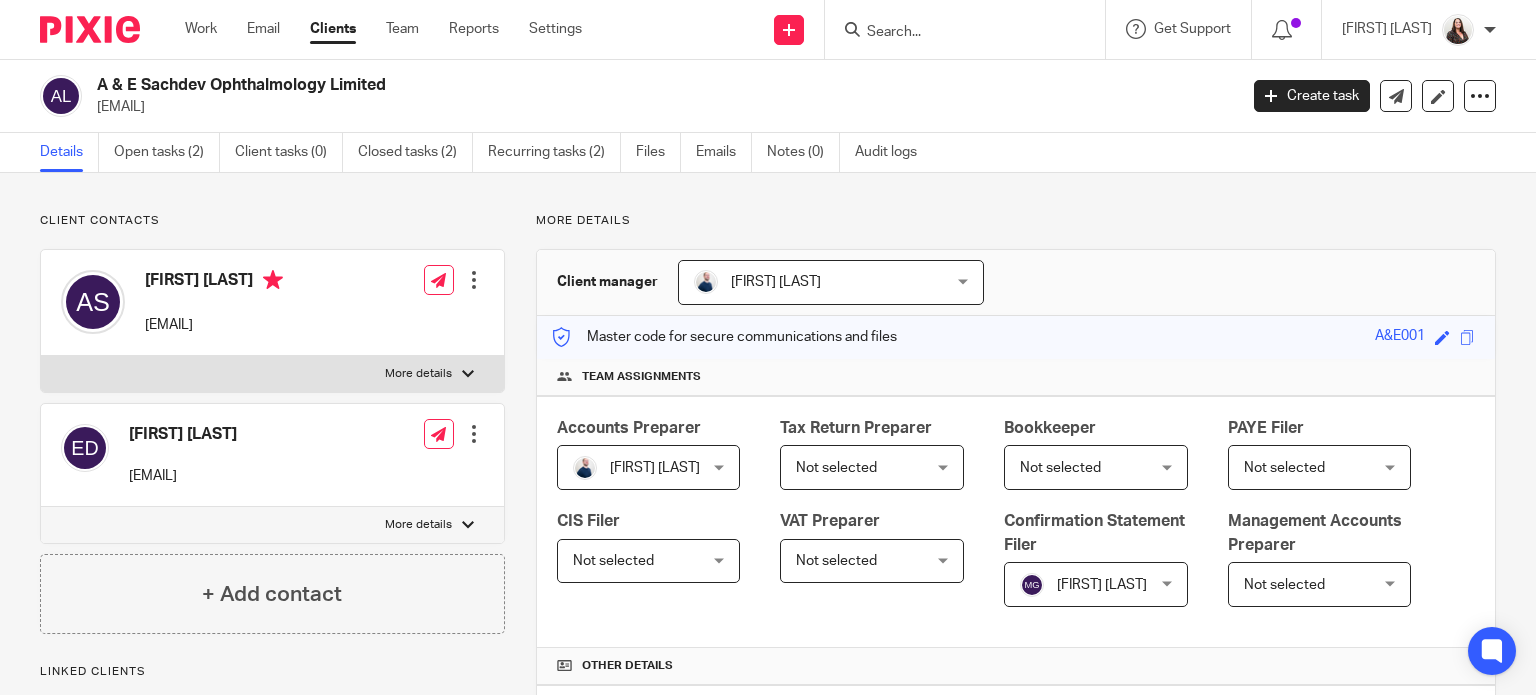 click at bounding box center [474, 280] 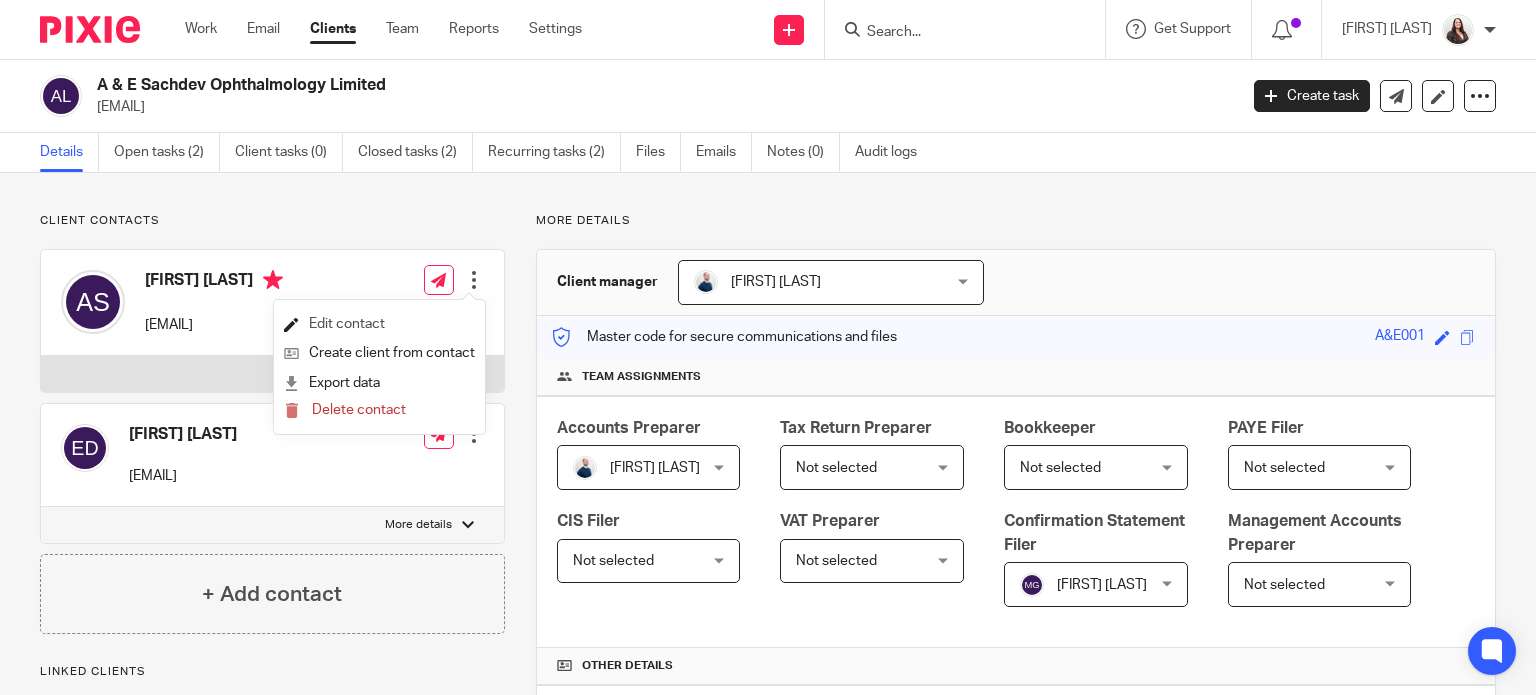 click on "Edit contact" at bounding box center [379, 324] 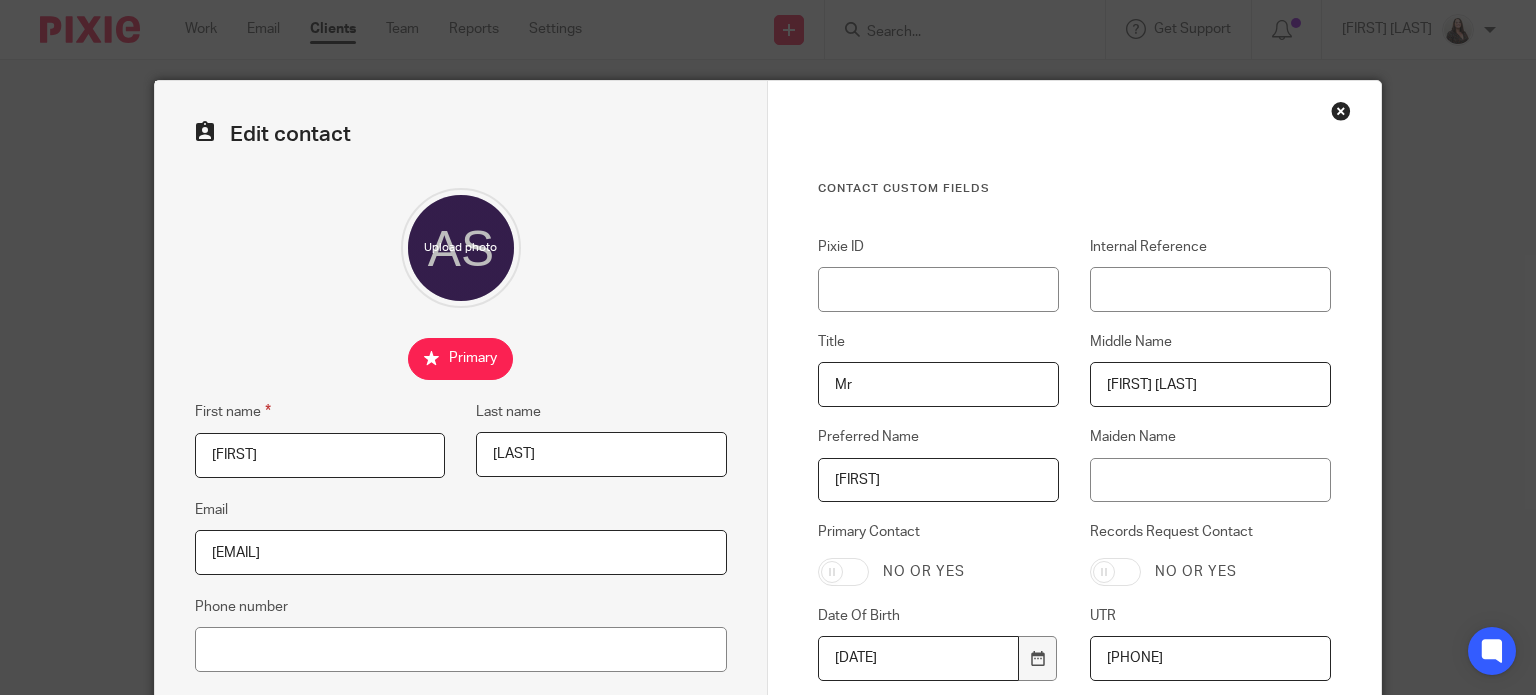 scroll, scrollTop: 0, scrollLeft: 0, axis: both 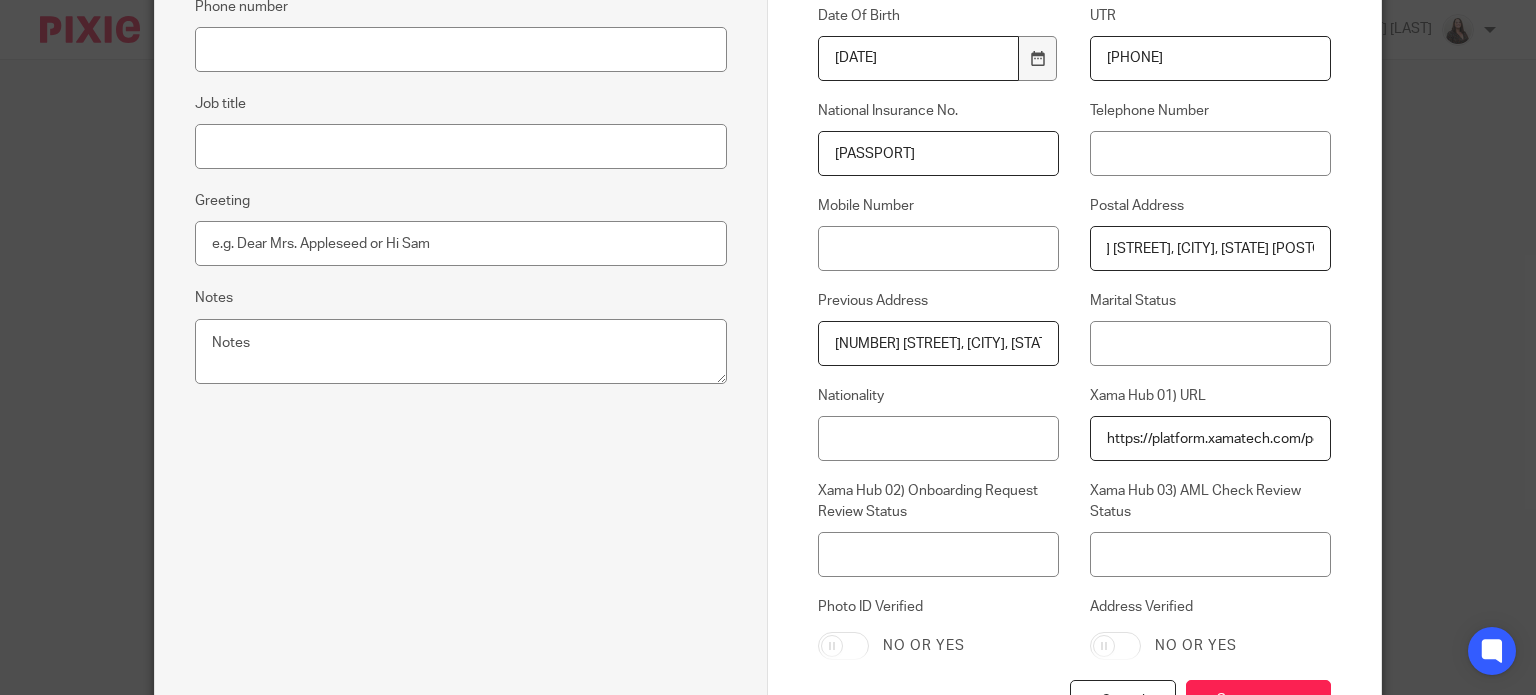drag, startPoint x: 1098, startPoint y: 239, endPoint x: 1416, endPoint y: 220, distance: 318.5671 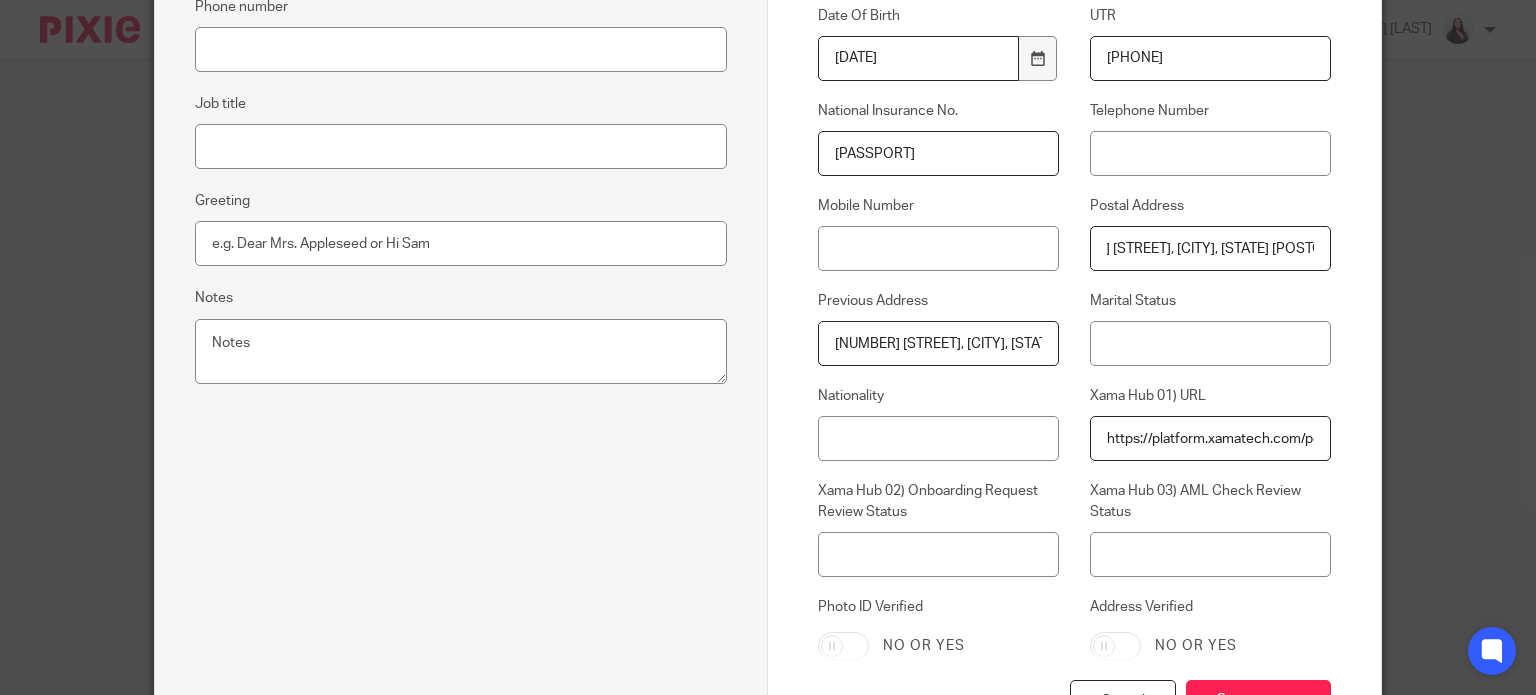 click on "Edit contact
First name
Amun
Last name
Sachdev
Email
amun.sachdev@doctors.org.uk
Phone number
Job title
Greeting
Notes
Contact Custom fields
Pixie ID
Internal Reference
Title
Mr
Middle Name
Rakesh Prem
Preferred Name
Amun
Maiden Name
Primary Contact
No or yes
Records Request Contact
No or yes" at bounding box center [768, 347] 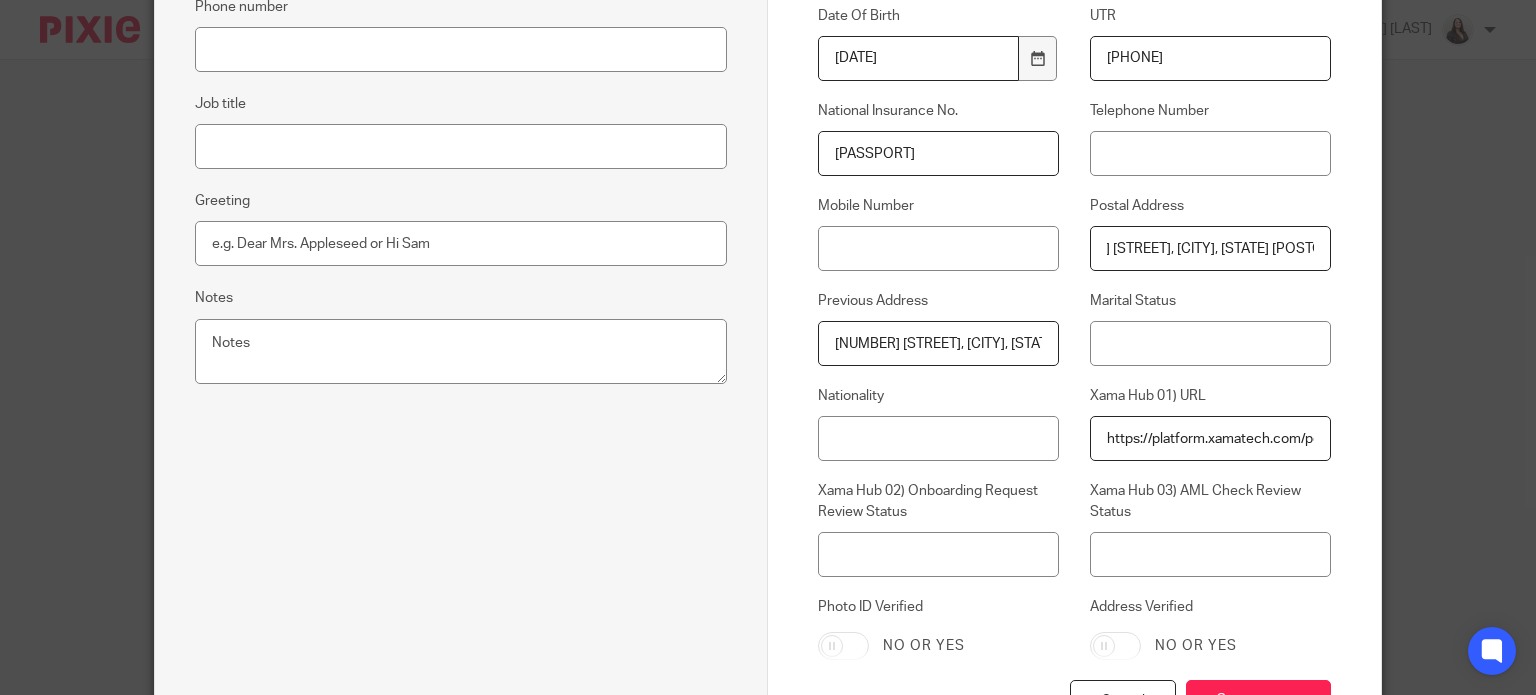 paste on "2 Meadow Park, Holmer, Hereford HR1 1R" 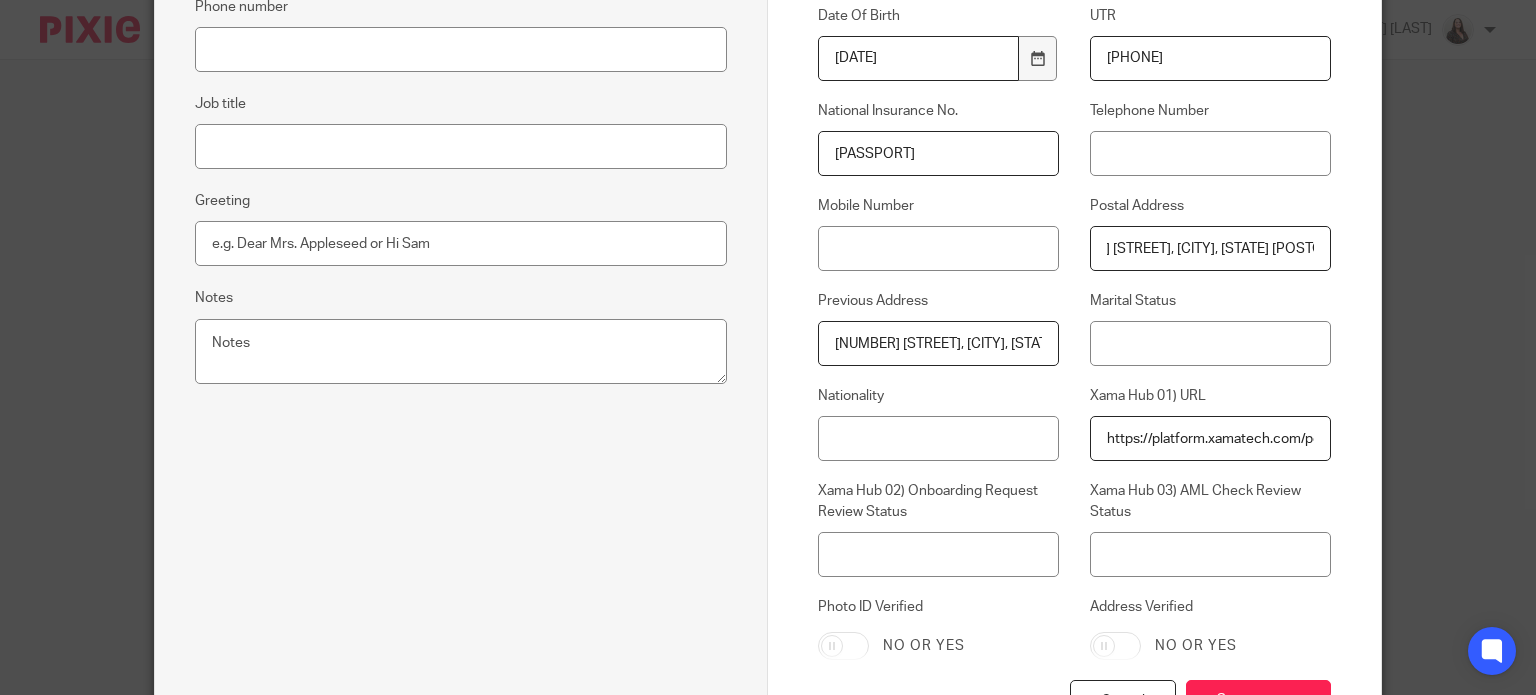 scroll, scrollTop: 0, scrollLeft: 61, axis: horizontal 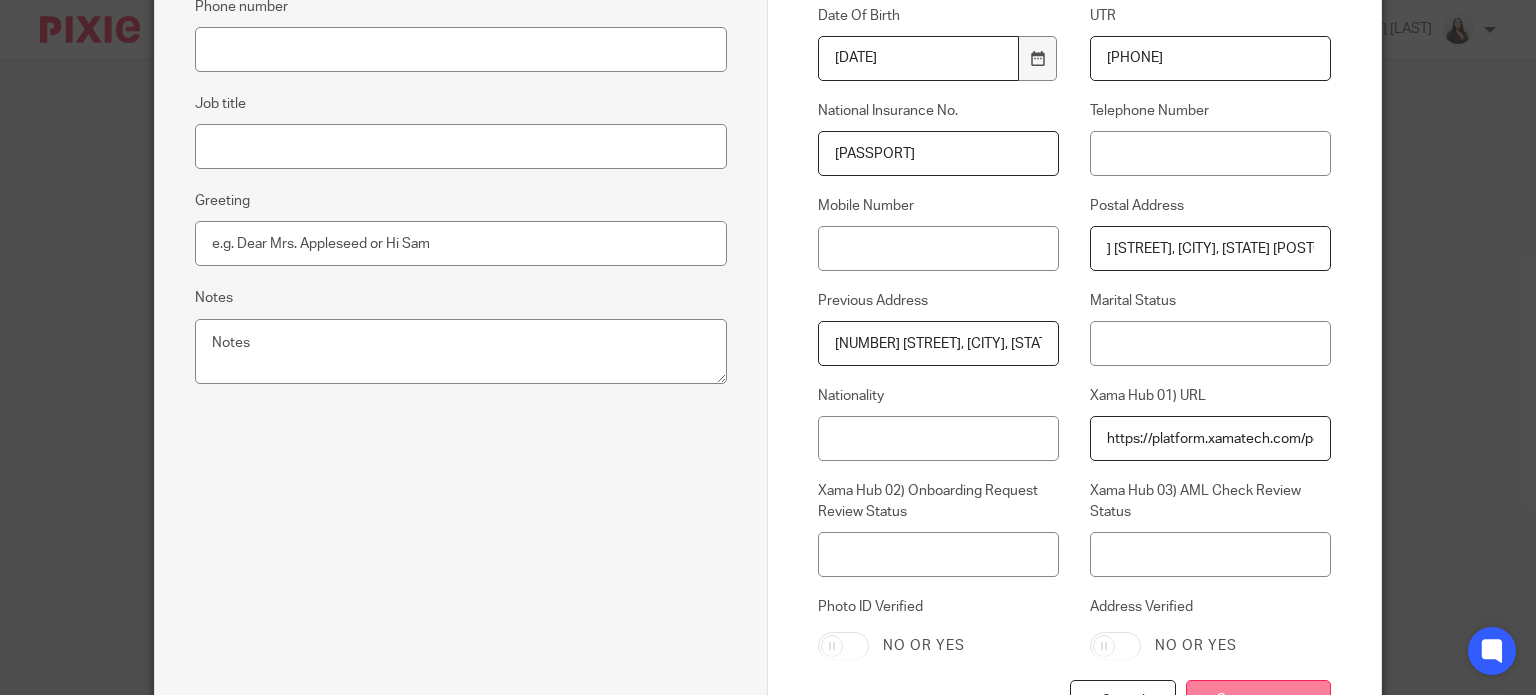 type on "[NUMBER] [STREET], [CITY], [CITY], [POSTAL_CODE]" 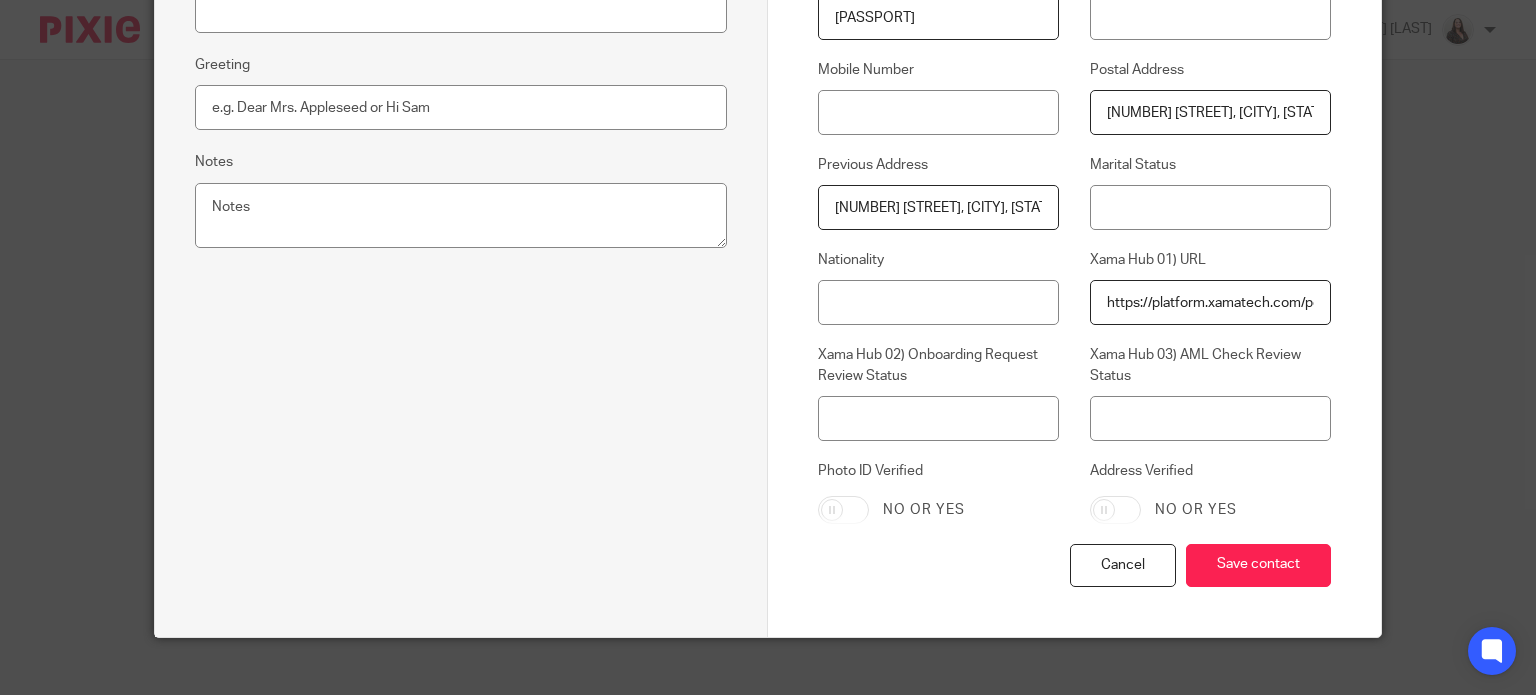 scroll, scrollTop: 758, scrollLeft: 0, axis: vertical 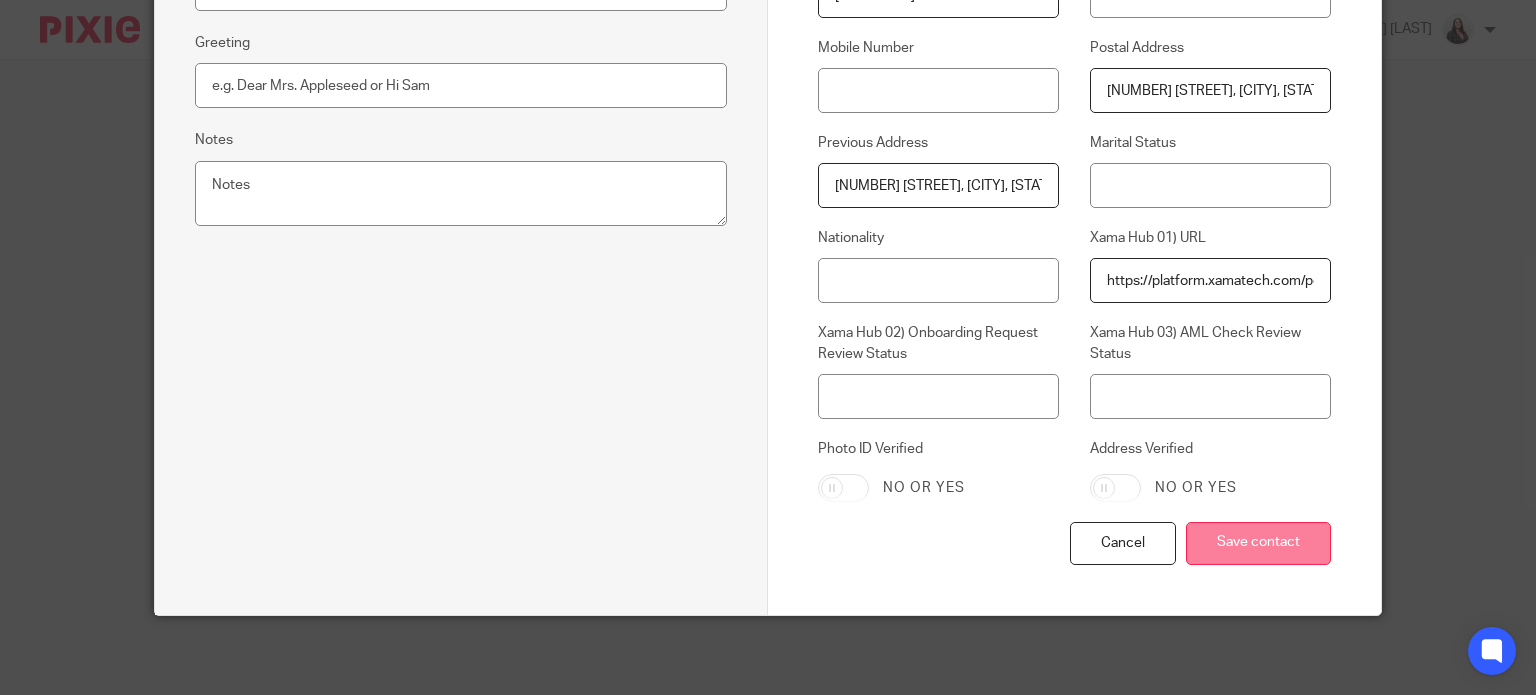 click on "Save contact" at bounding box center [1258, 543] 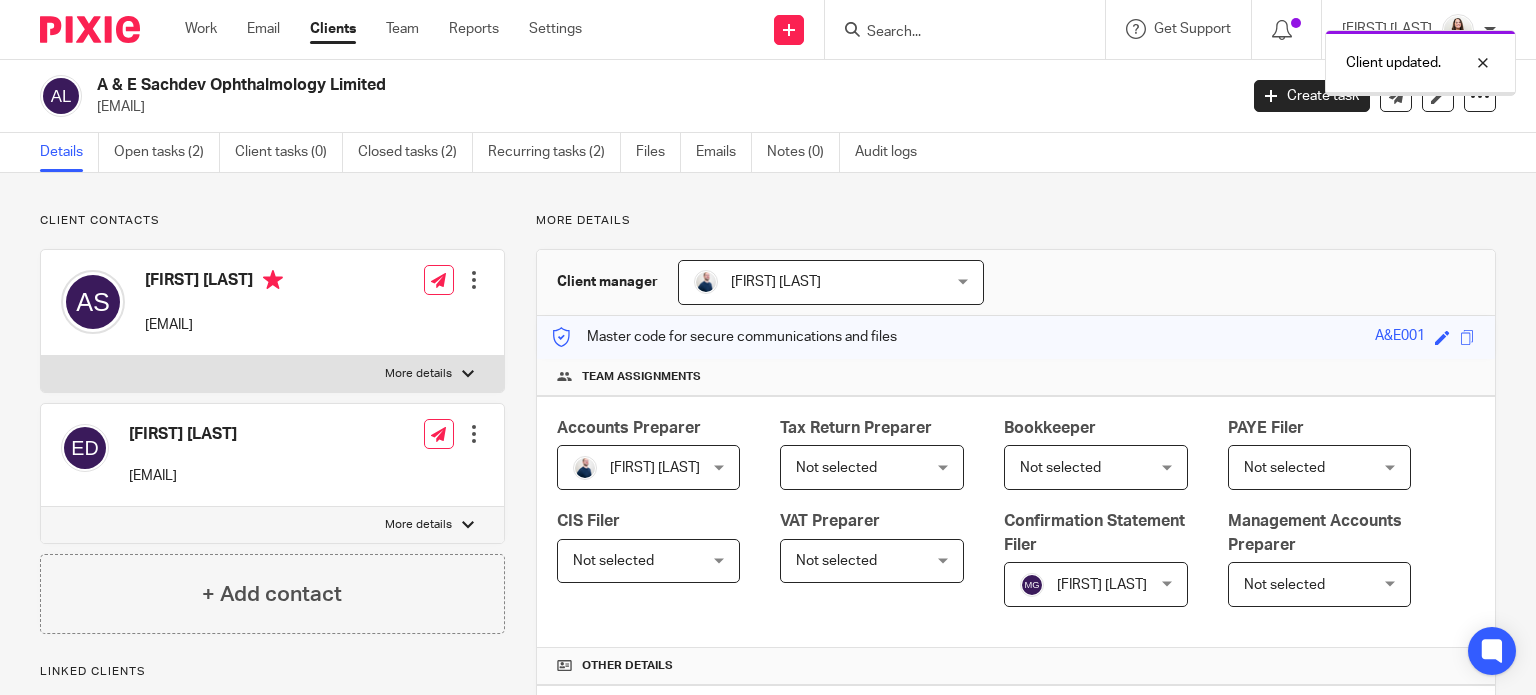 scroll, scrollTop: 0, scrollLeft: 0, axis: both 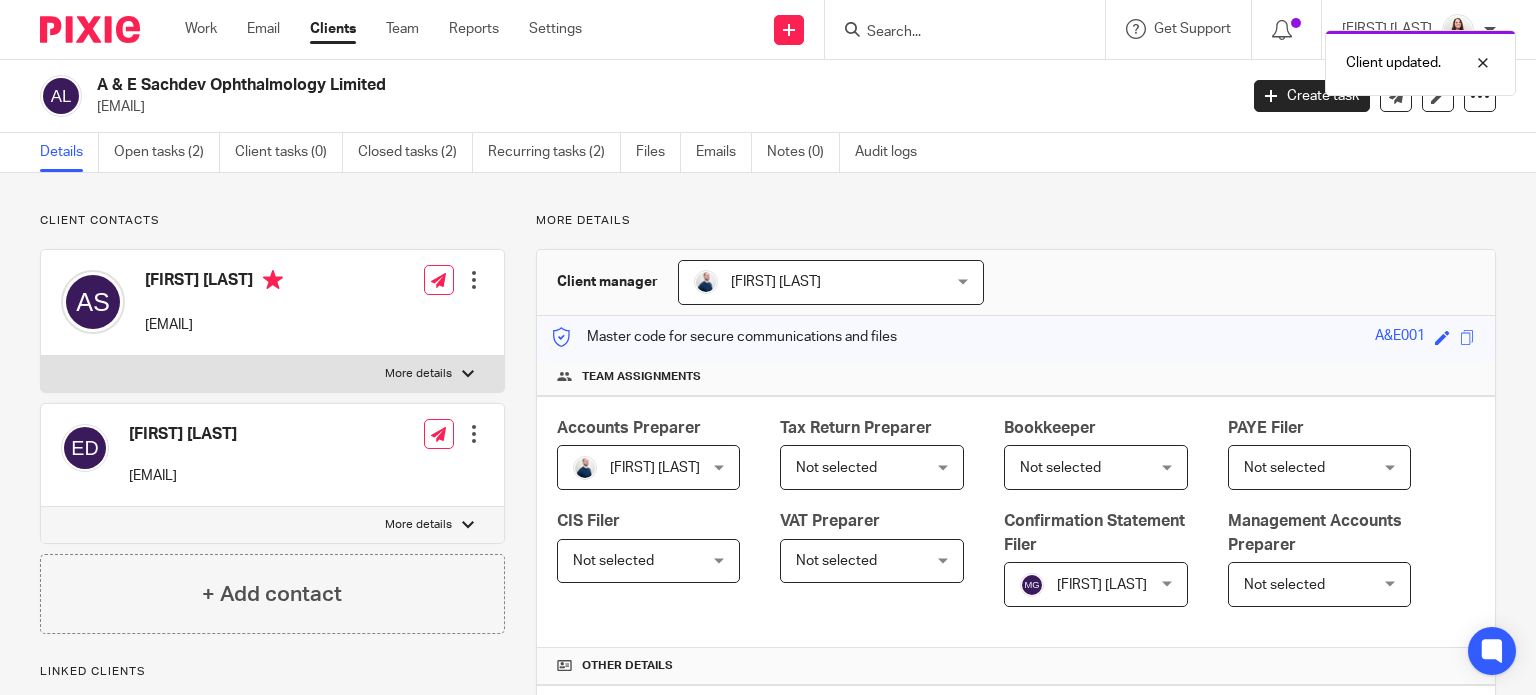 click at bounding box center (474, 280) 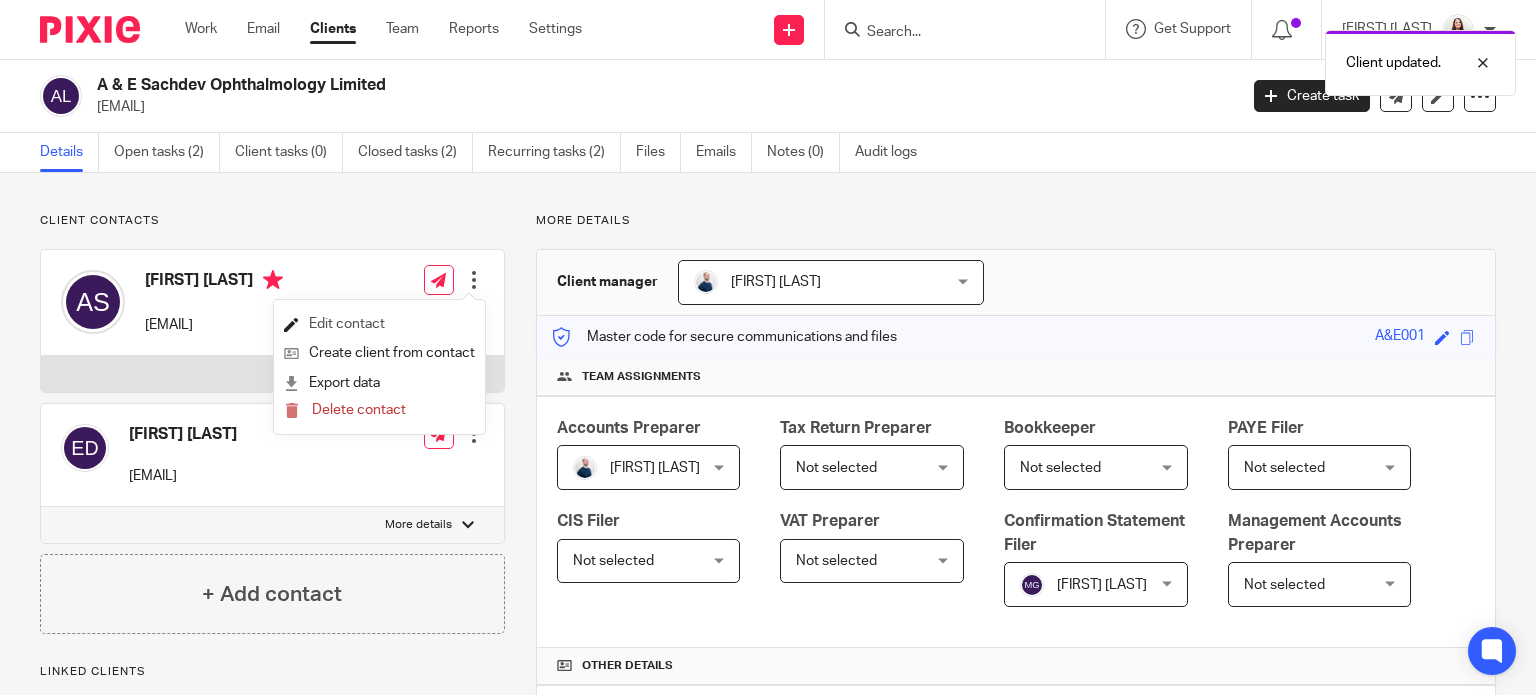 click on "Edit contact" at bounding box center [379, 324] 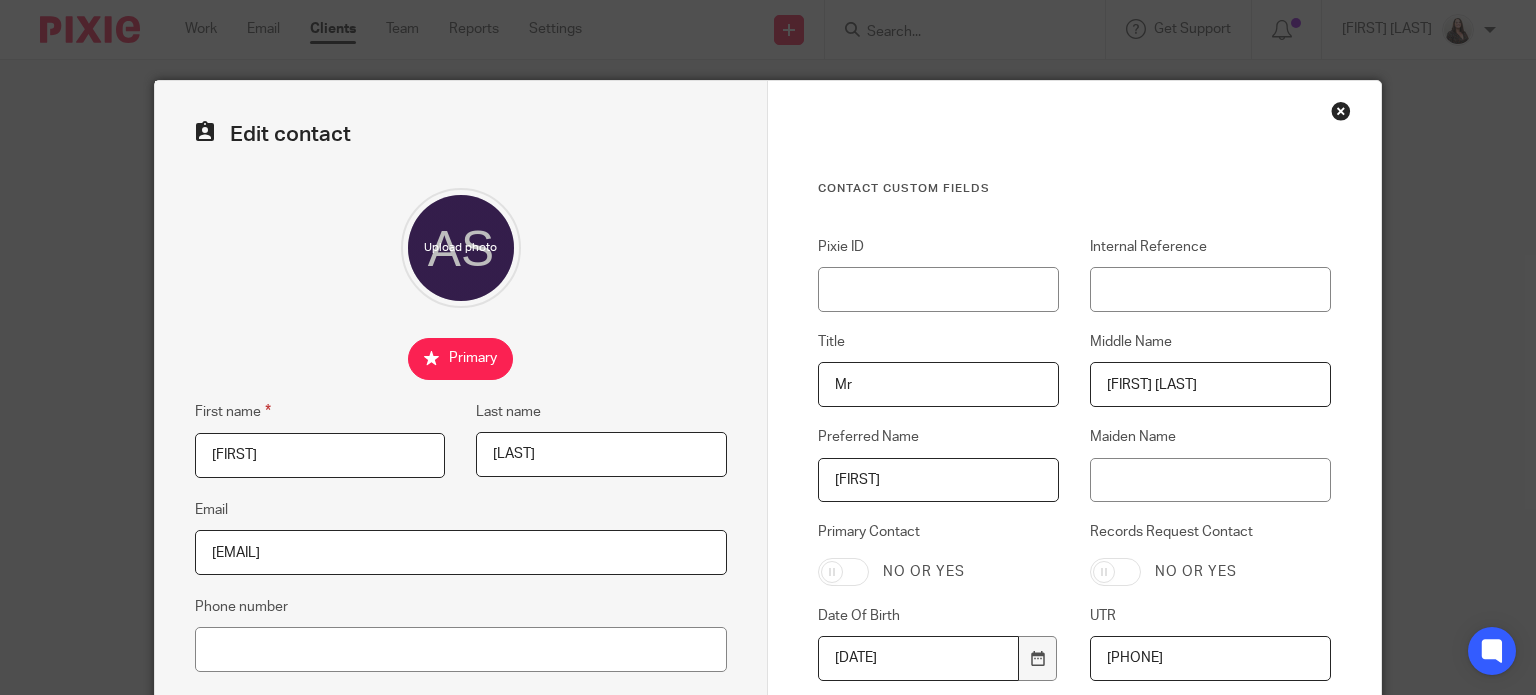 scroll, scrollTop: 0, scrollLeft: 0, axis: both 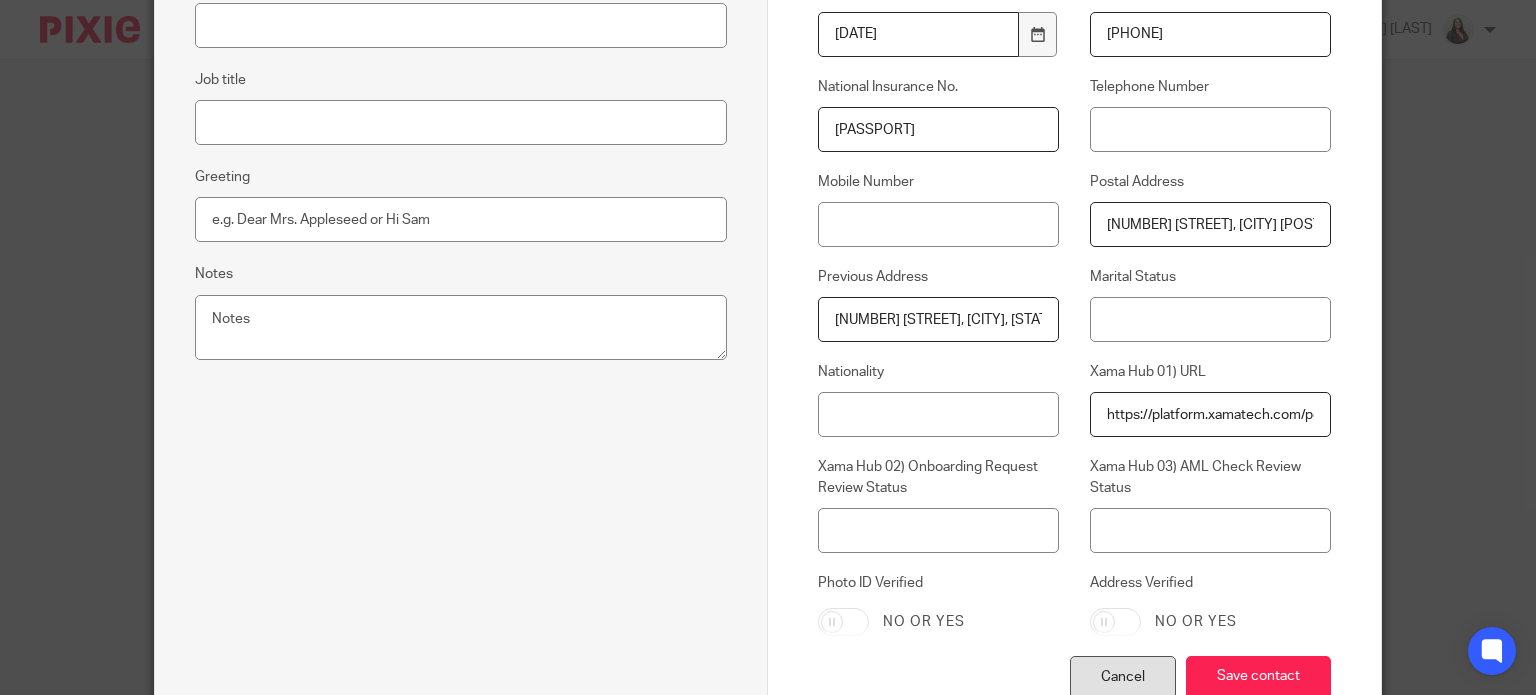 click on "Cancel" at bounding box center [1123, 677] 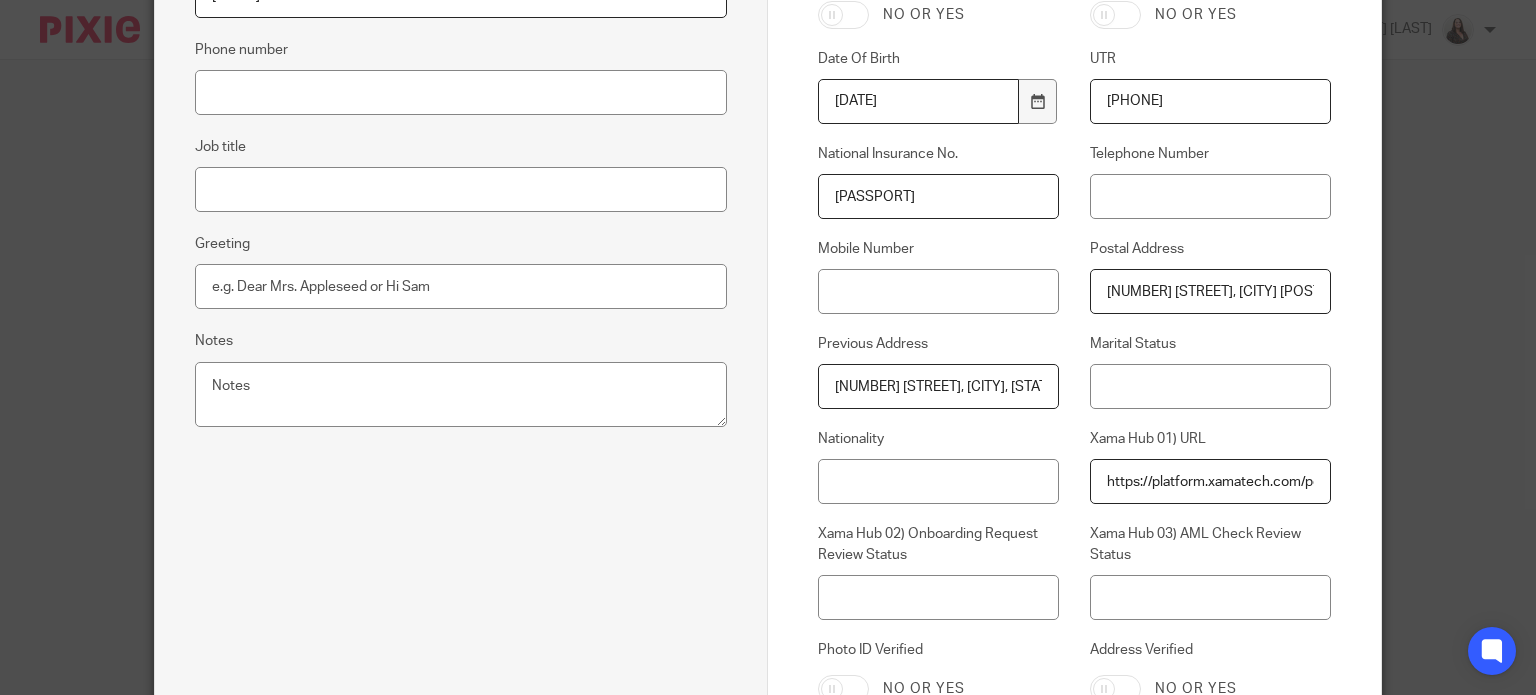 scroll, scrollTop: 317, scrollLeft: 0, axis: vertical 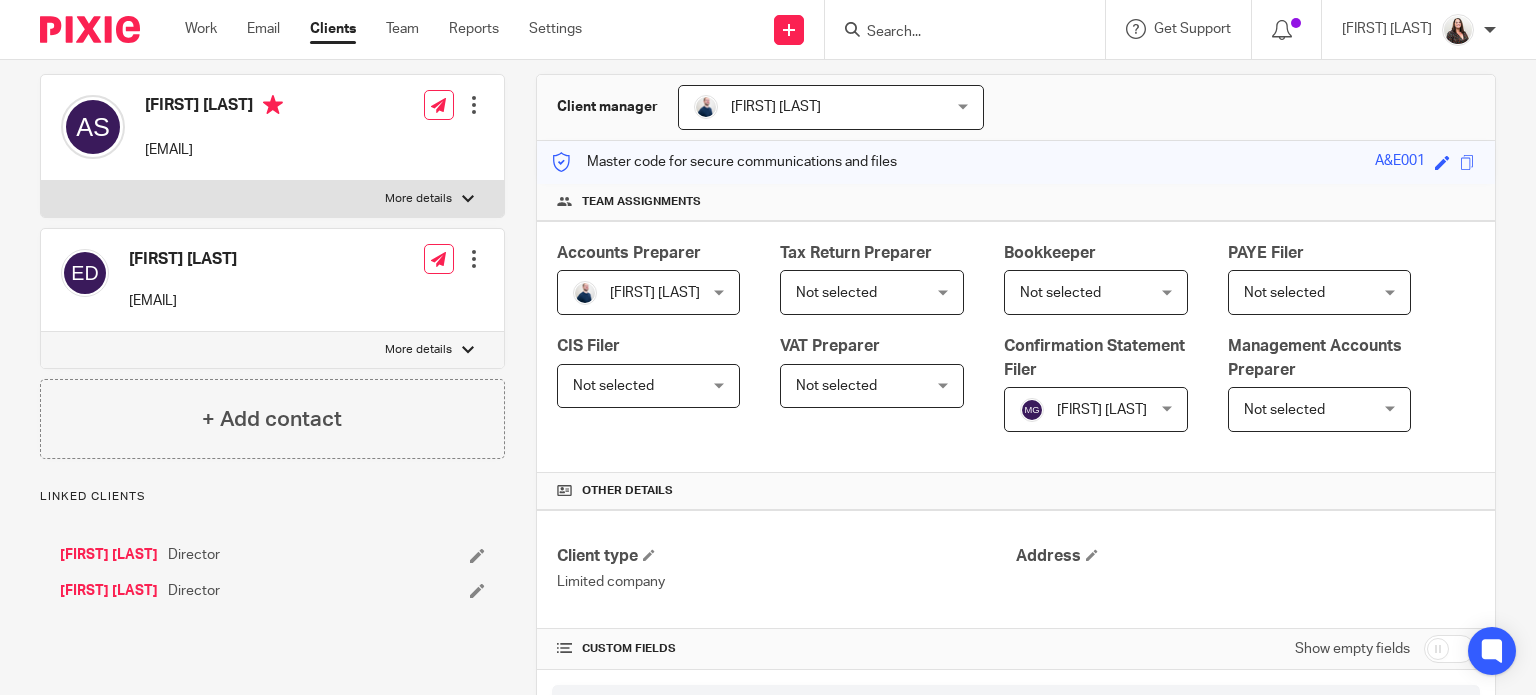 click on "More details" at bounding box center (418, 350) 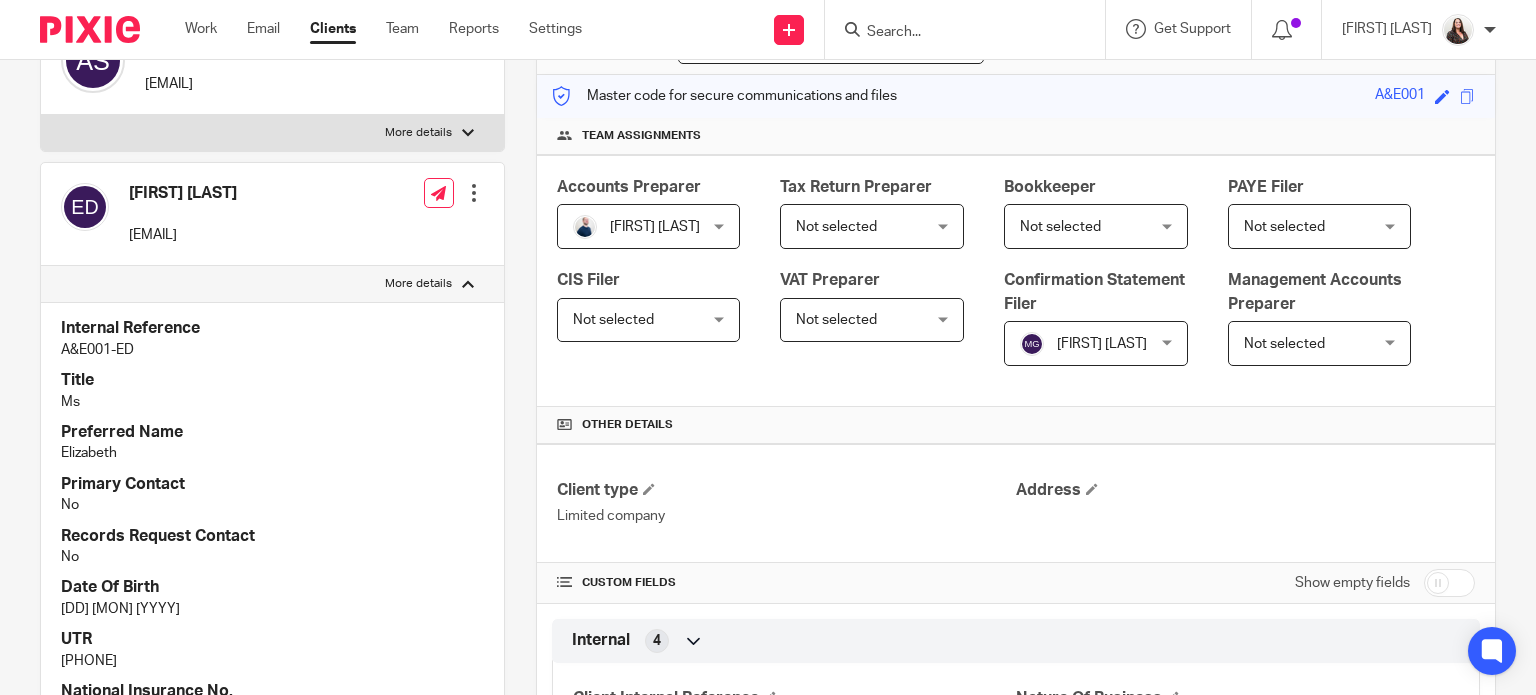scroll, scrollTop: 200, scrollLeft: 0, axis: vertical 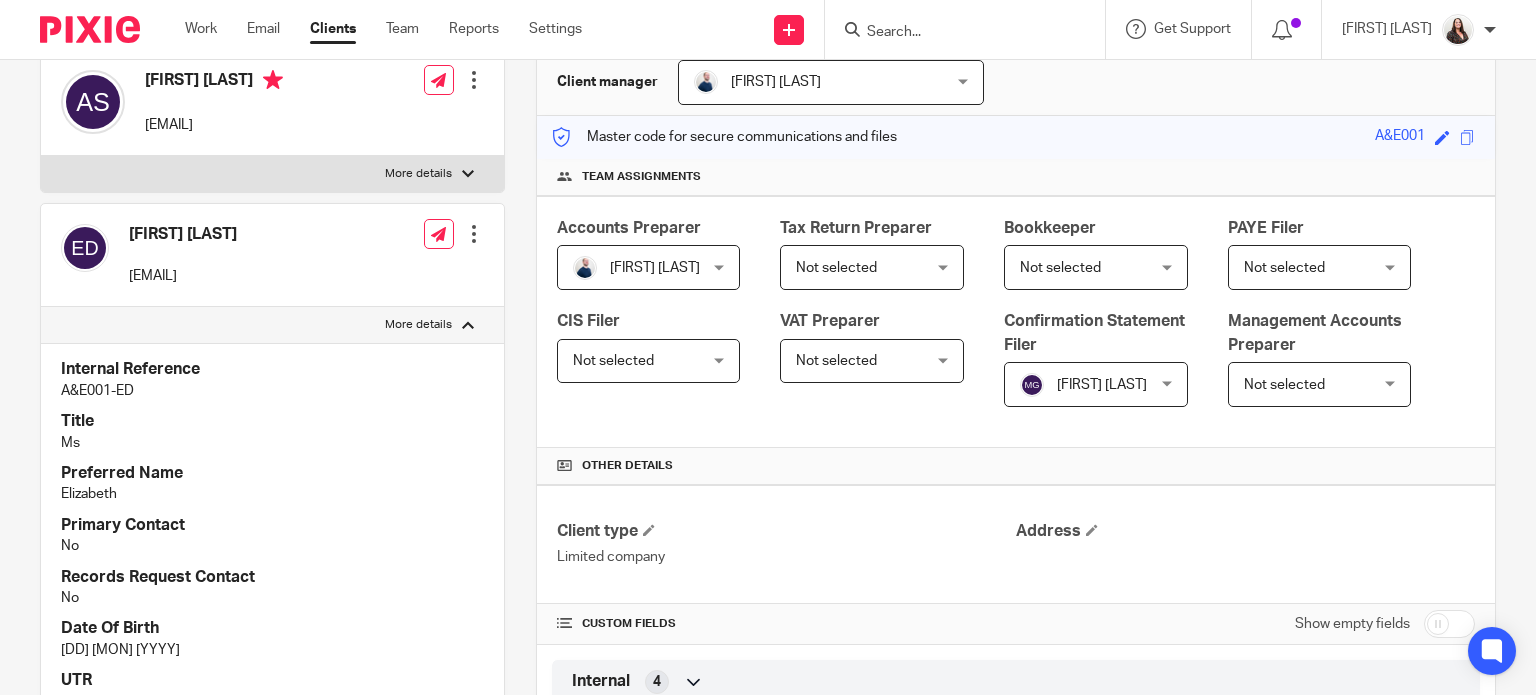 click at bounding box center (474, 234) 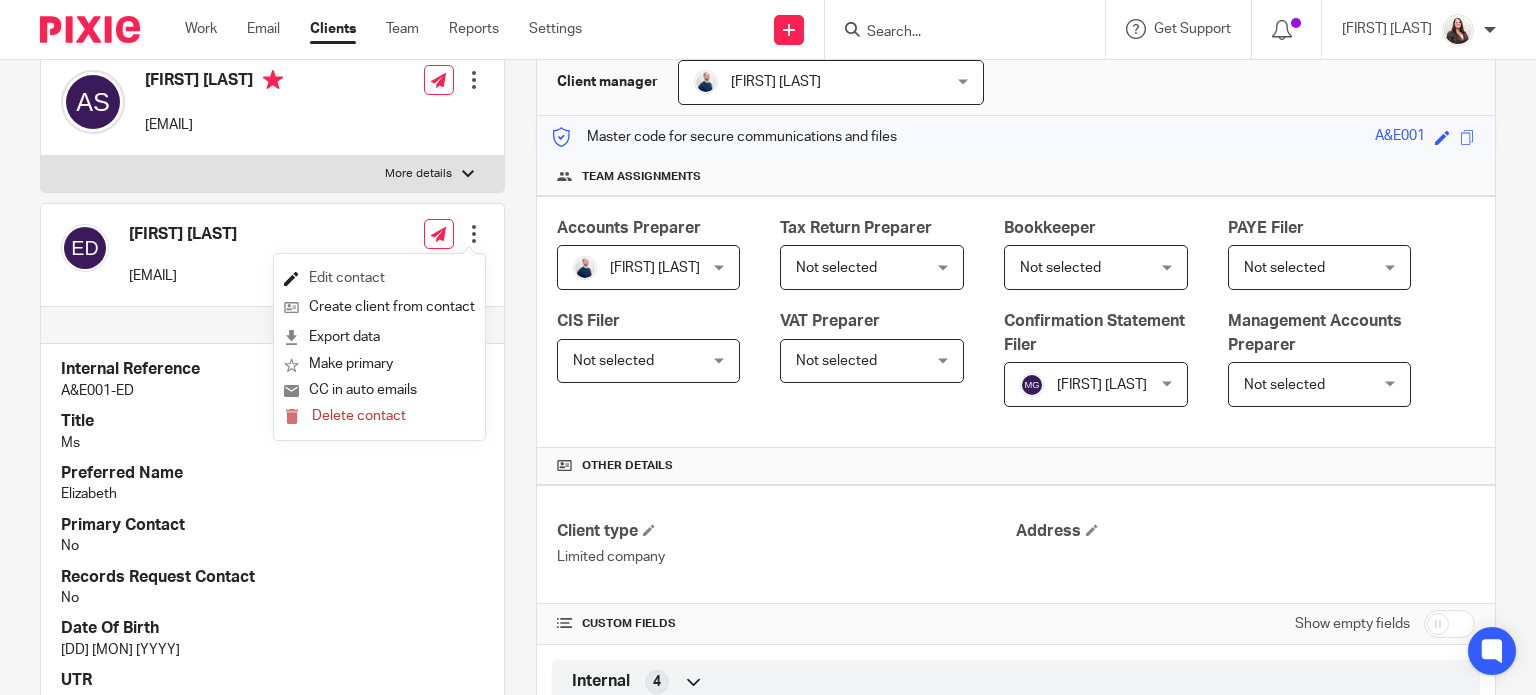 click on "Edit contact" at bounding box center [379, 278] 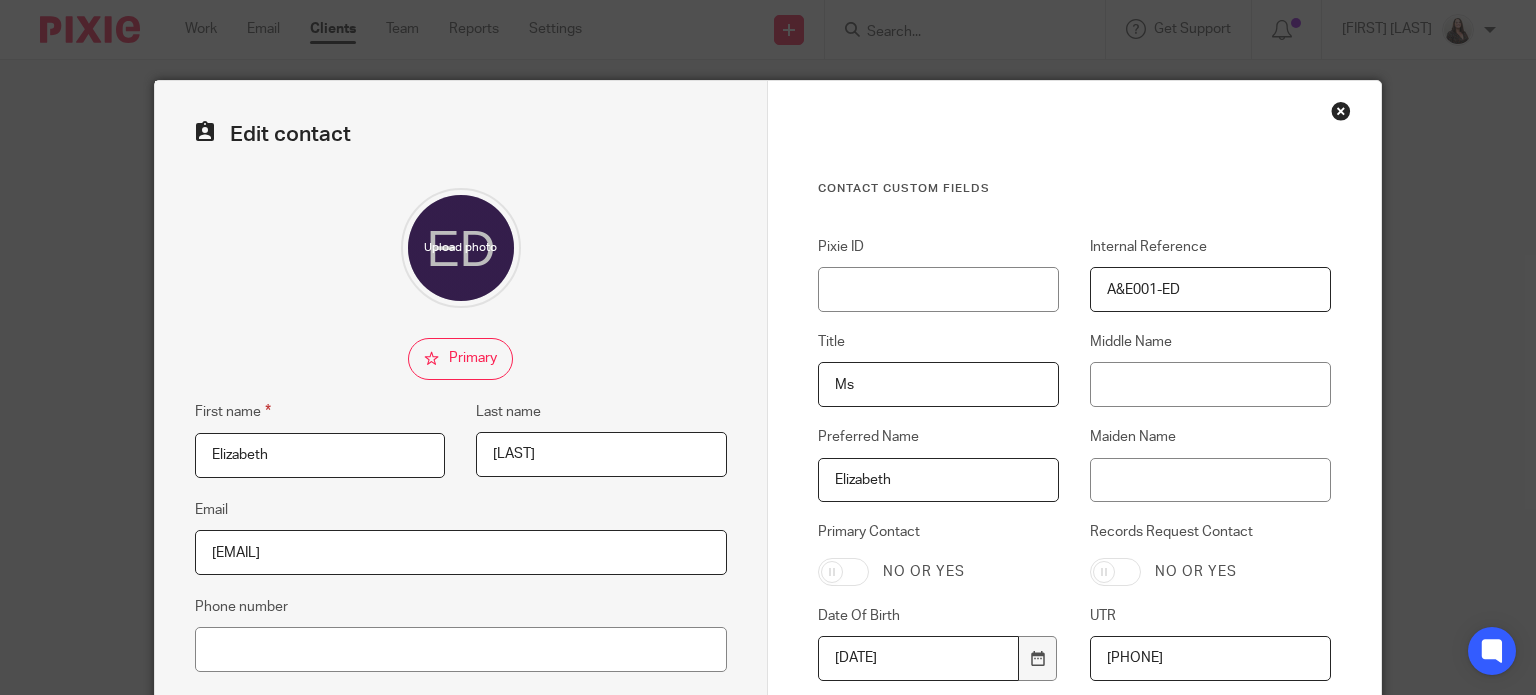 scroll, scrollTop: 0, scrollLeft: 0, axis: both 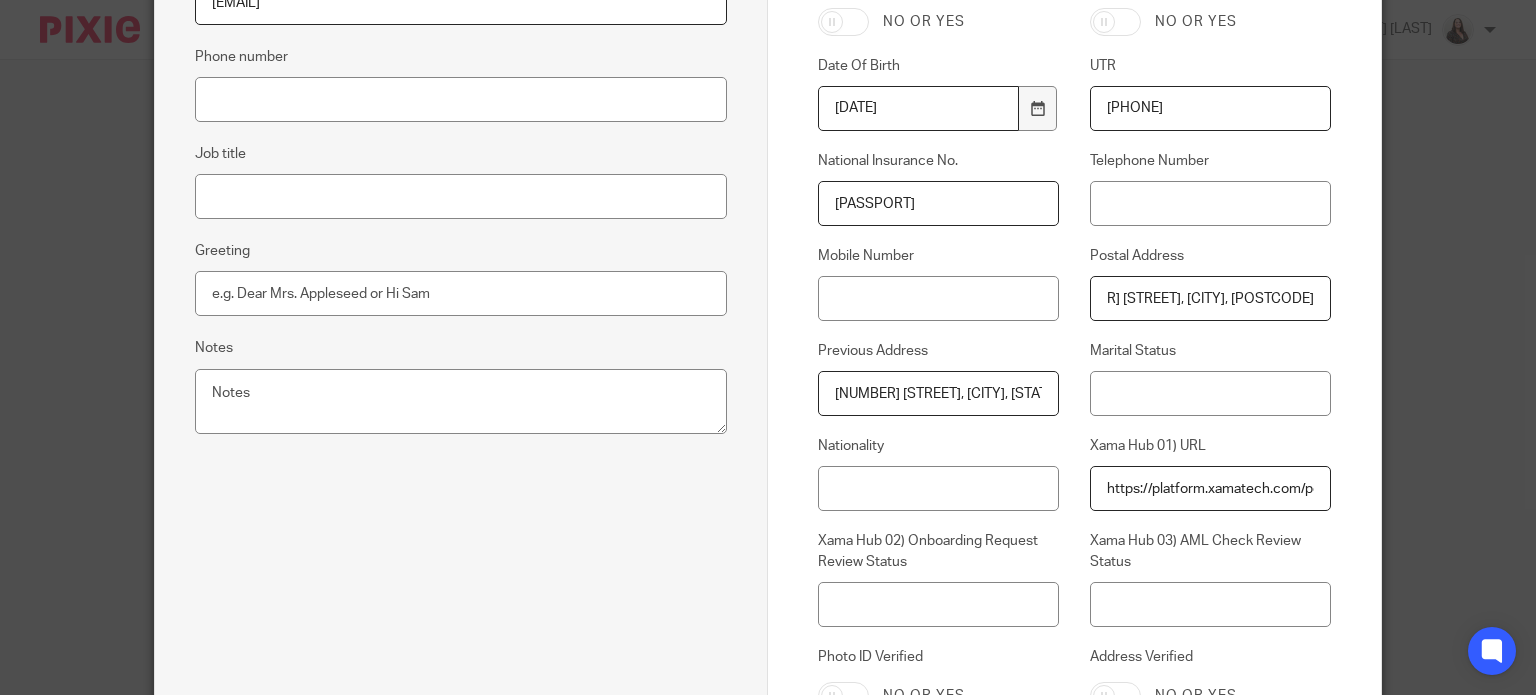 drag, startPoint x: 1102, startPoint y: 296, endPoint x: 1396, endPoint y: 291, distance: 294.0425 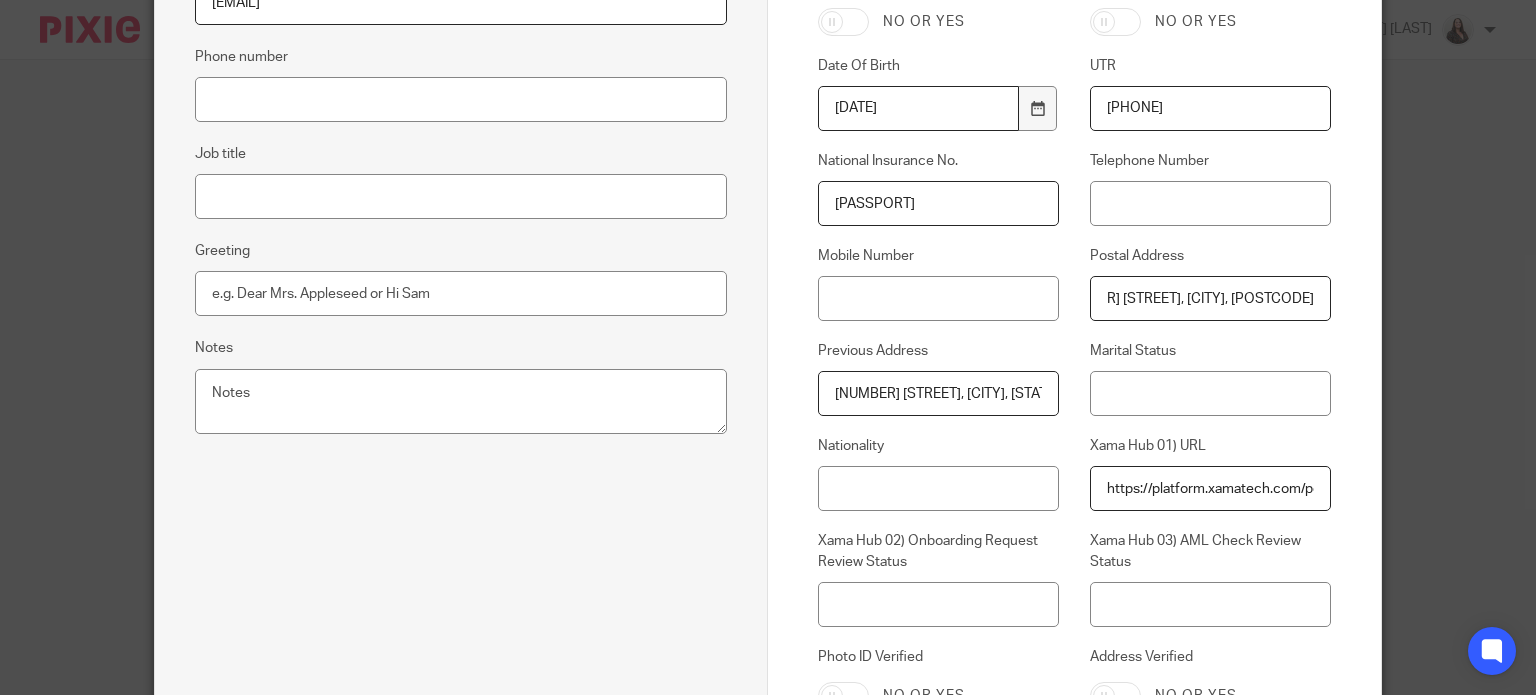 paste on "[NUMBER] [STREET], [CITY], [POSTAL_CODE]" 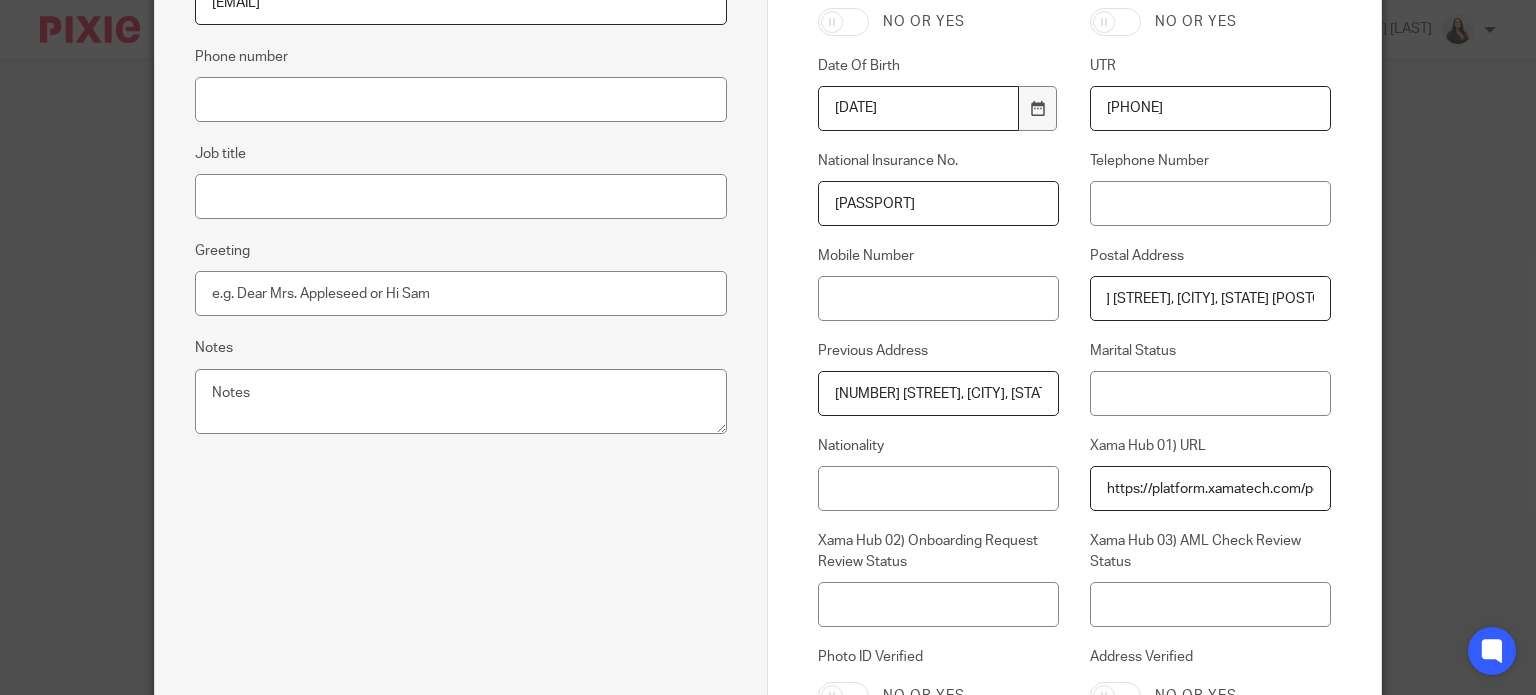 scroll, scrollTop: 0, scrollLeft: 61, axis: horizontal 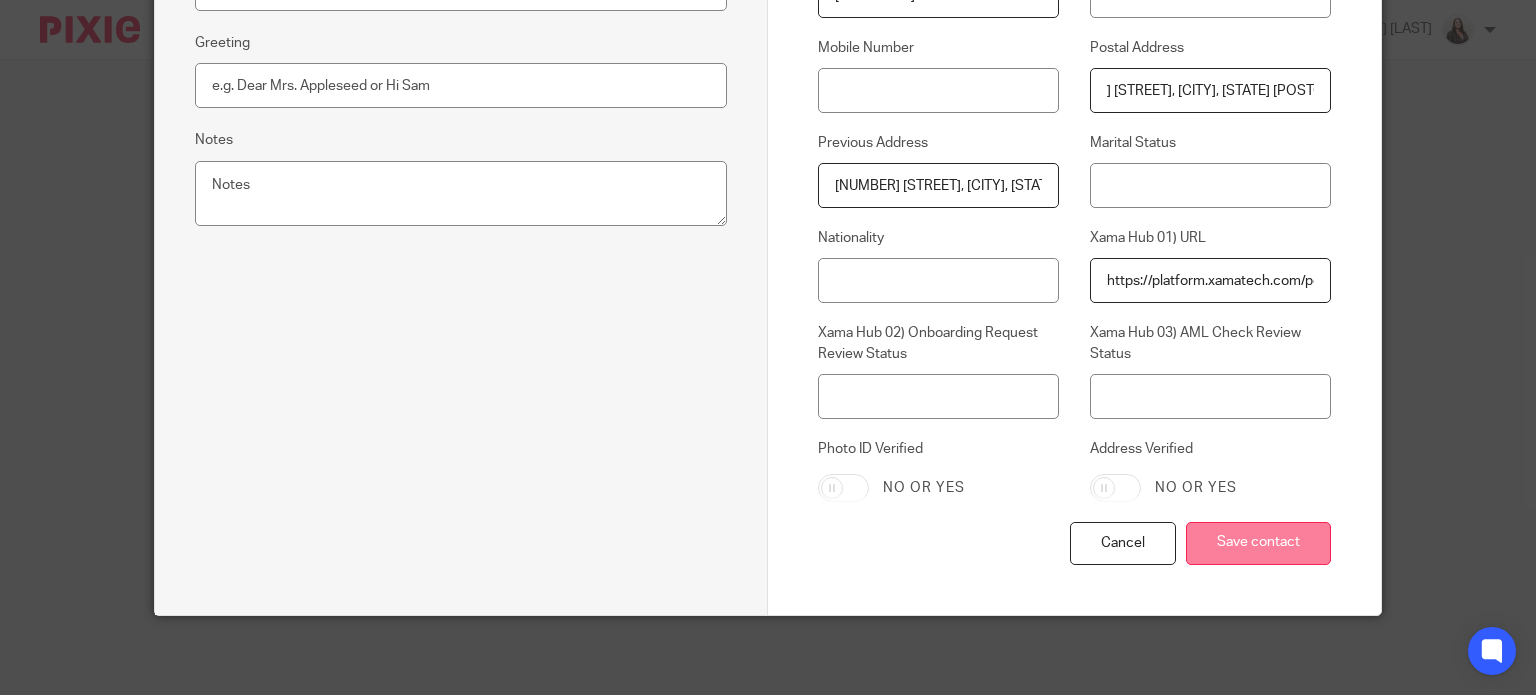type on "2 Meadow Park, Holmer, Hereford HR1 1RD" 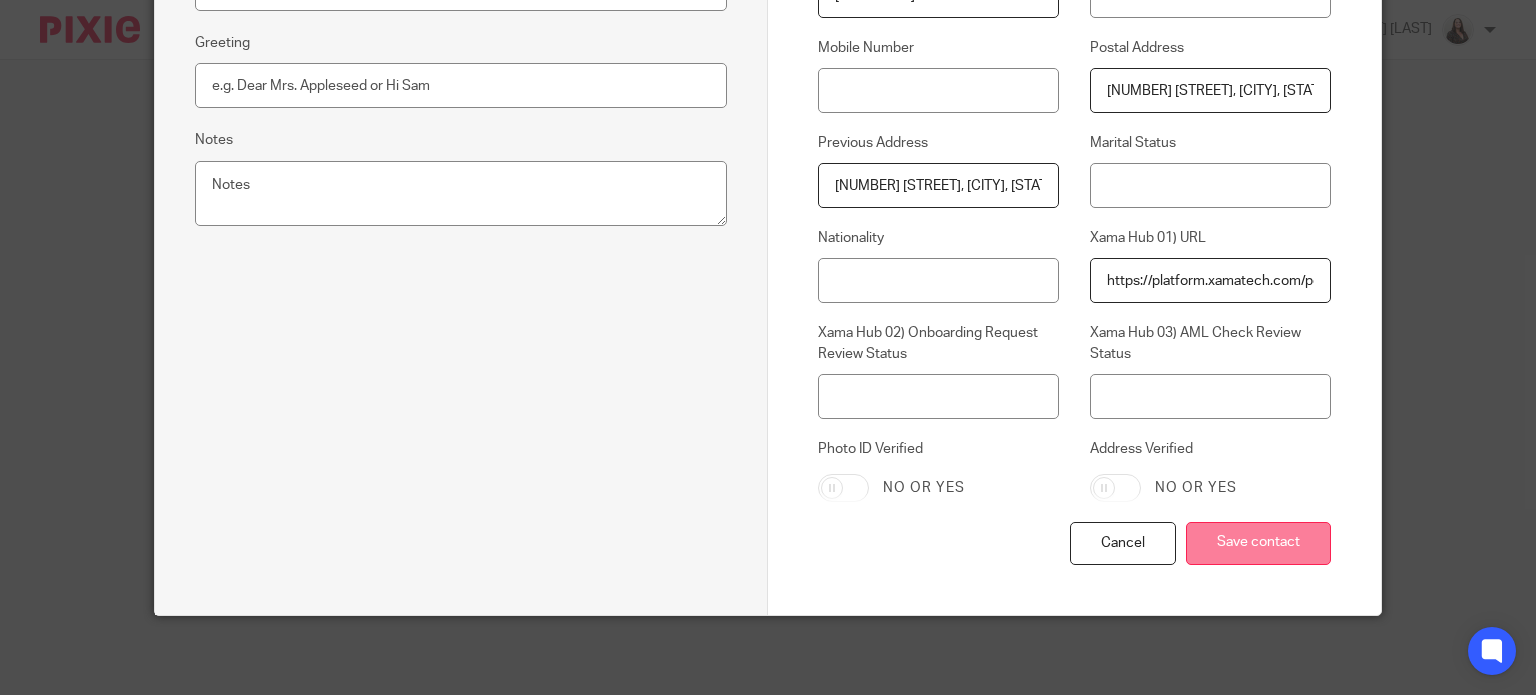click on "Save contact" at bounding box center [1258, 543] 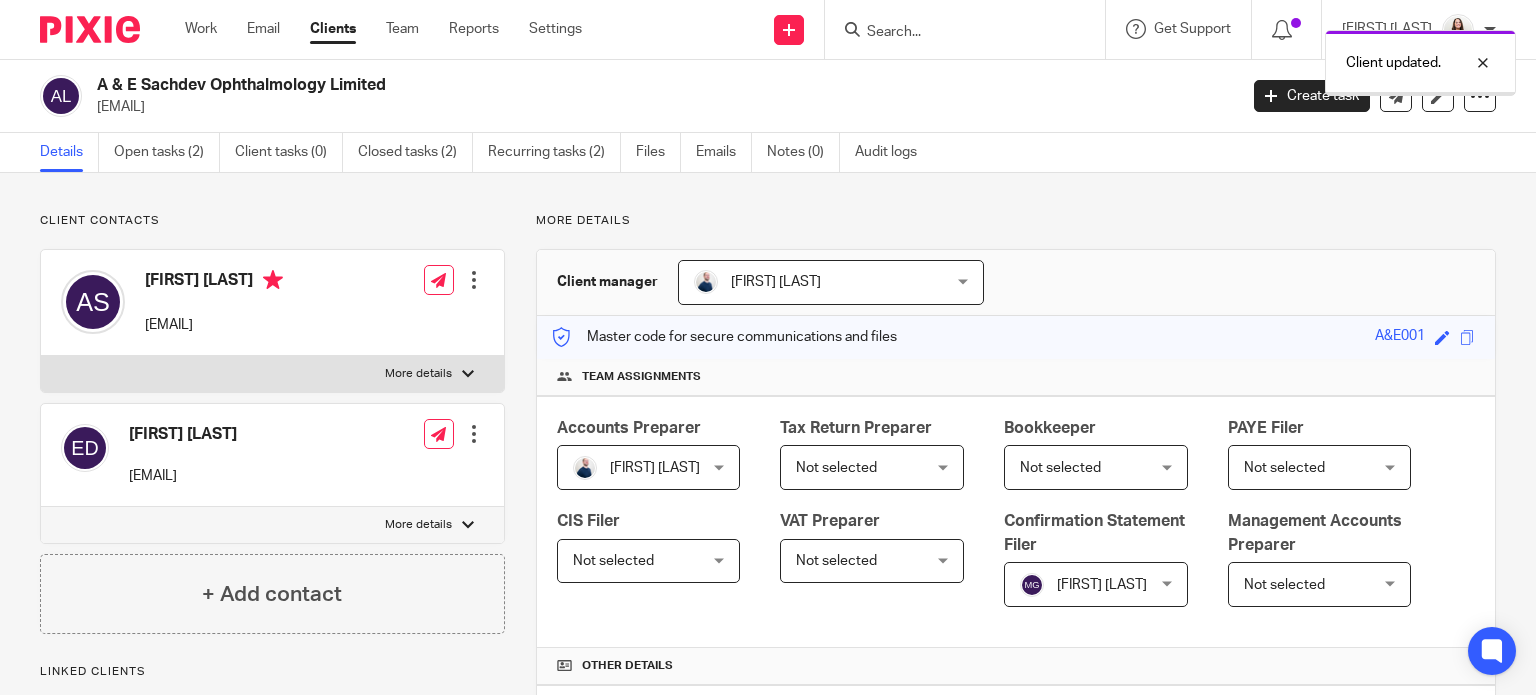 scroll, scrollTop: 0, scrollLeft: 0, axis: both 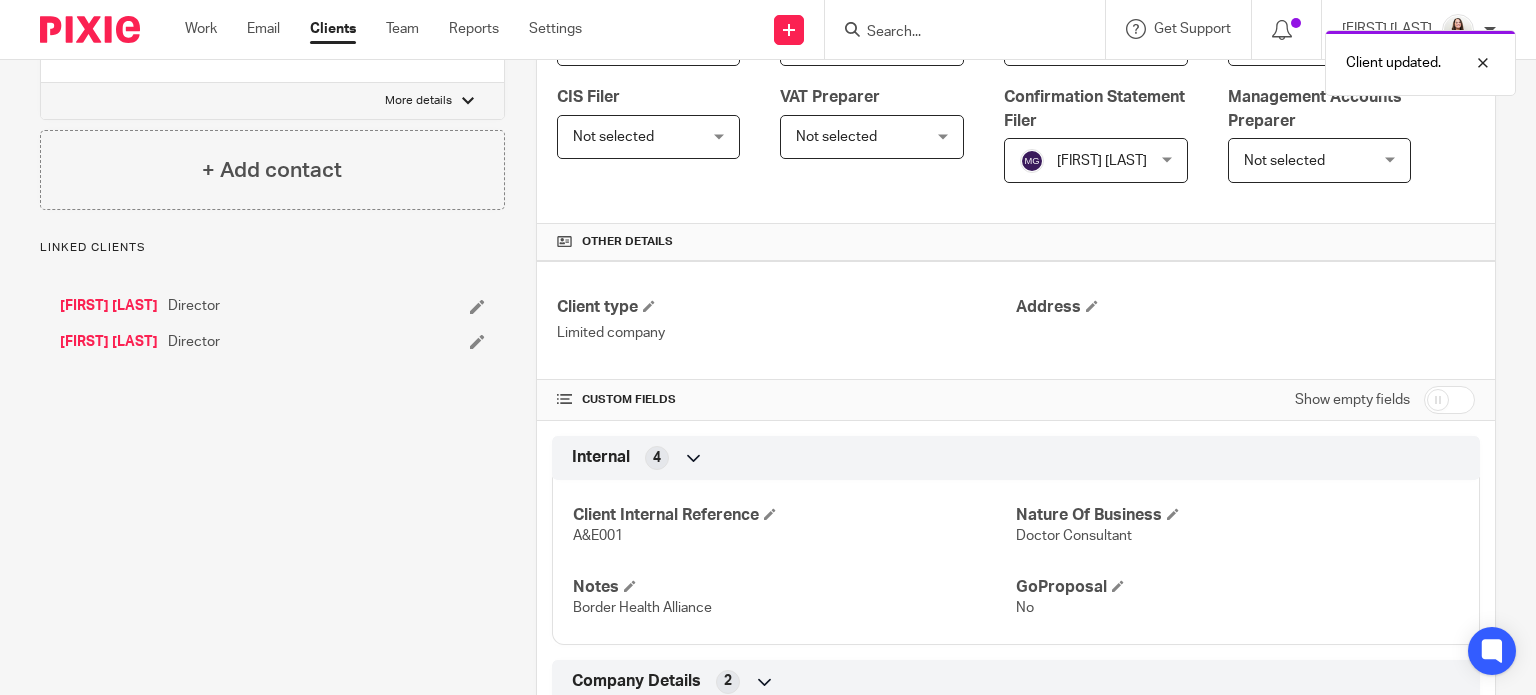 click on "[FIRST] [LAST]" at bounding box center (109, 342) 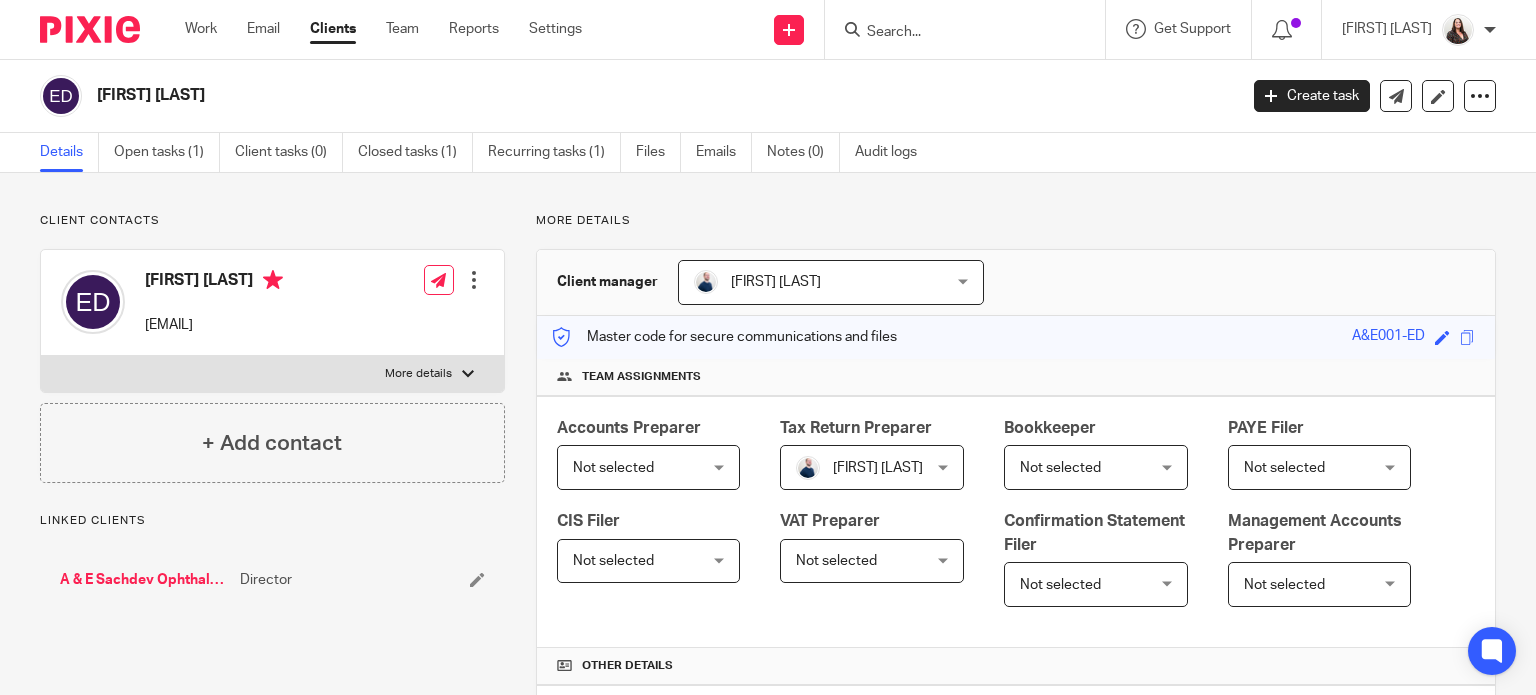 scroll, scrollTop: 0, scrollLeft: 0, axis: both 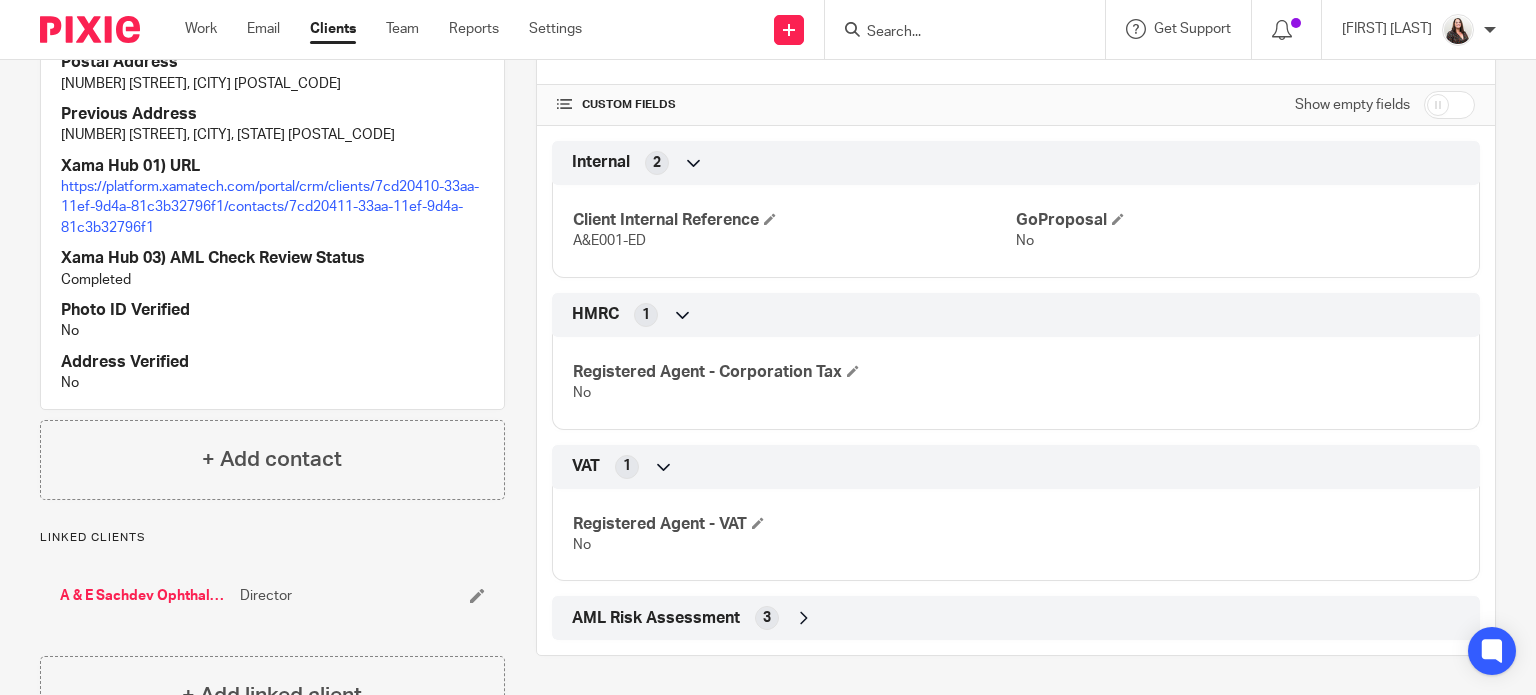 click on "A & E Sachdev Ophthalmology Limited" at bounding box center [145, 596] 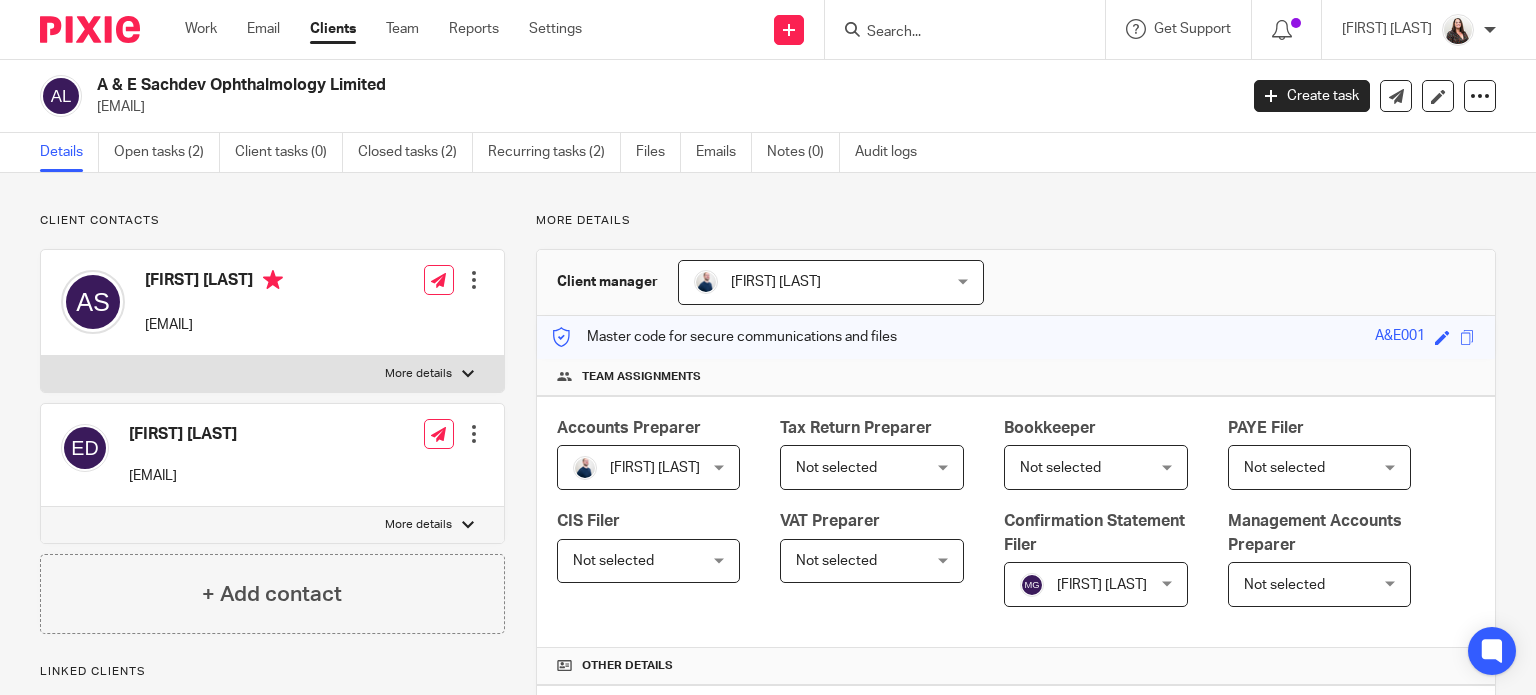 scroll, scrollTop: 0, scrollLeft: 0, axis: both 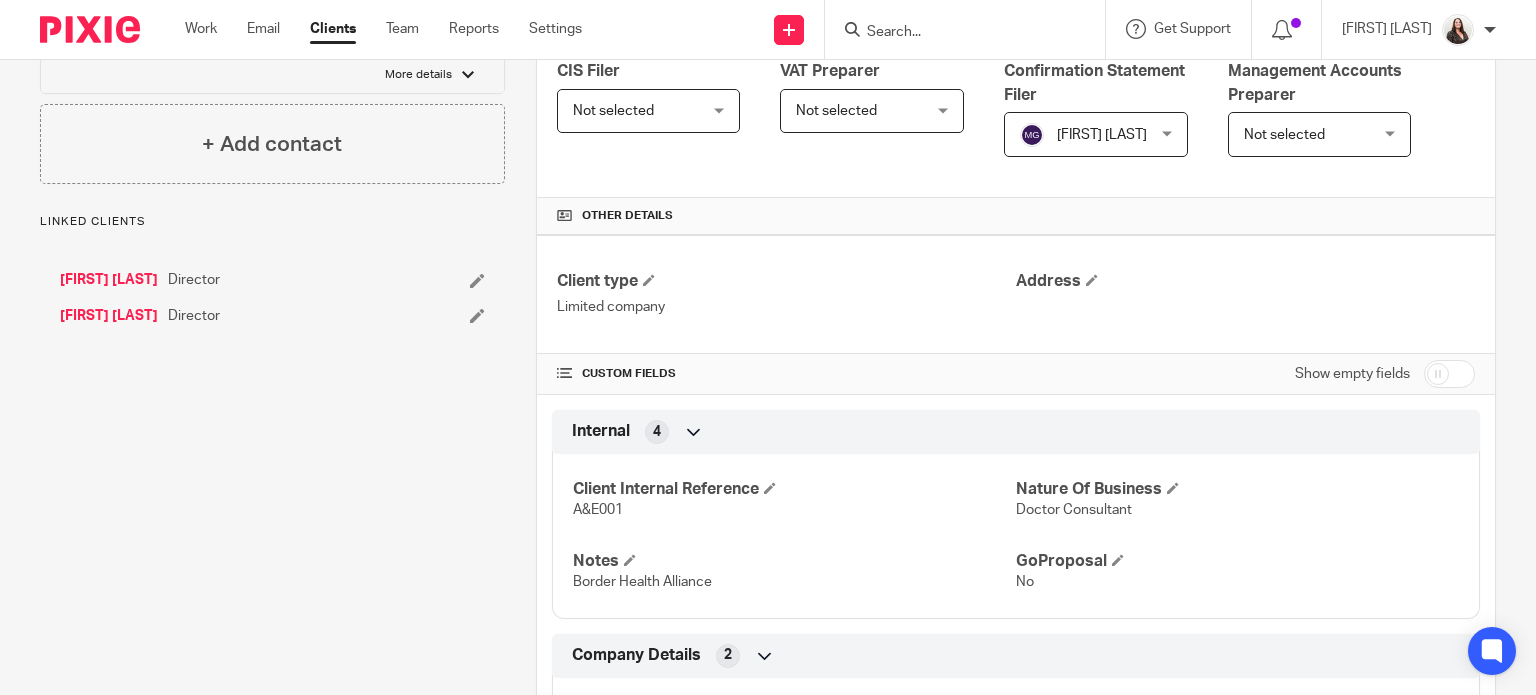 click on "[FIRST] [LAST]" at bounding box center (109, 280) 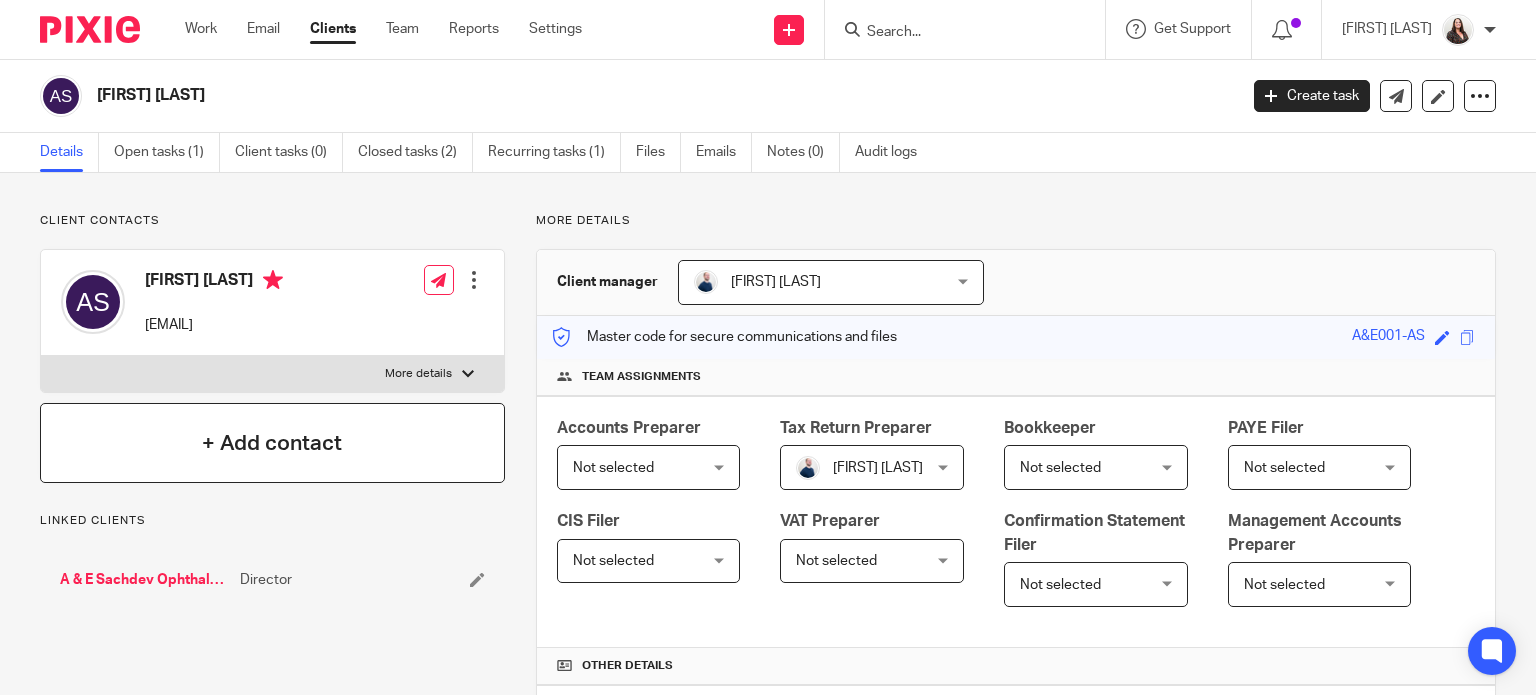 scroll, scrollTop: 0, scrollLeft: 0, axis: both 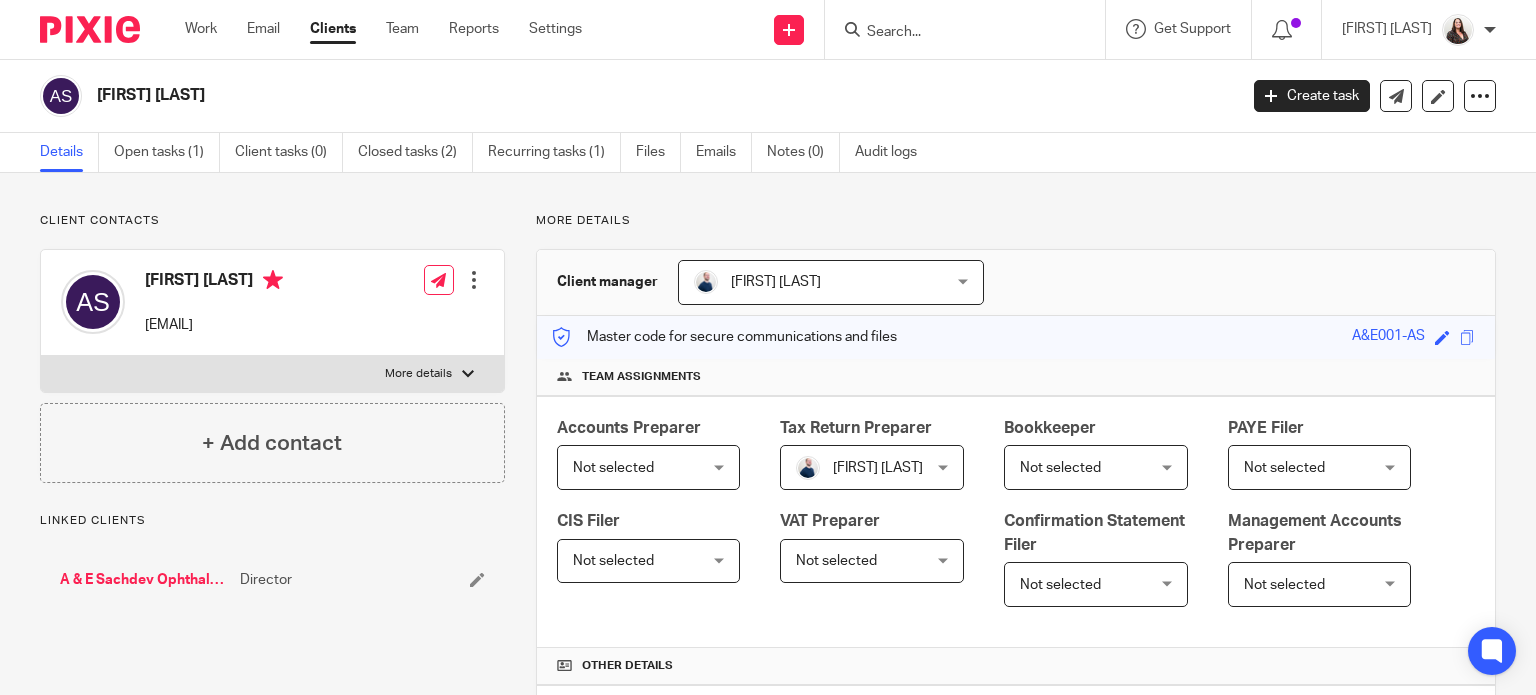 click on "More details" at bounding box center [418, 374] 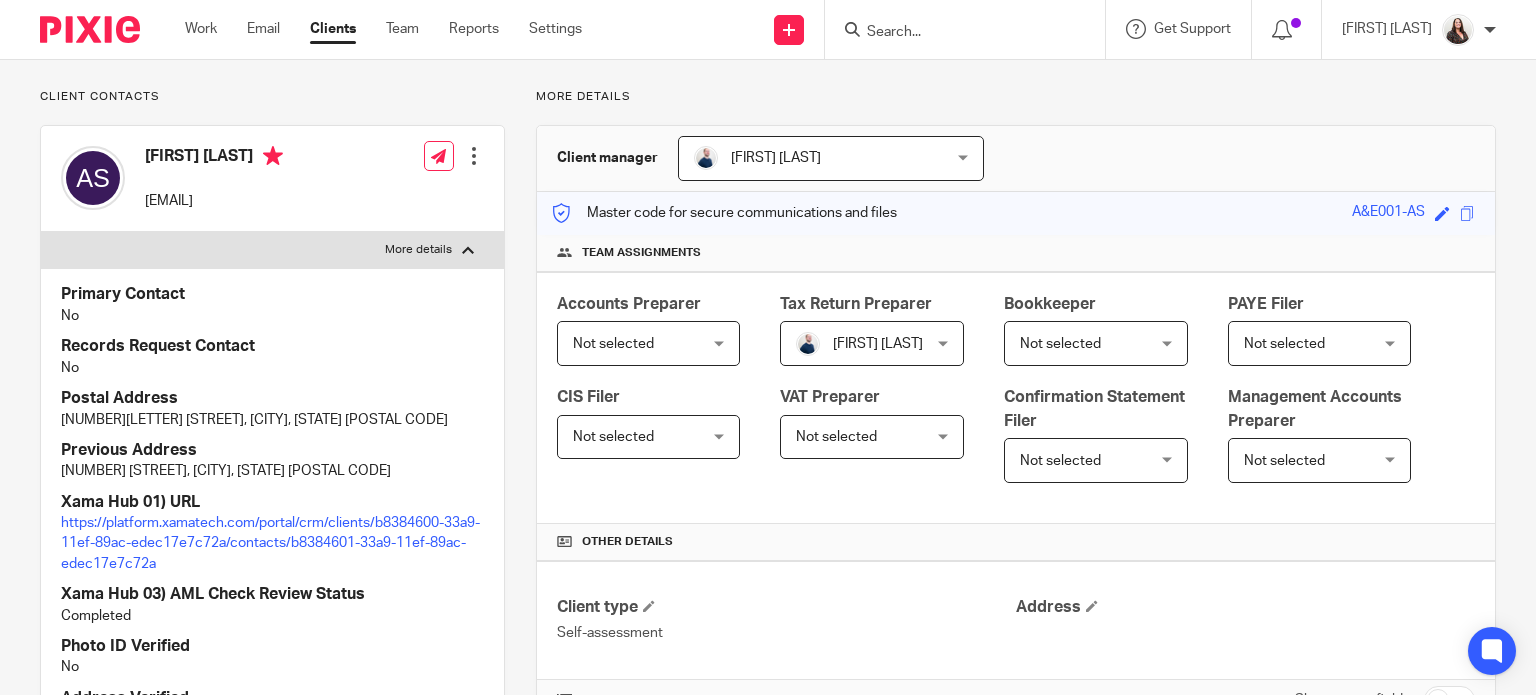 scroll, scrollTop: 124, scrollLeft: 0, axis: vertical 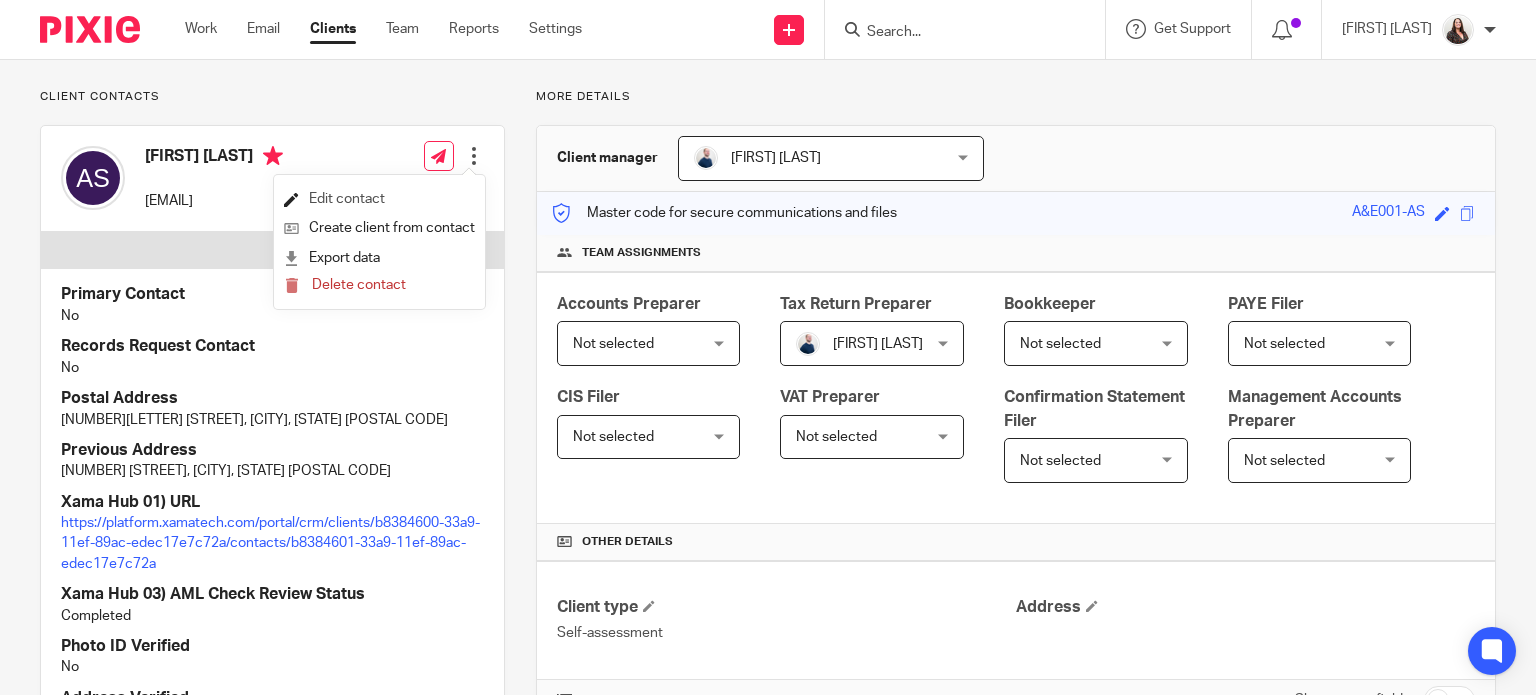 click on "Edit contact" at bounding box center (379, 199) 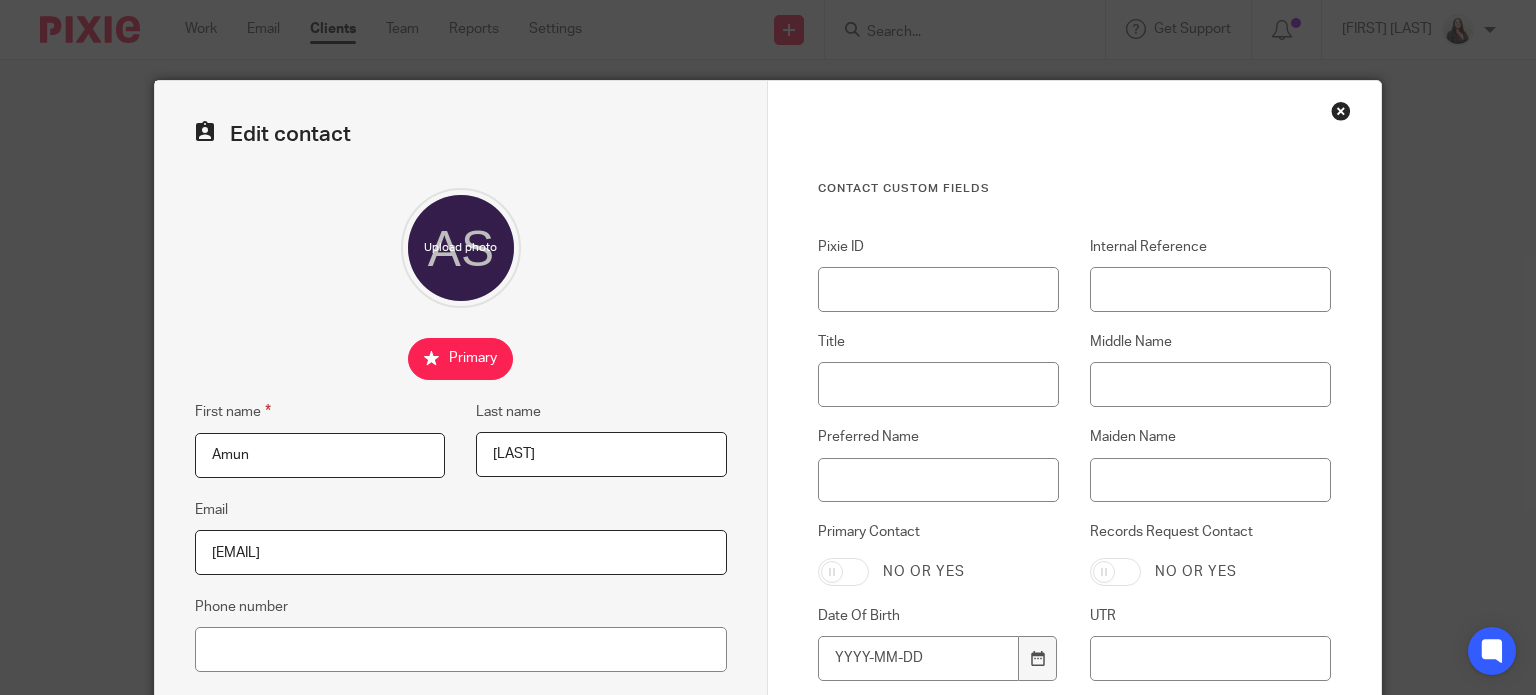 scroll, scrollTop: 0, scrollLeft: 0, axis: both 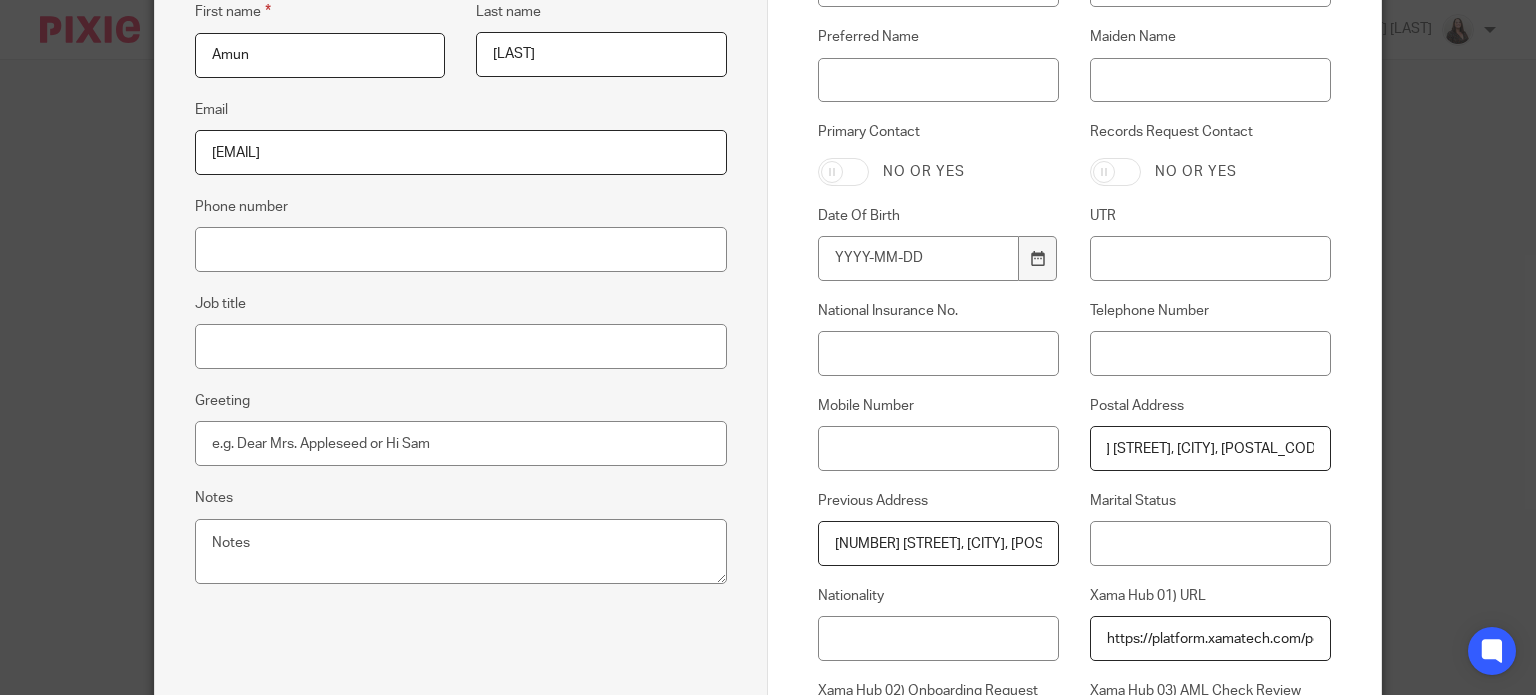 drag, startPoint x: 1096, startPoint y: 449, endPoint x: 1457, endPoint y: 443, distance: 361.04987 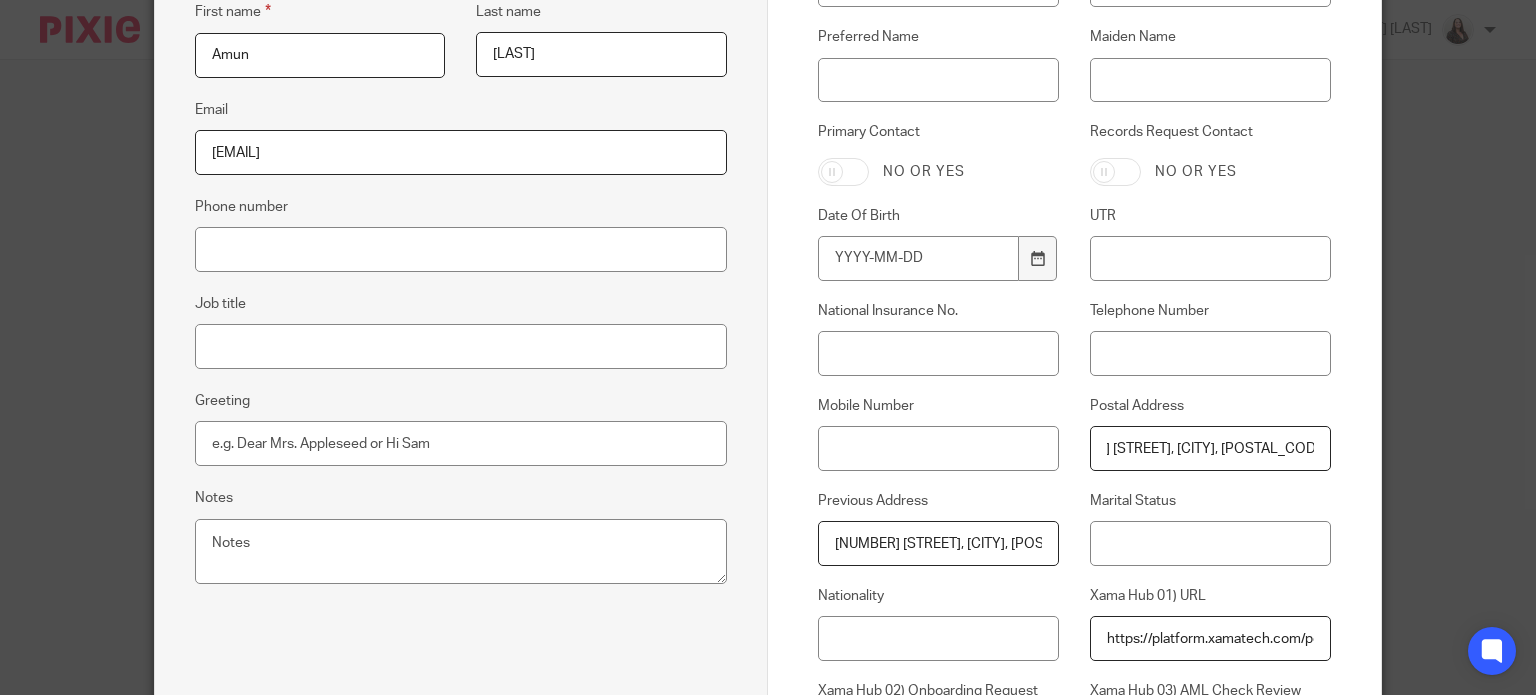 paste on "[NUMBER] [STREET], [CITY], [POSTAL_CODE]" 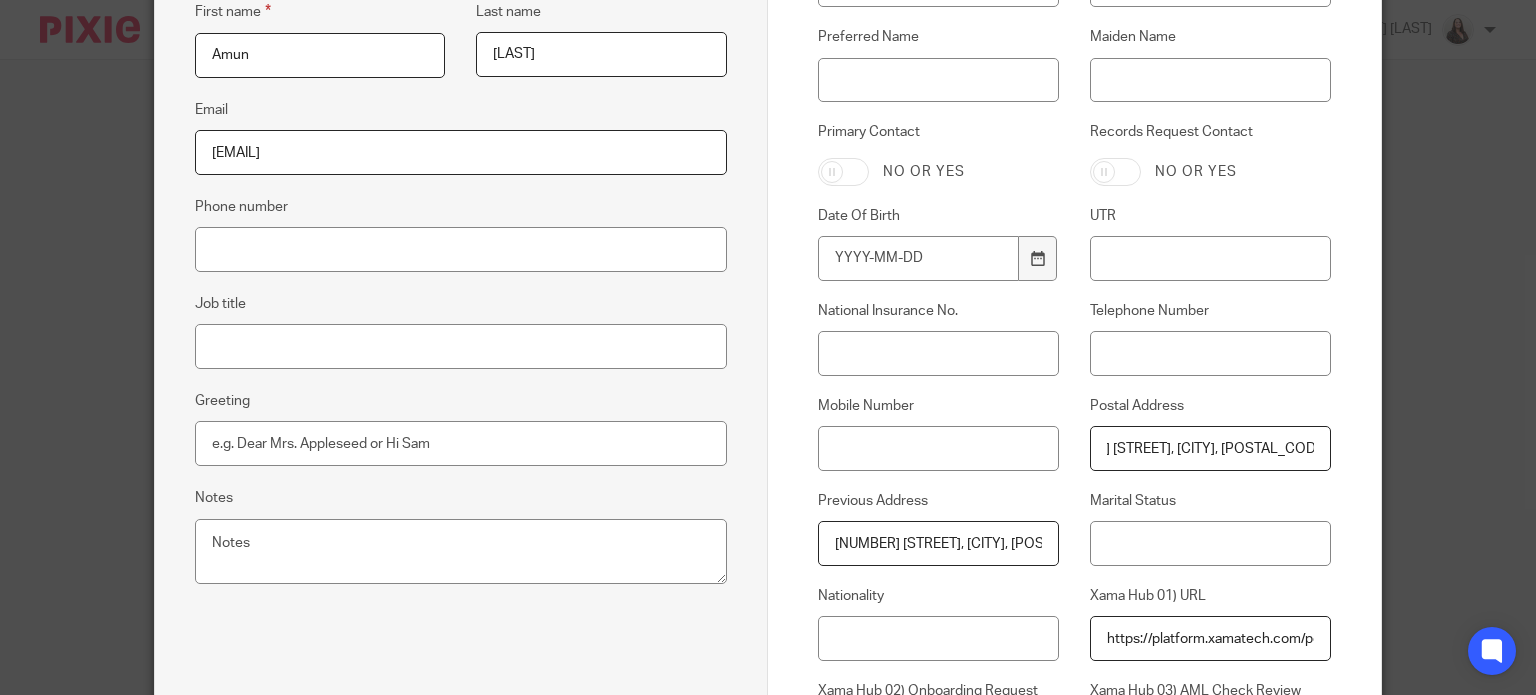 scroll, scrollTop: 0, scrollLeft: 61, axis: horizontal 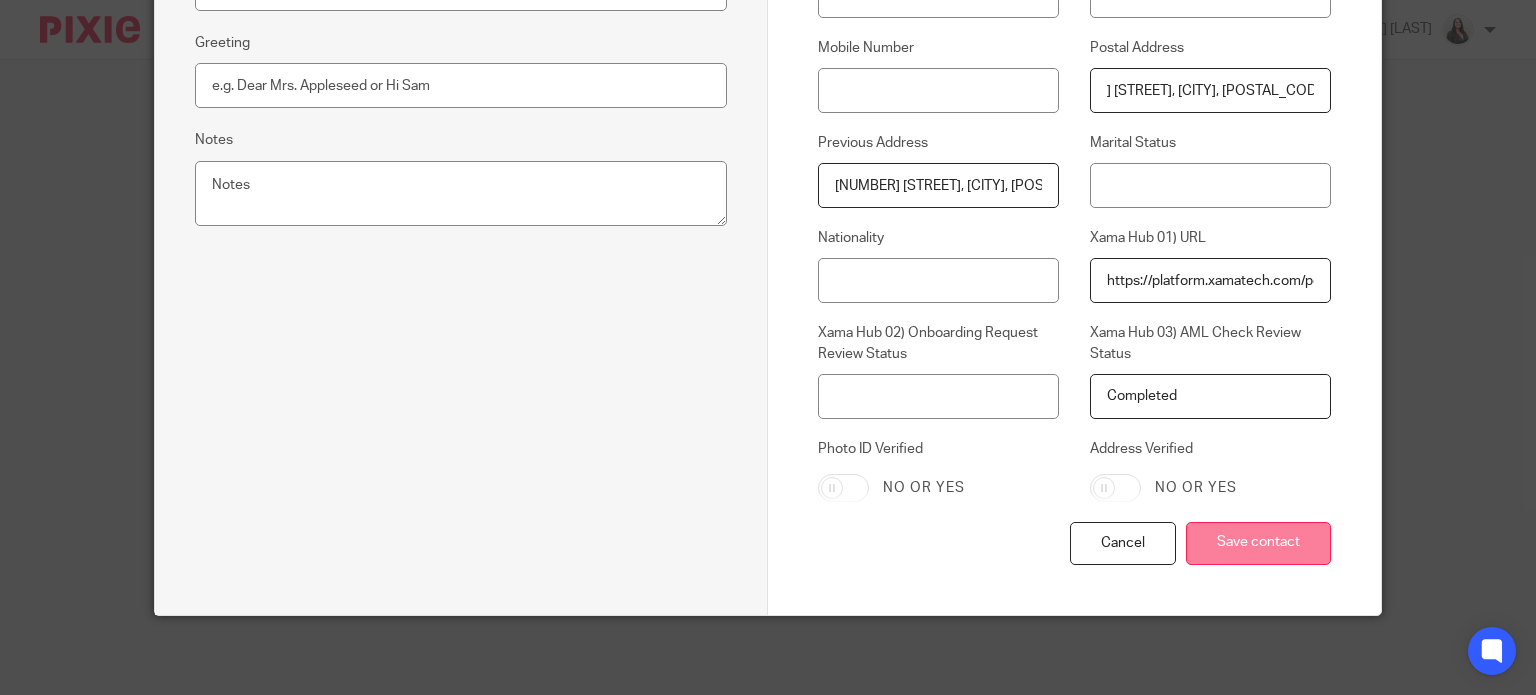 type on "2 Meadow Park, Holmer, Hereford HR1 1RD" 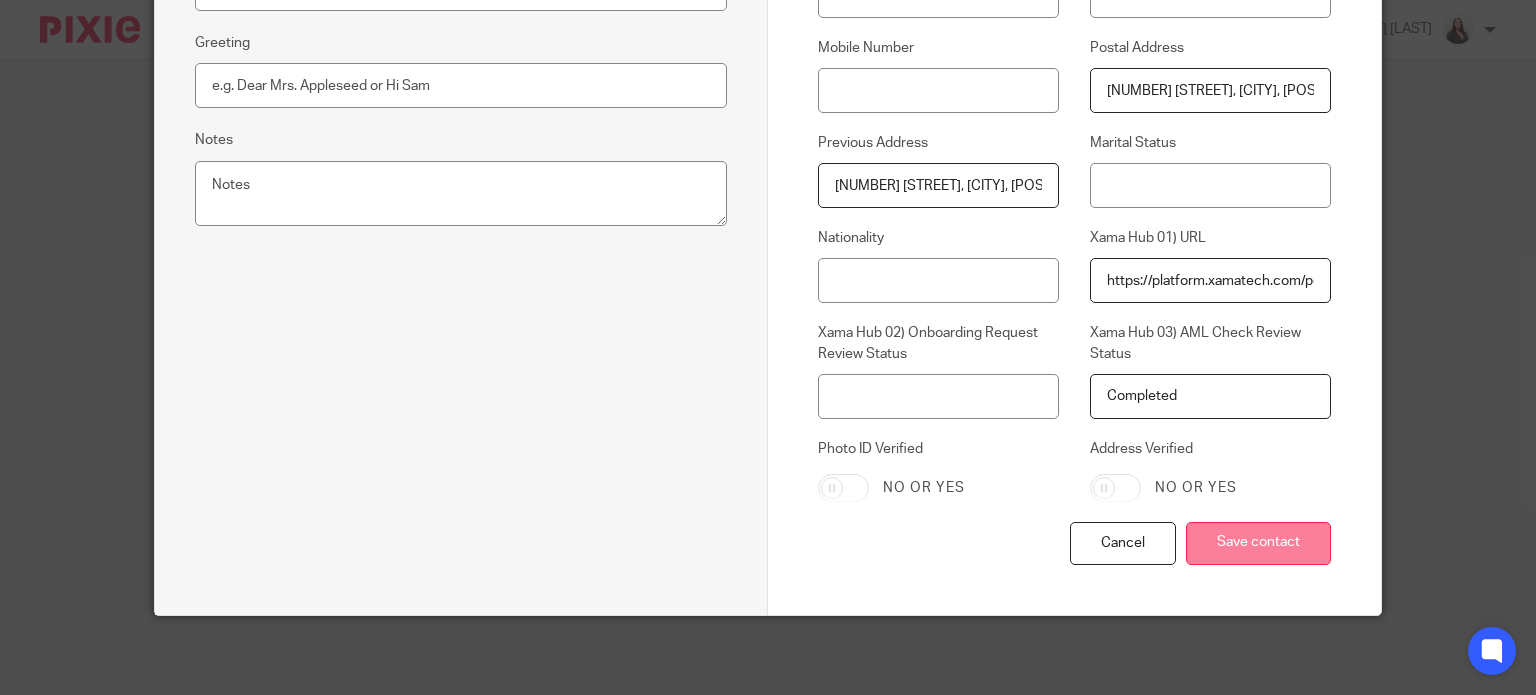 click on "Save contact" at bounding box center (1258, 543) 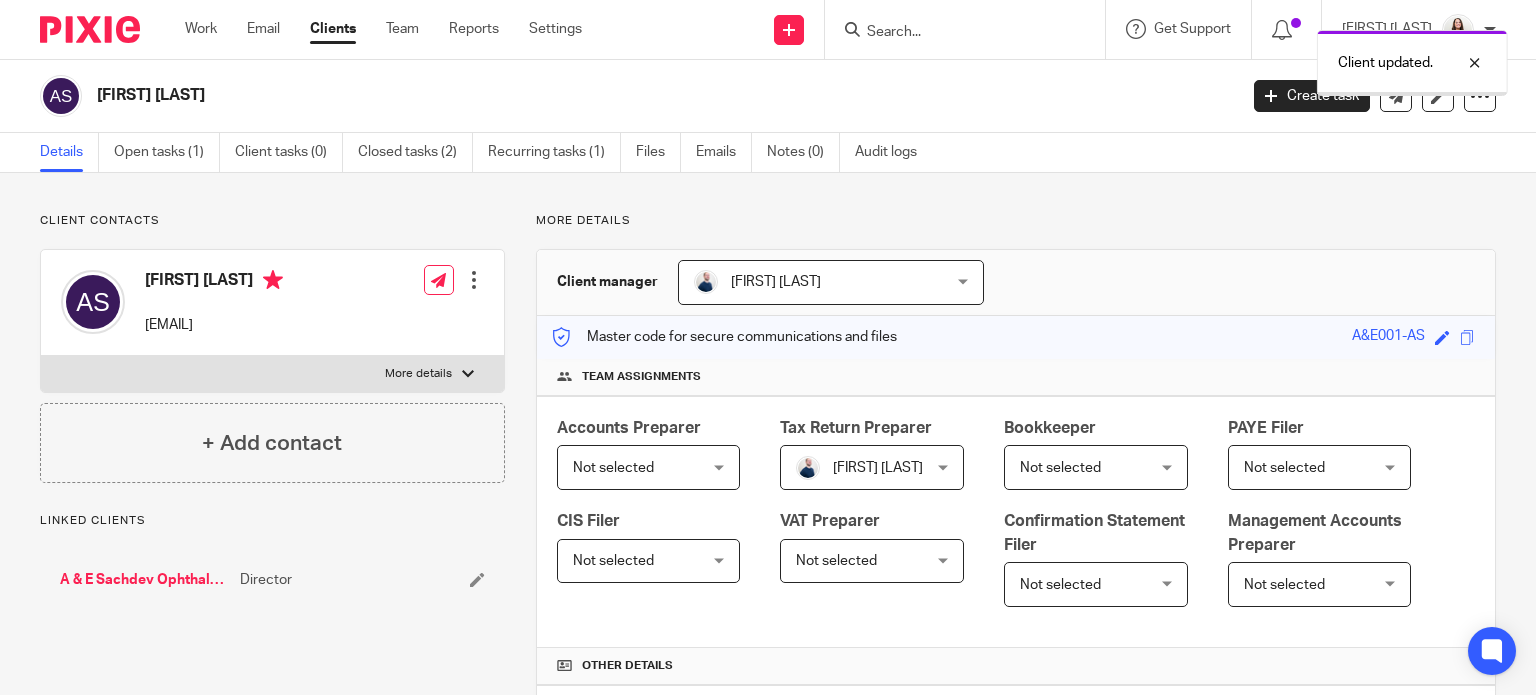 scroll, scrollTop: 0, scrollLeft: 0, axis: both 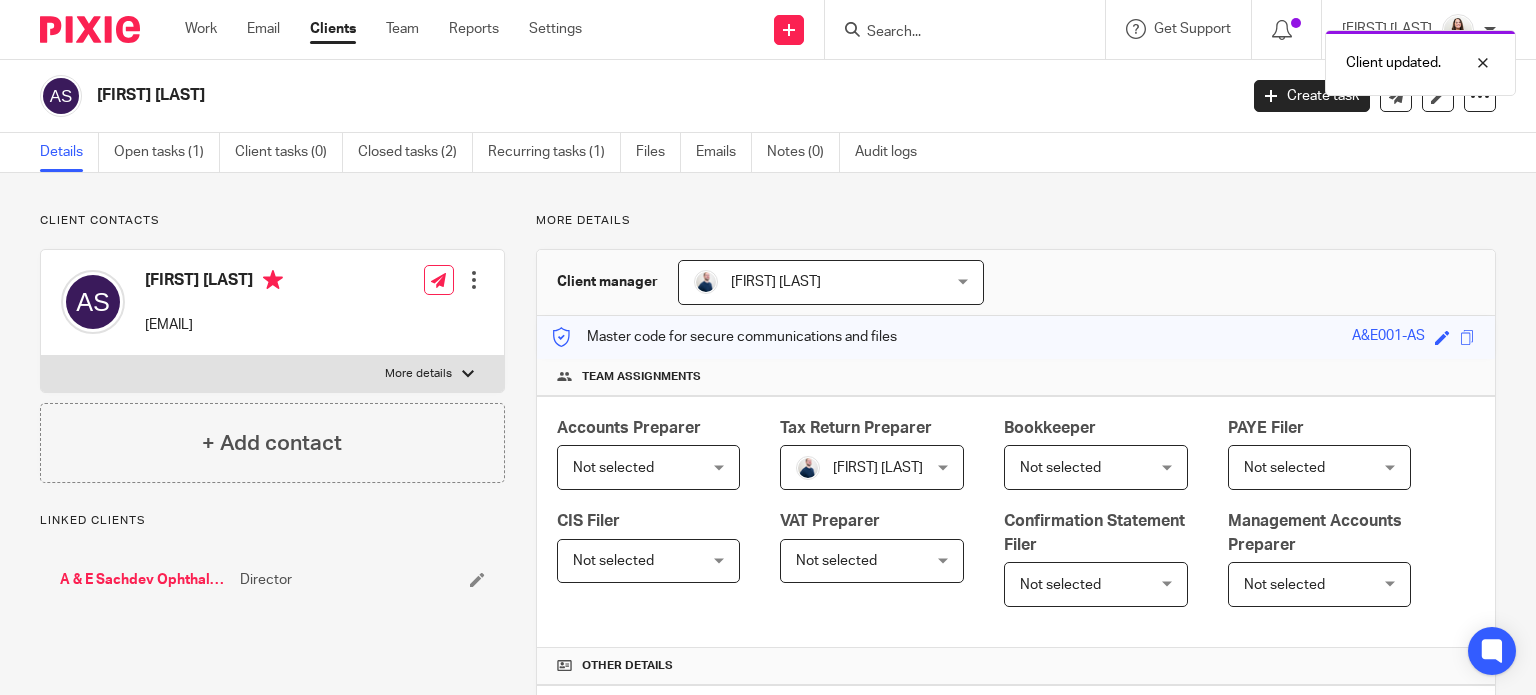 click on "Client updated." at bounding box center (1142, 58) 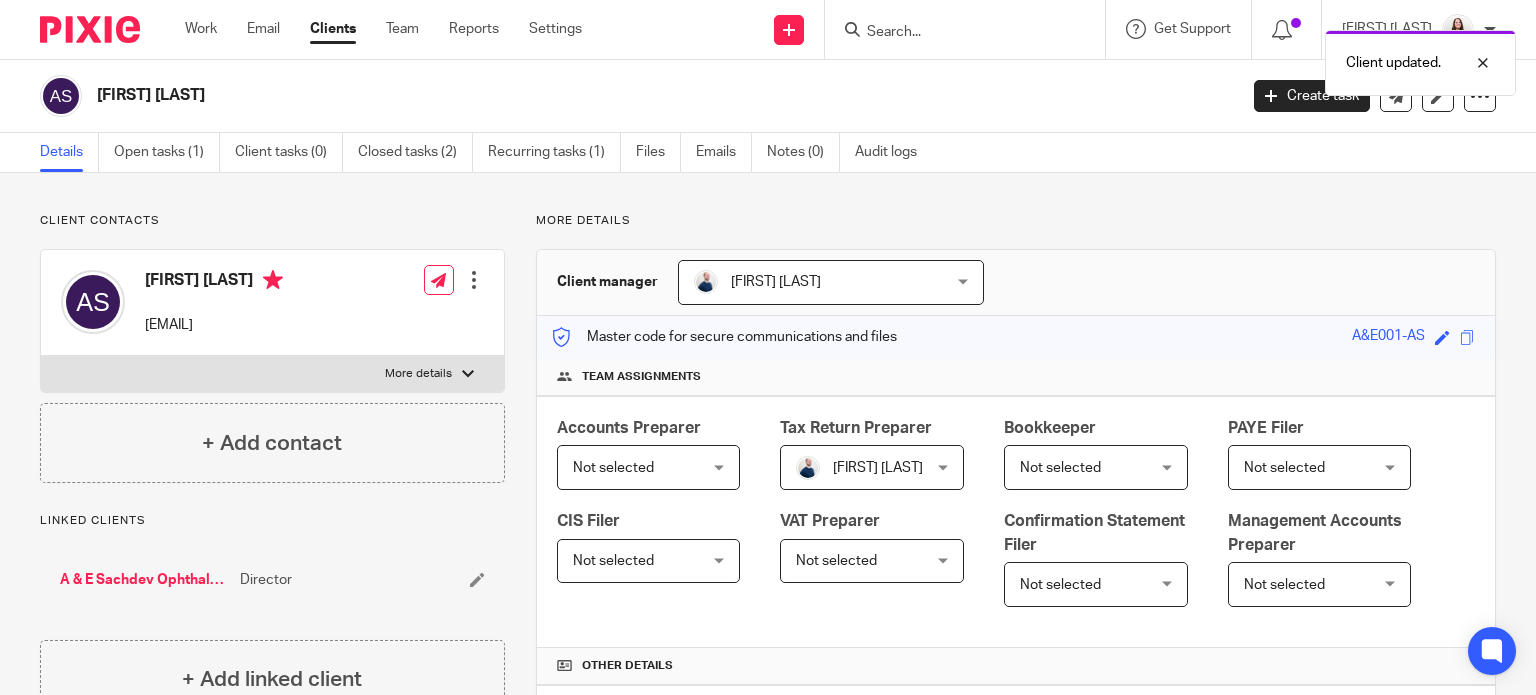 click on "Client updated." at bounding box center (1142, 58) 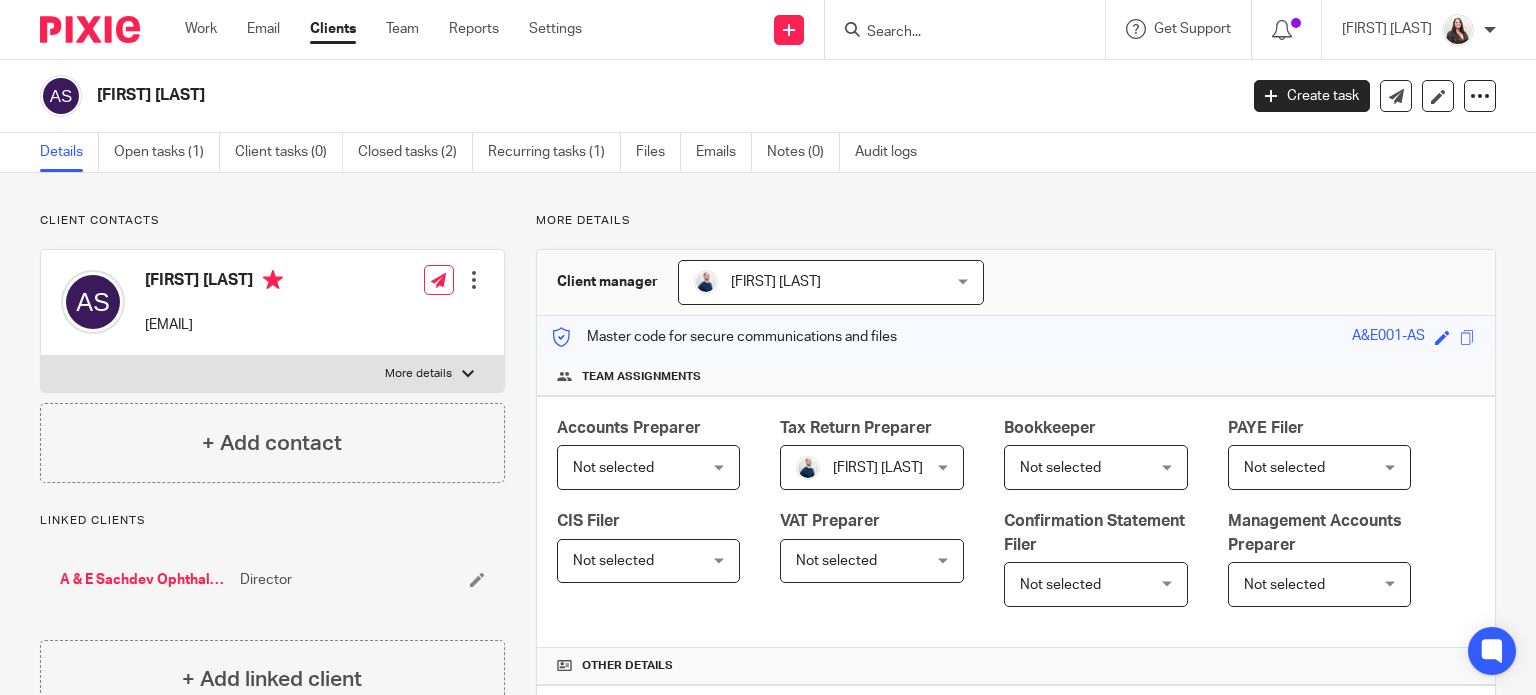 click at bounding box center [955, 33] 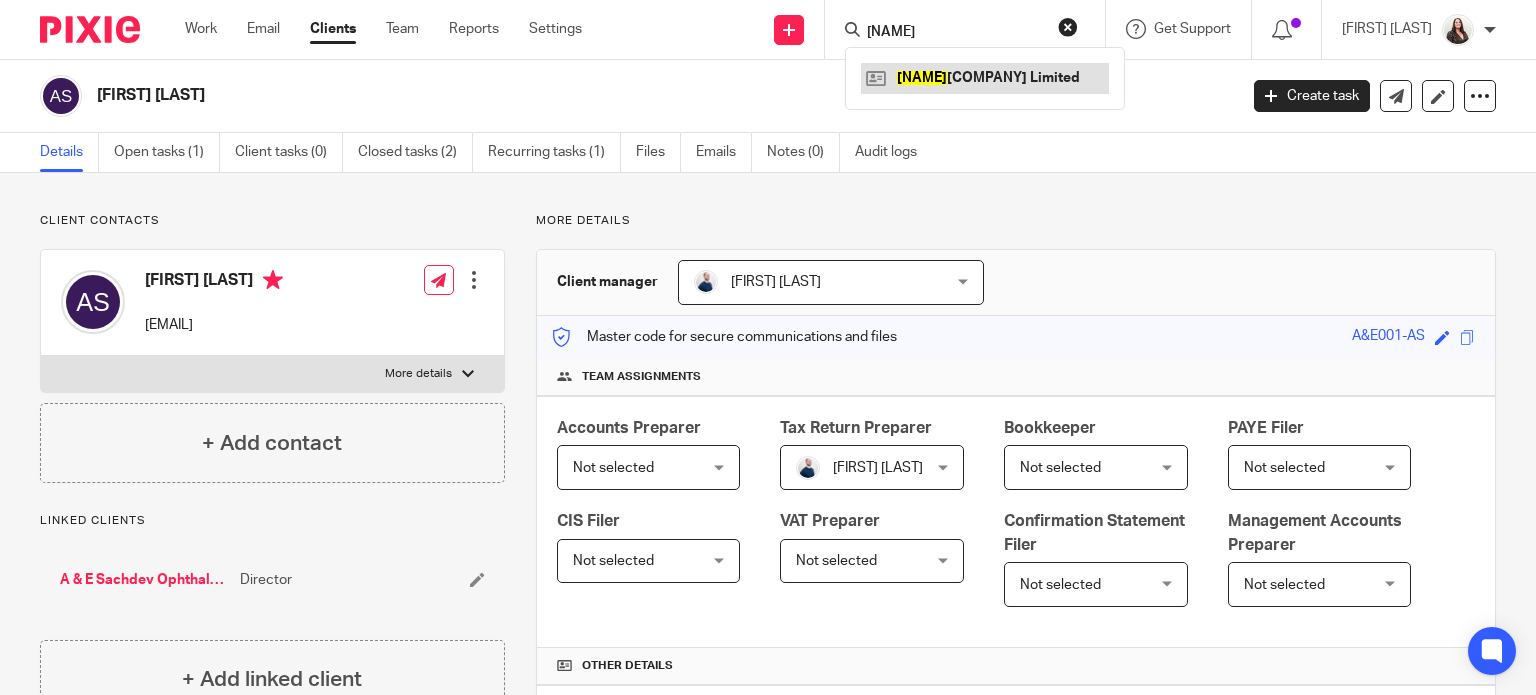 type on "yahus" 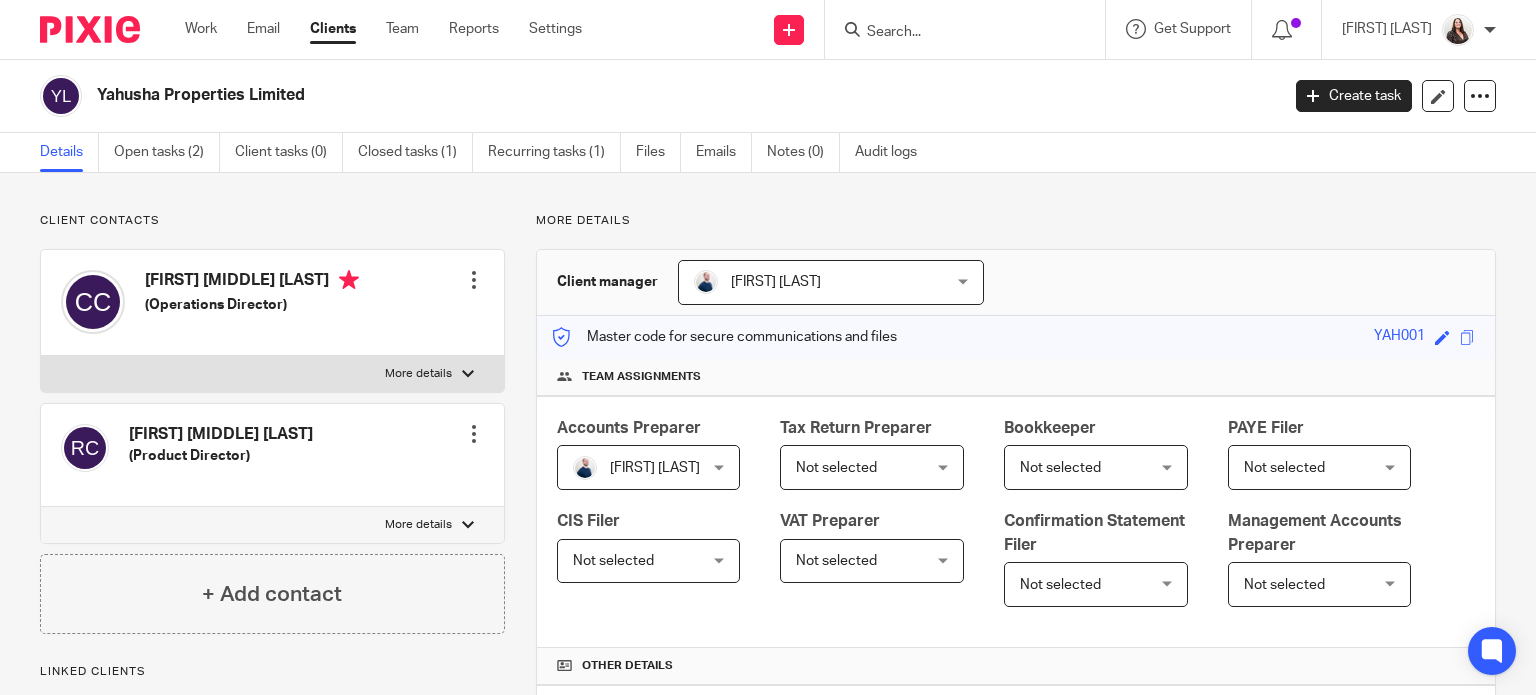 scroll, scrollTop: 0, scrollLeft: 0, axis: both 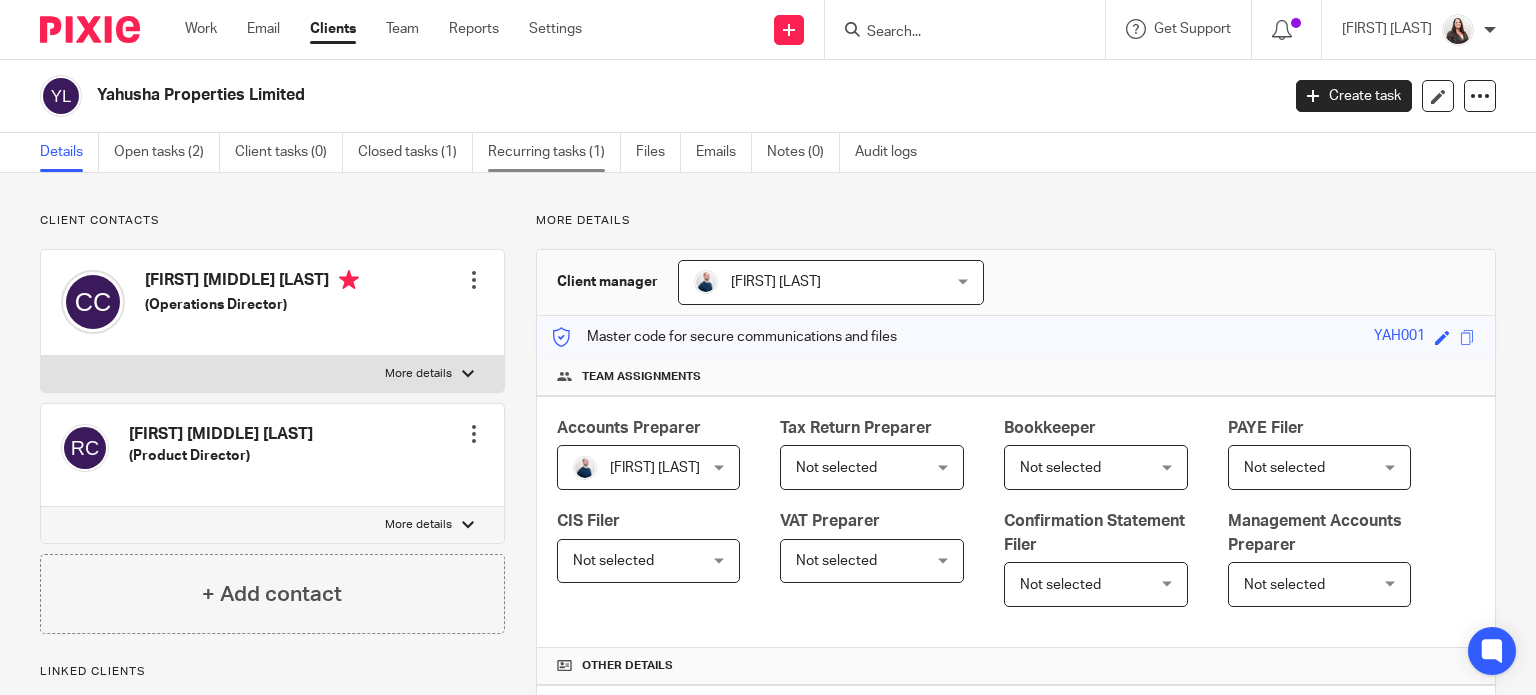 click on "Recurring tasks (1)" at bounding box center [554, 152] 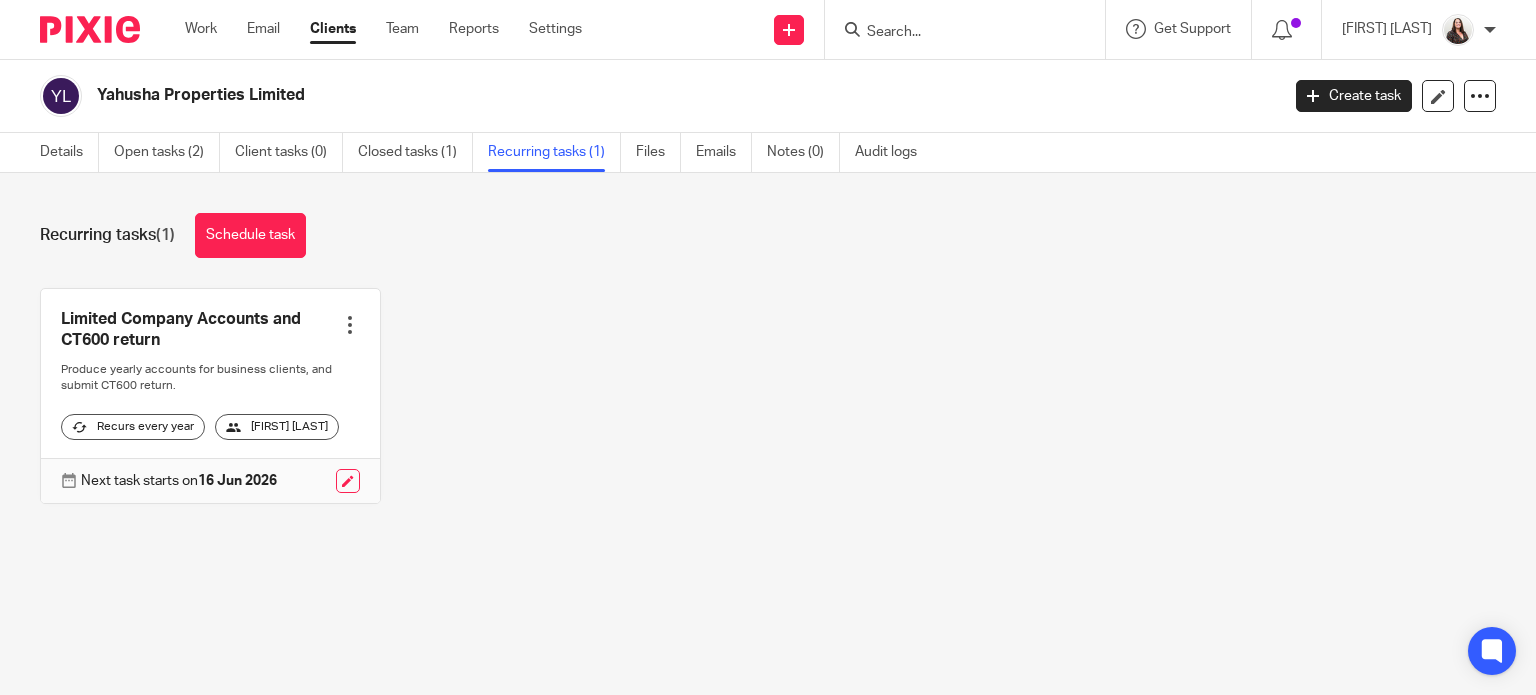 scroll, scrollTop: 0, scrollLeft: 0, axis: both 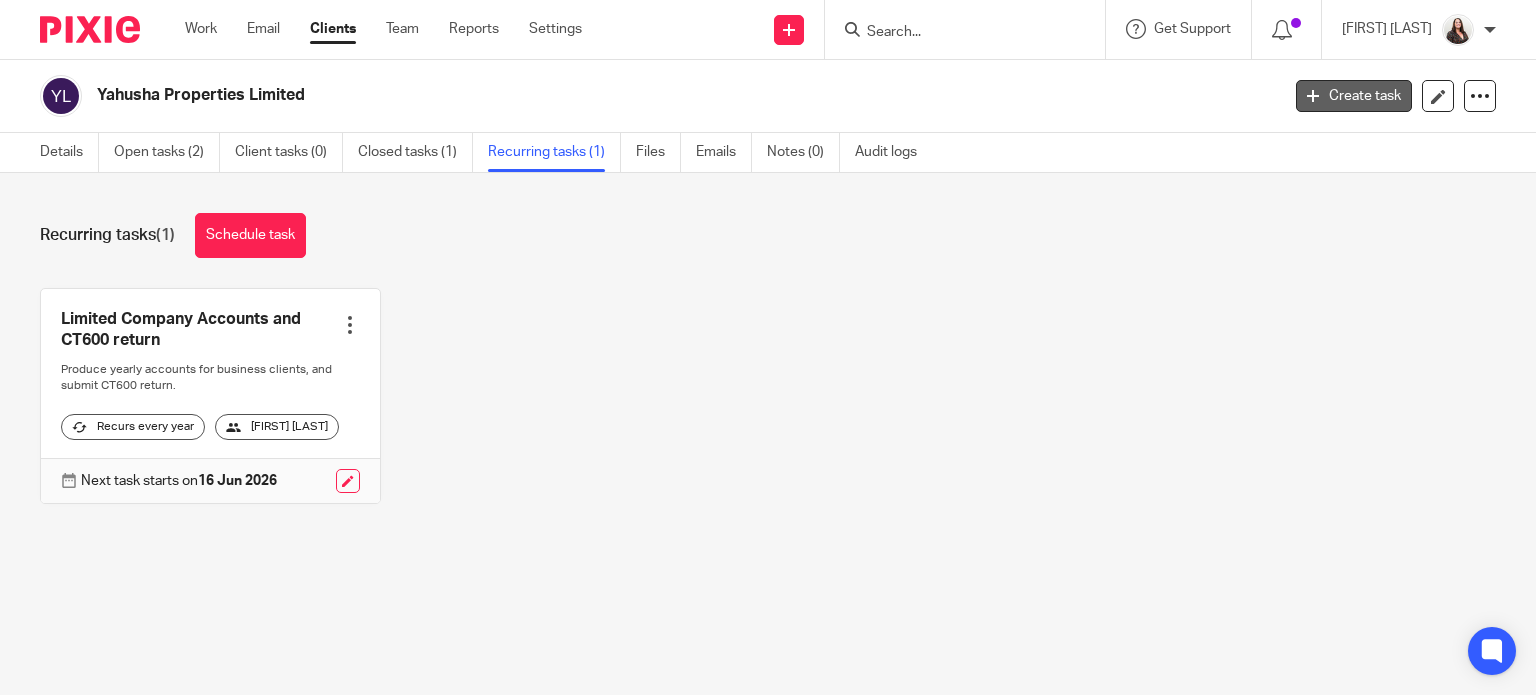click on "Create task" at bounding box center (1354, 96) 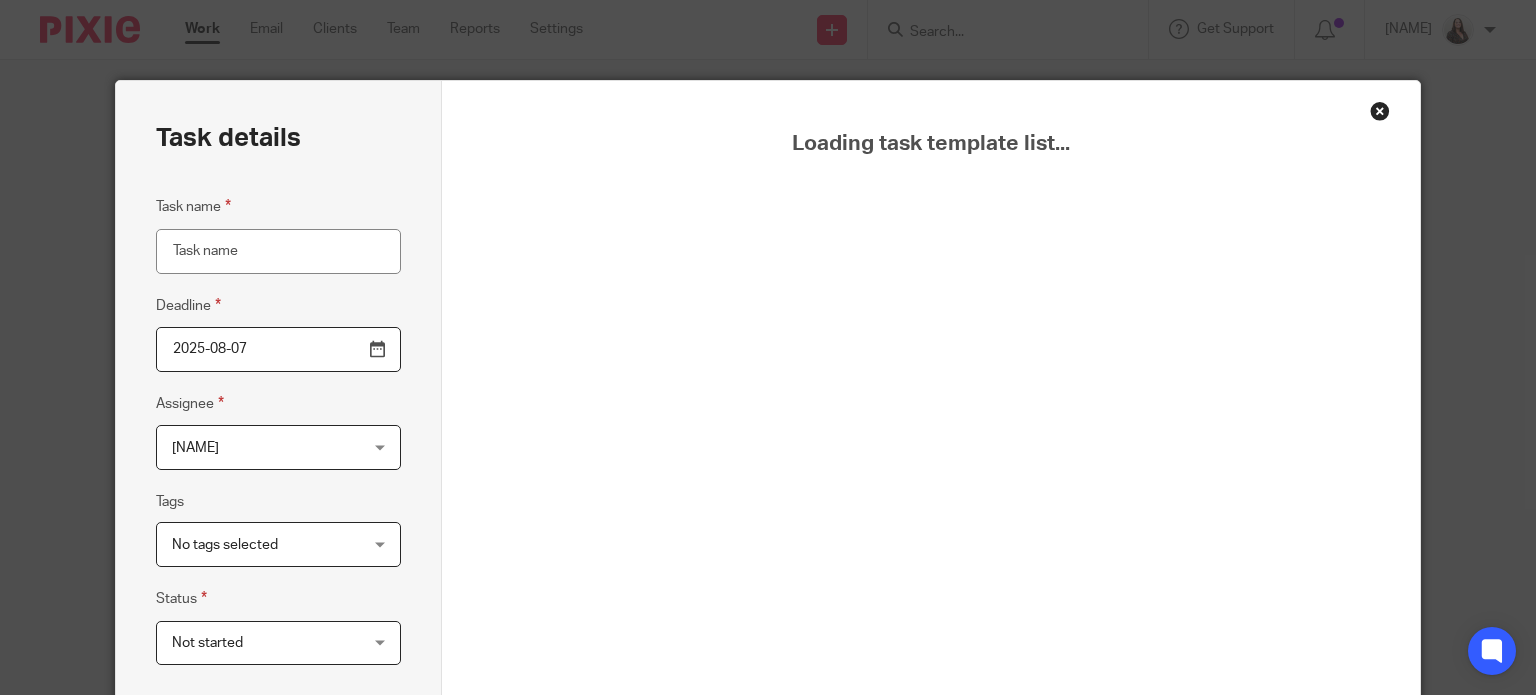 scroll, scrollTop: 0, scrollLeft: 0, axis: both 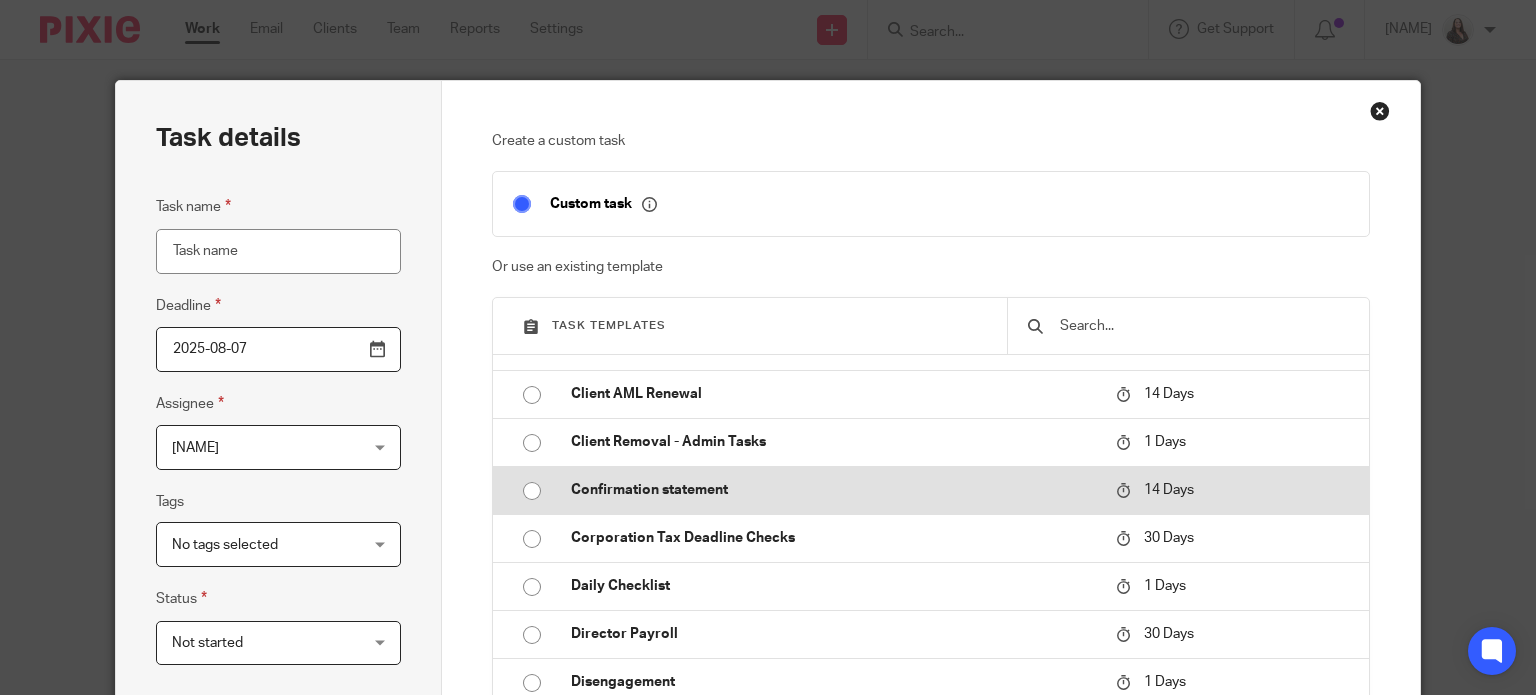 click on "Confirmation statement" at bounding box center (833, 490) 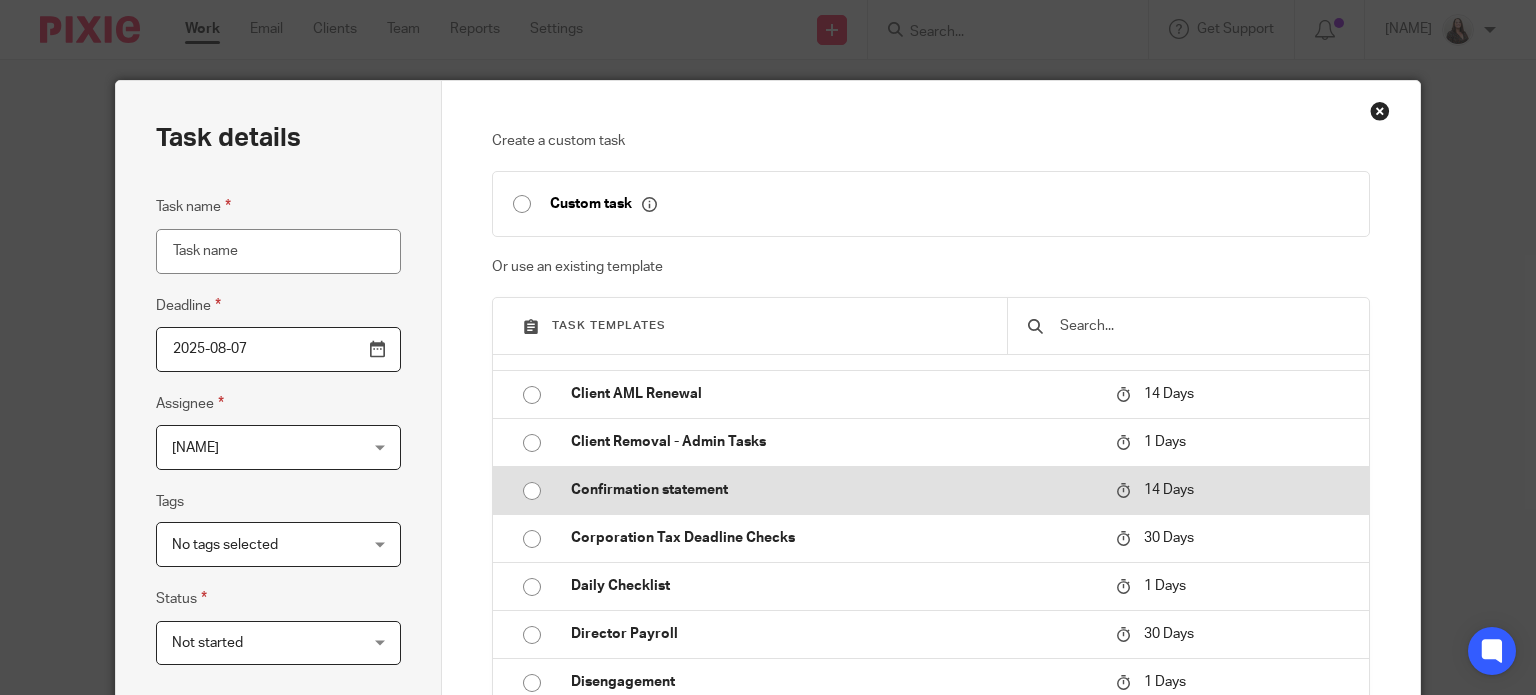 type on "2025-08-21" 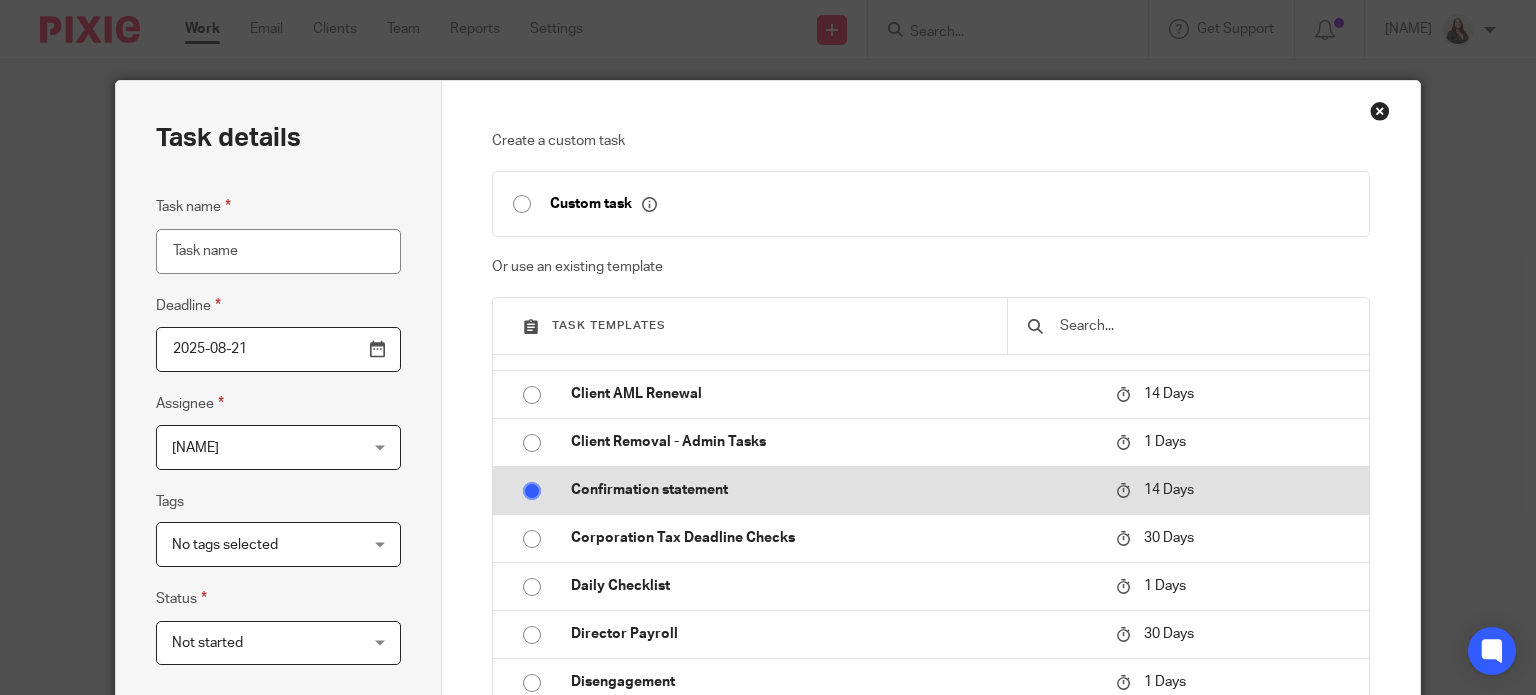 type on "Confirmation statement" 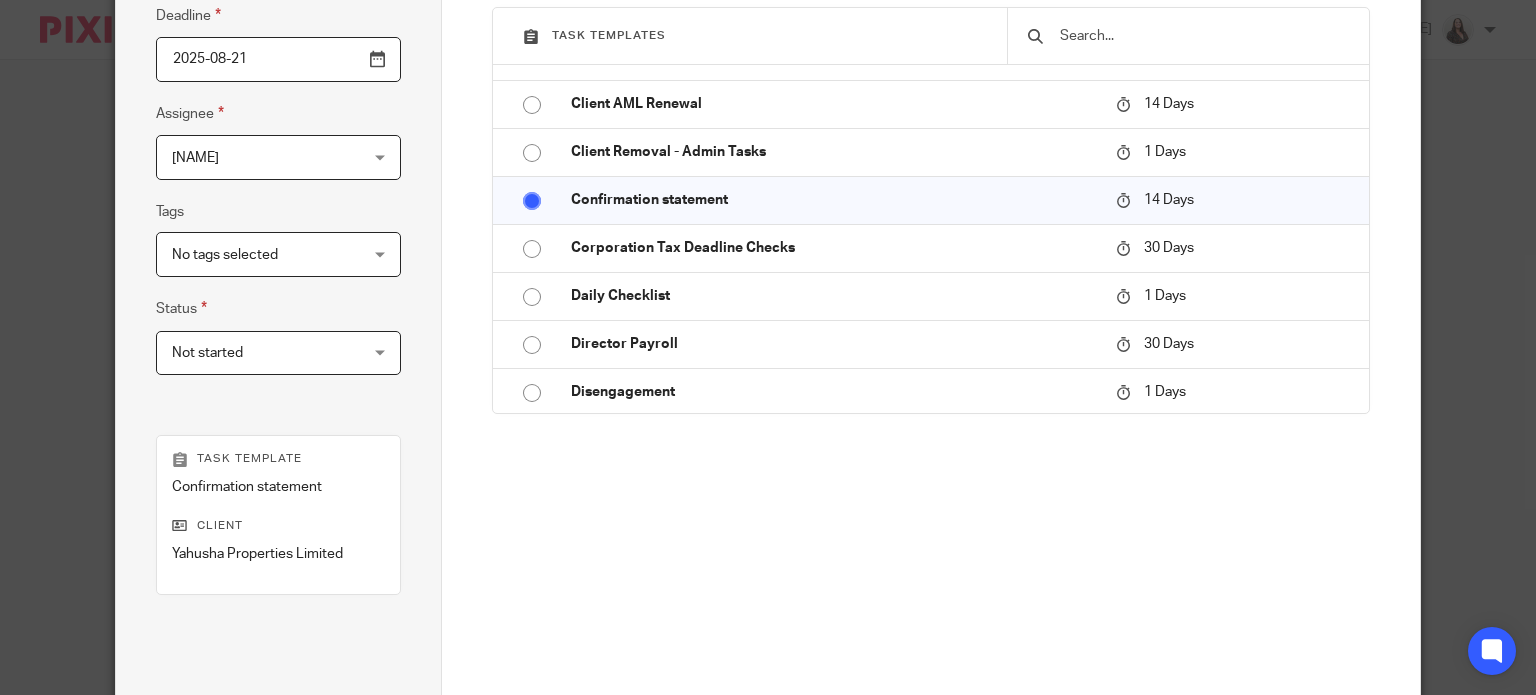scroll, scrollTop: 210, scrollLeft: 0, axis: vertical 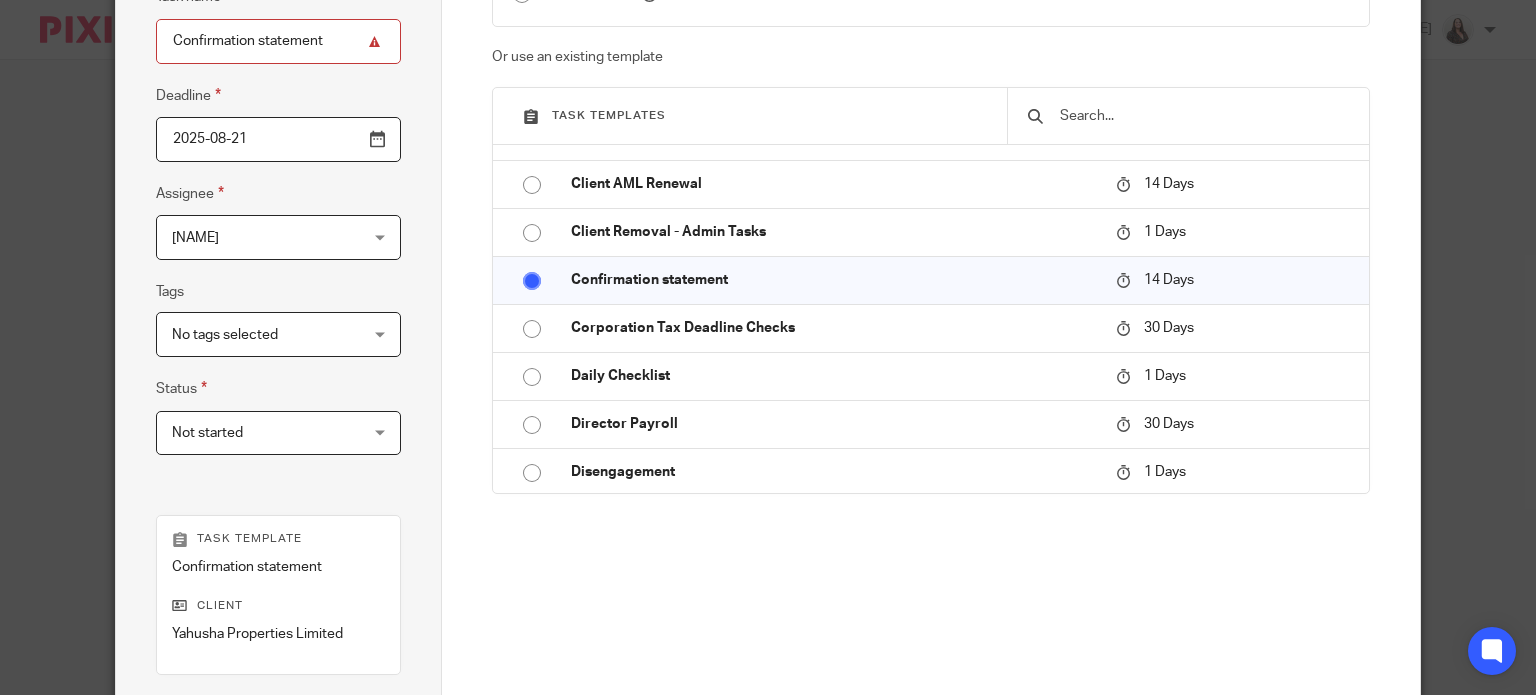 click on "[FIRST] [LAST]" at bounding box center [195, 238] 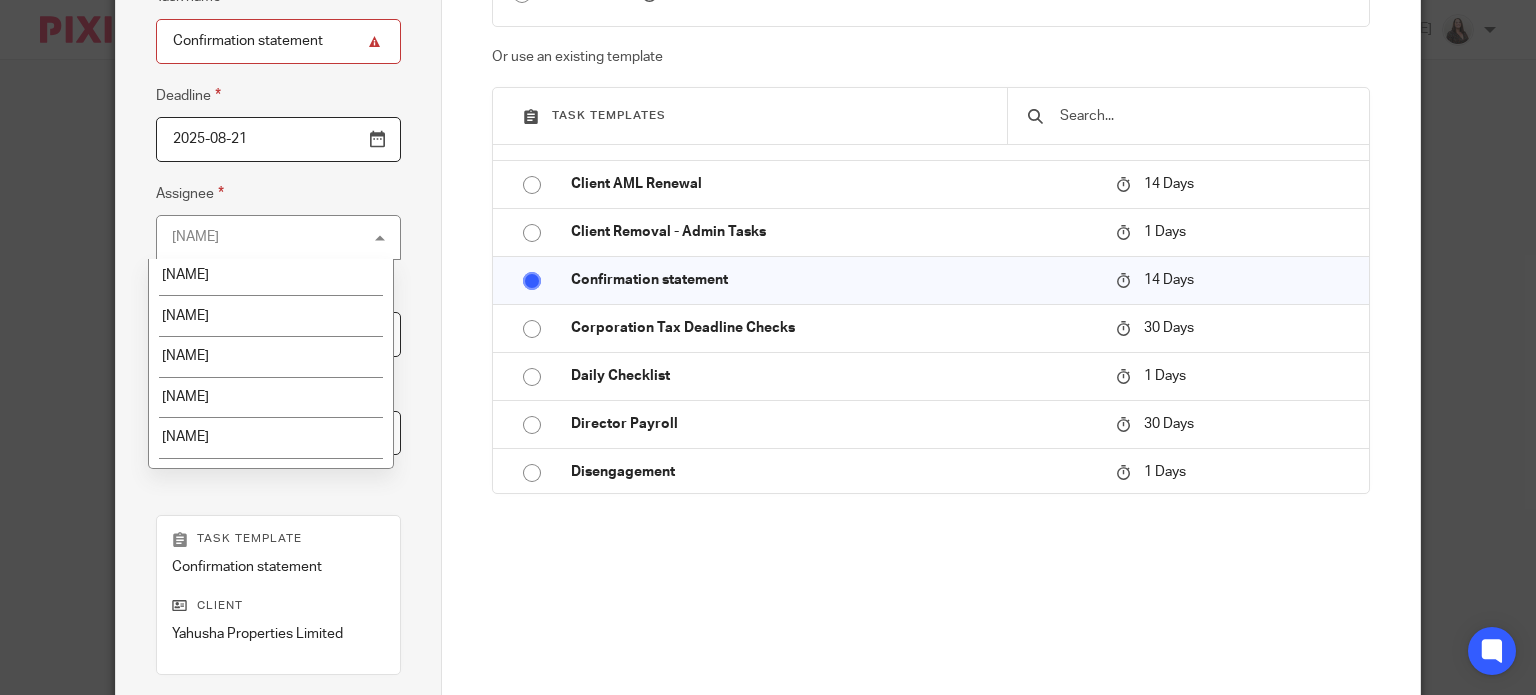scroll, scrollTop: 175, scrollLeft: 0, axis: vertical 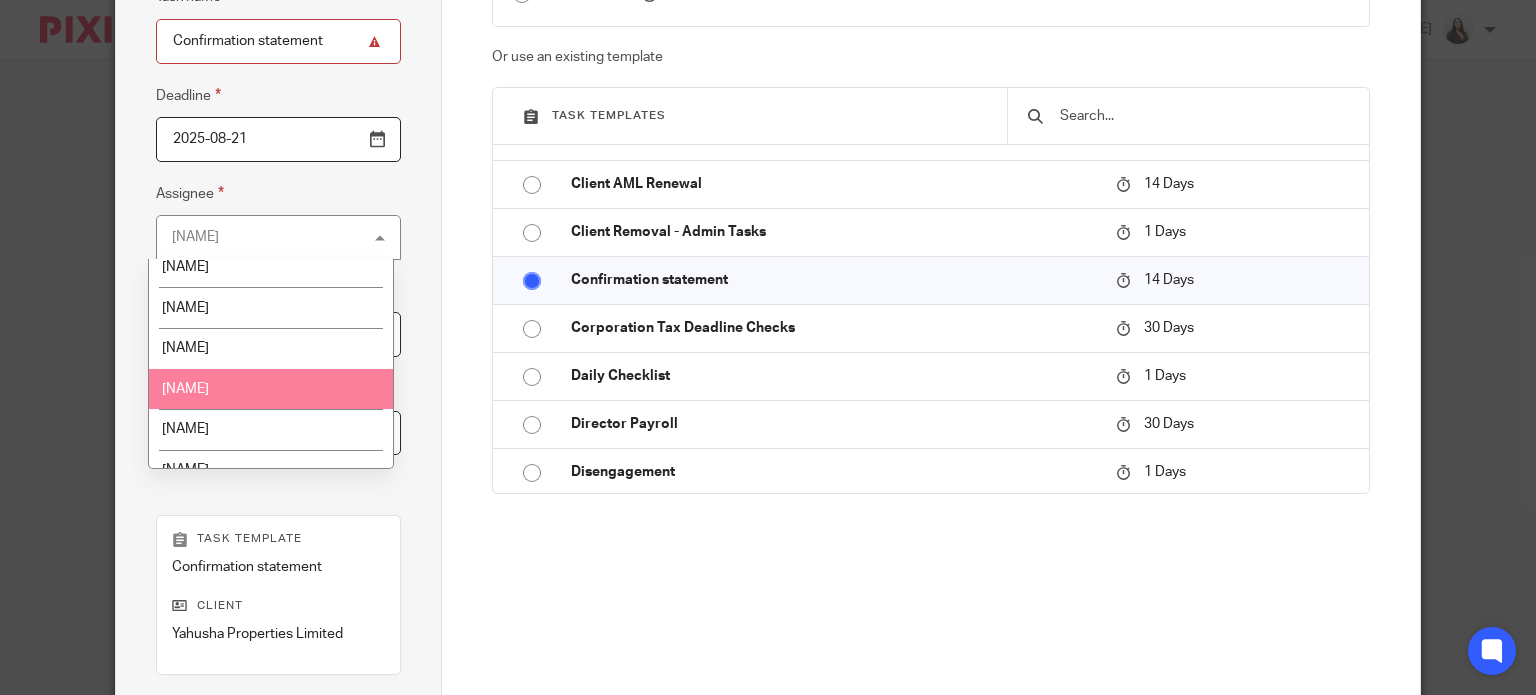 click on "[FIRST] [LAST]" at bounding box center (270, 389) 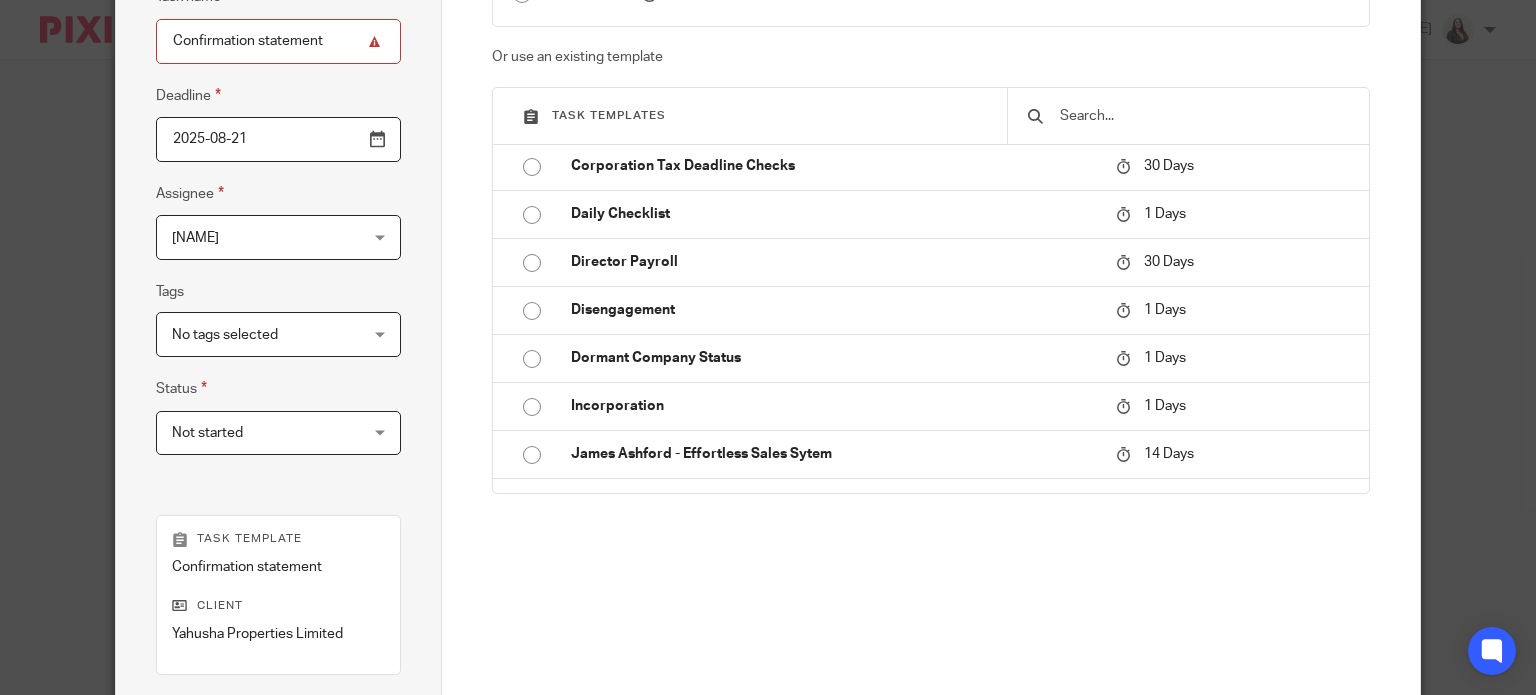 scroll, scrollTop: 750, scrollLeft: 0, axis: vertical 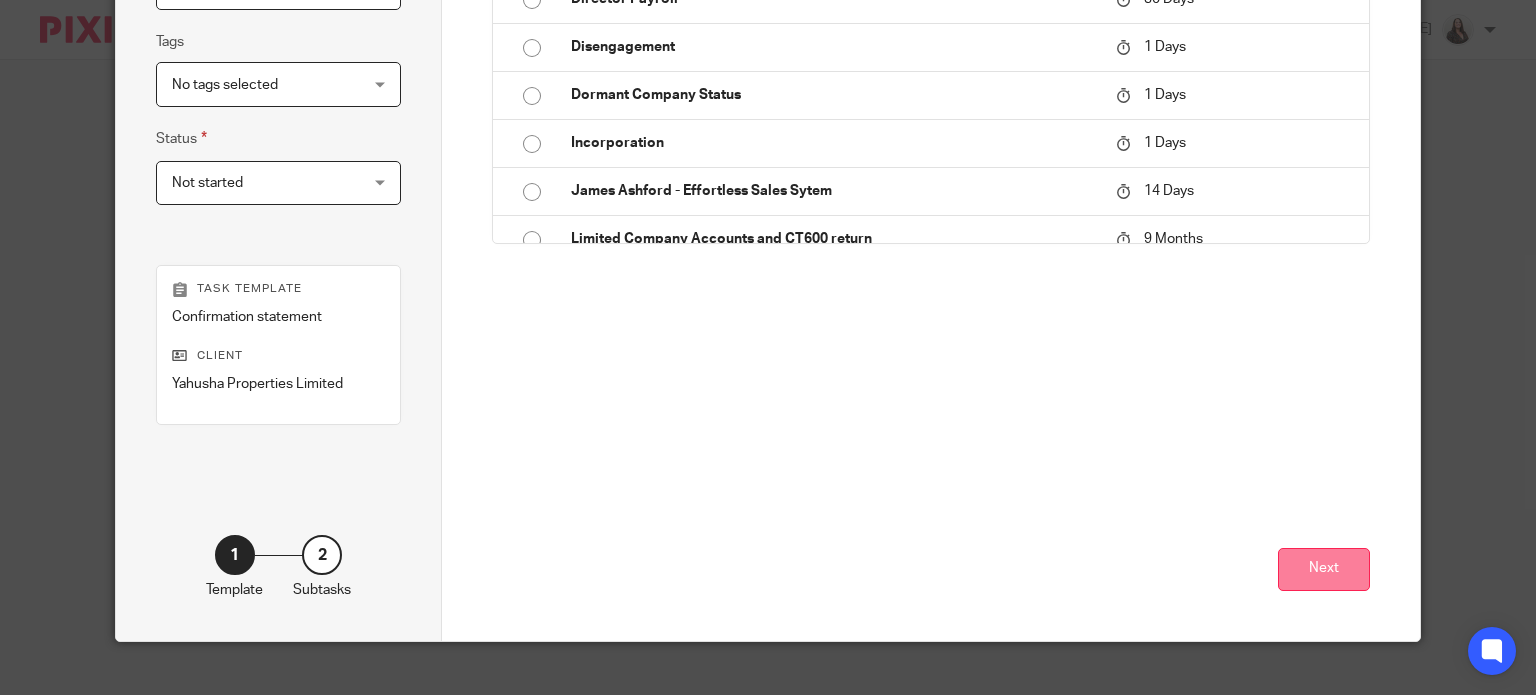 click on "Next" at bounding box center (1324, 569) 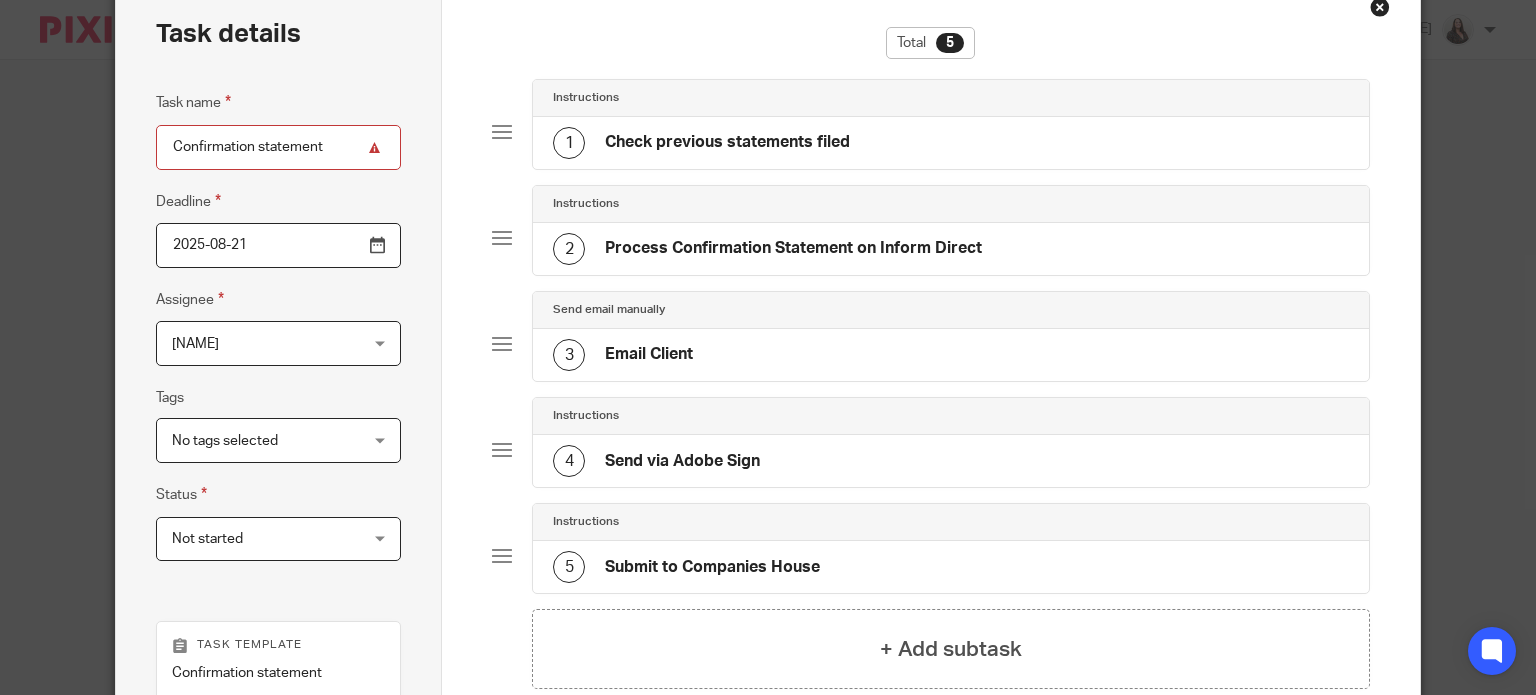 scroll, scrollTop: 10, scrollLeft: 0, axis: vertical 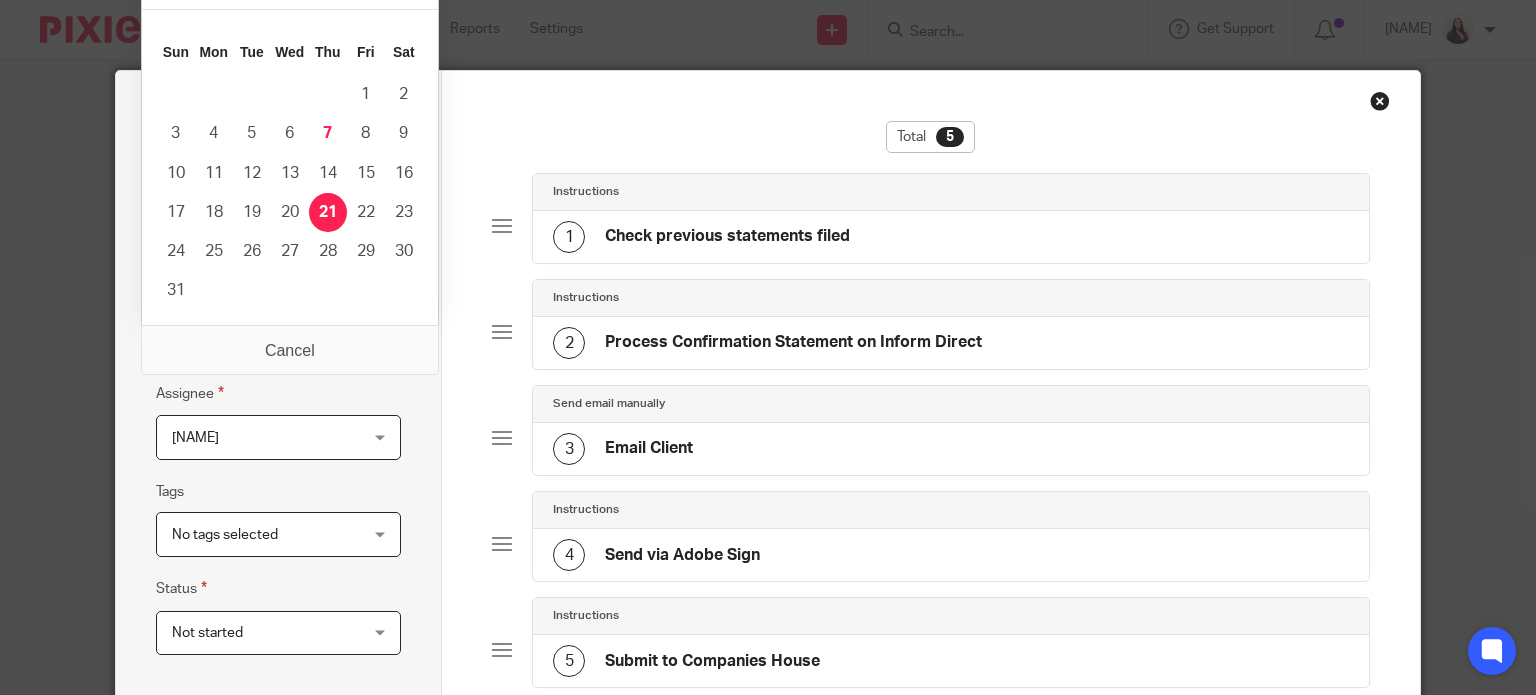 click on "2025-08-21" at bounding box center [278, 339] 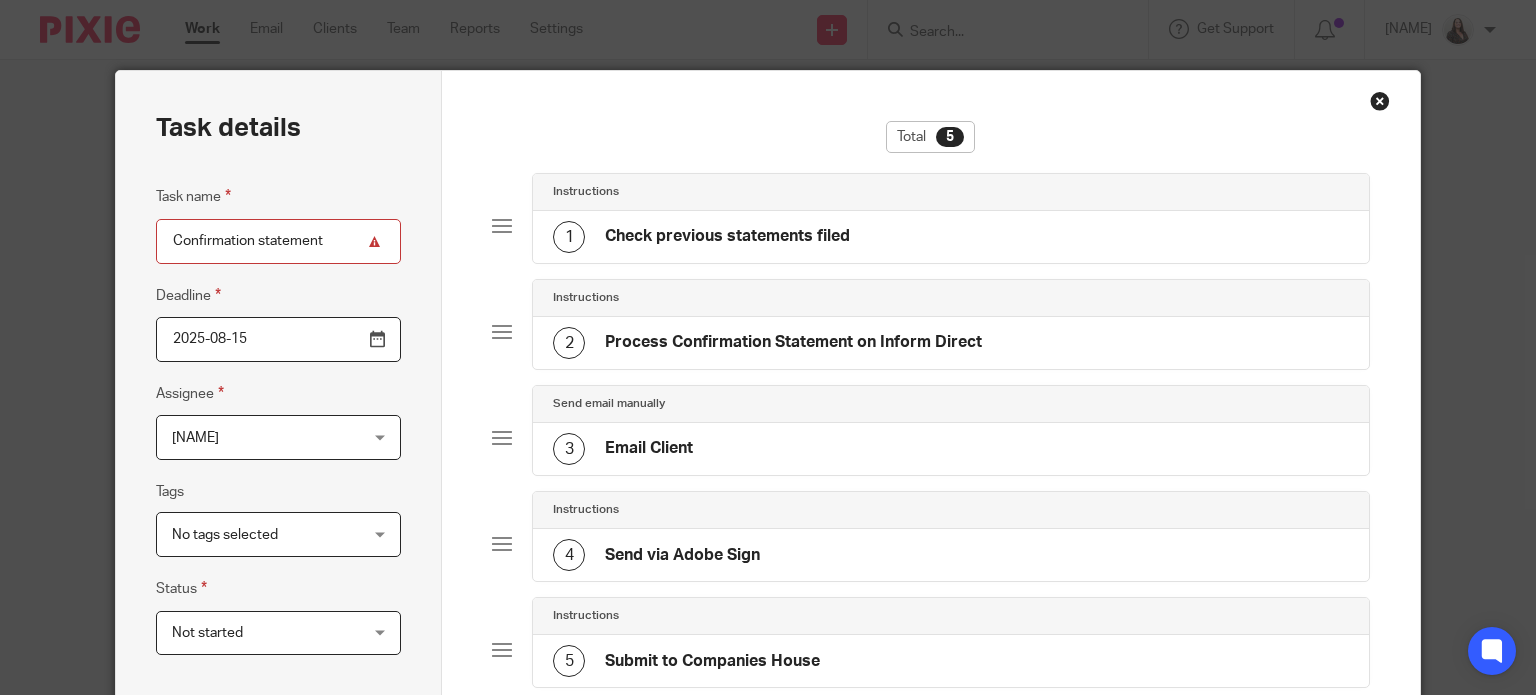 click on "2025-08-15" at bounding box center (278, 339) 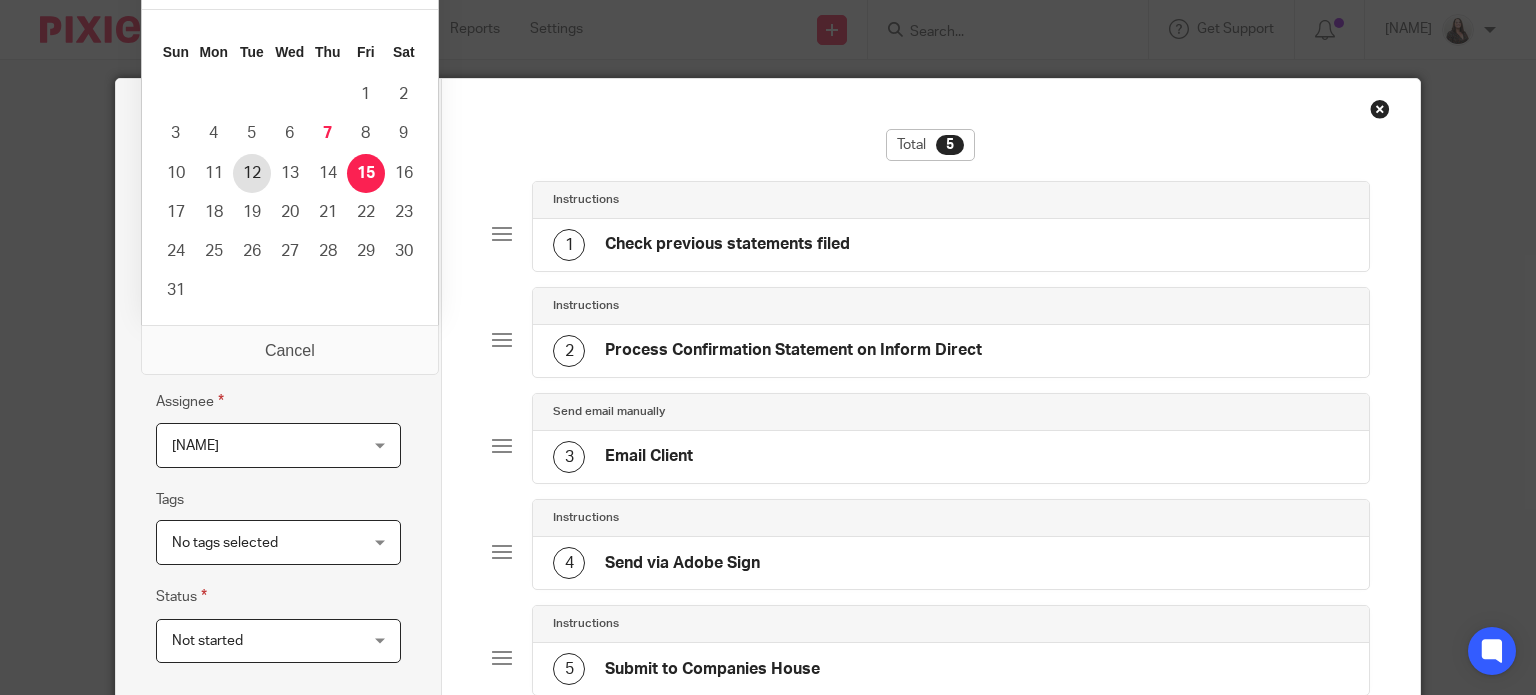 scroll, scrollTop: 0, scrollLeft: 0, axis: both 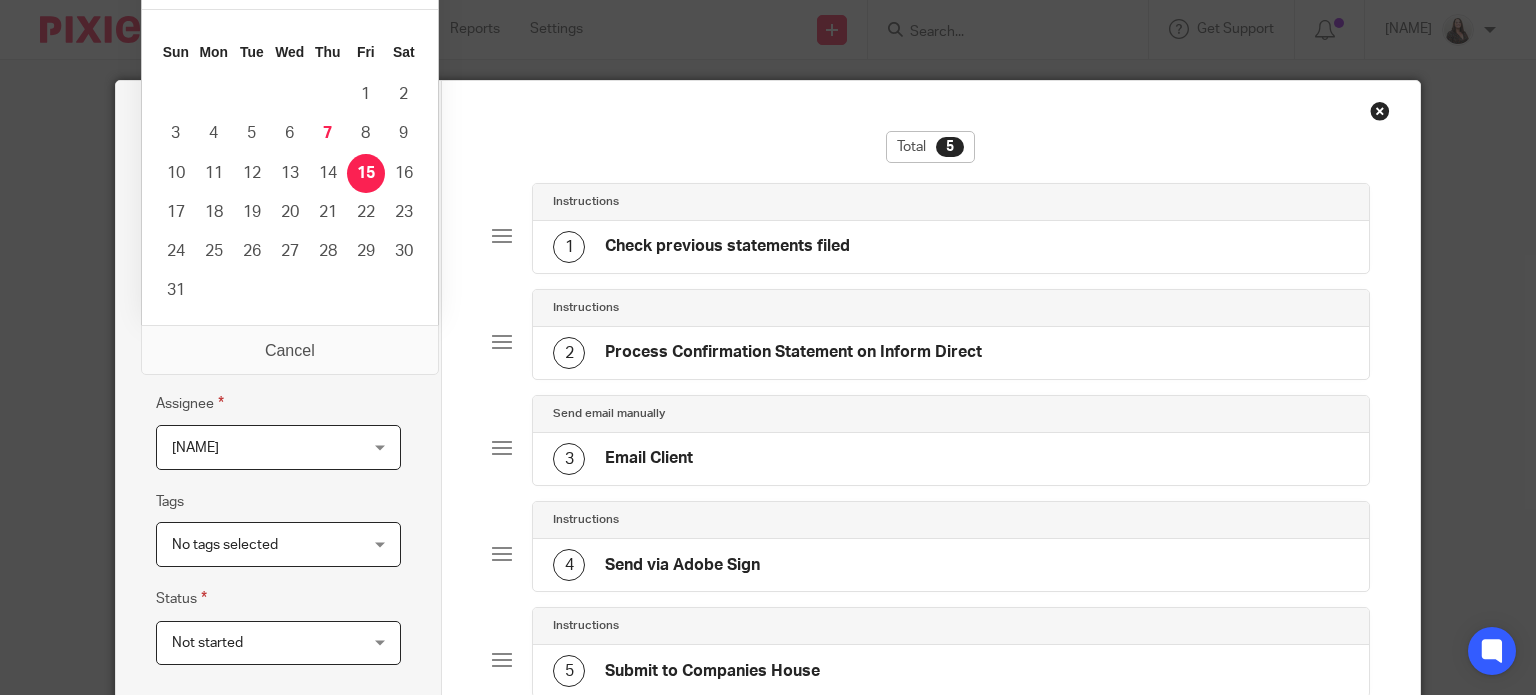 click on "Total
5
Instructions
1
Check previous statements filed
Instructions
2
Process Confirmation Statement on Inform Direct
Send email manually
3
Email Client
Instructions
4
Send via Adobe Sign
Instructions
5
Submit to Companies House
+ Add subtask
Previous
Create task" at bounding box center (931, 591) 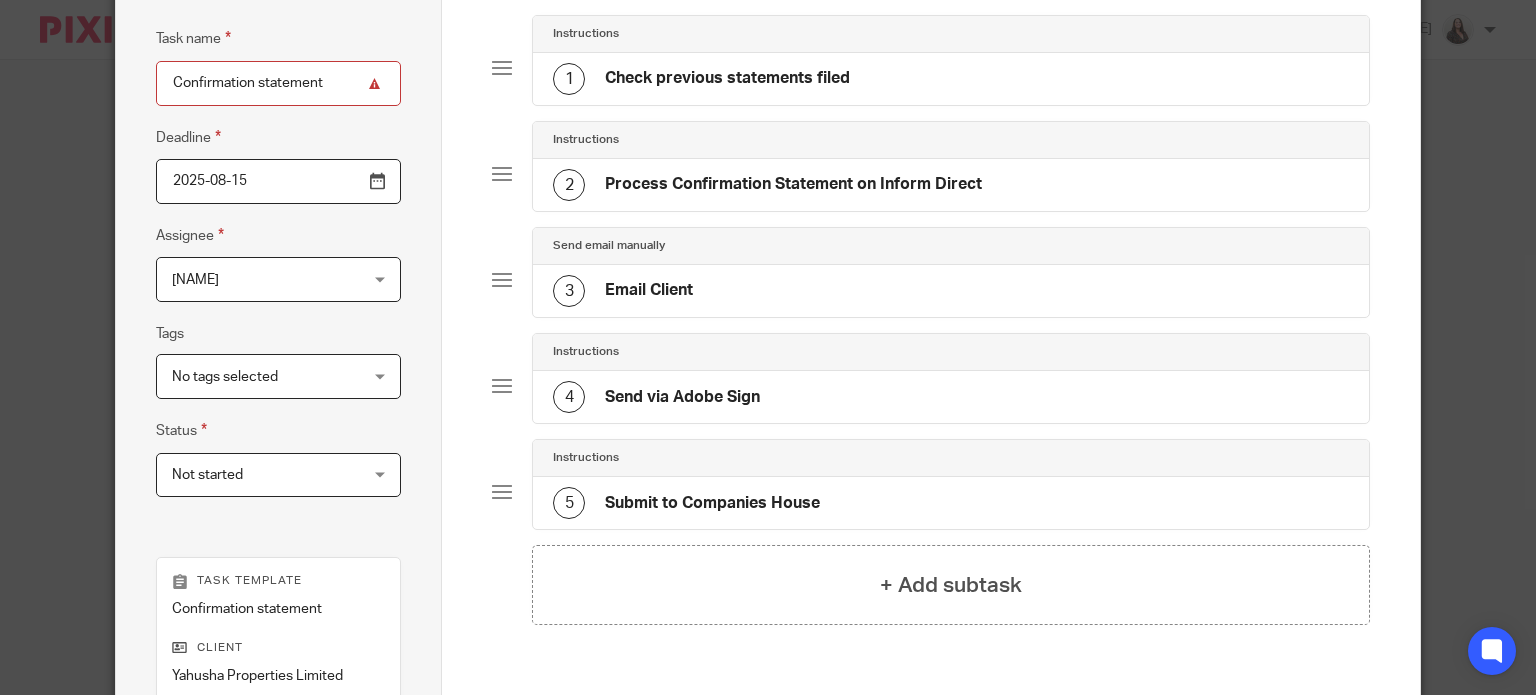 scroll, scrollTop: 175, scrollLeft: 0, axis: vertical 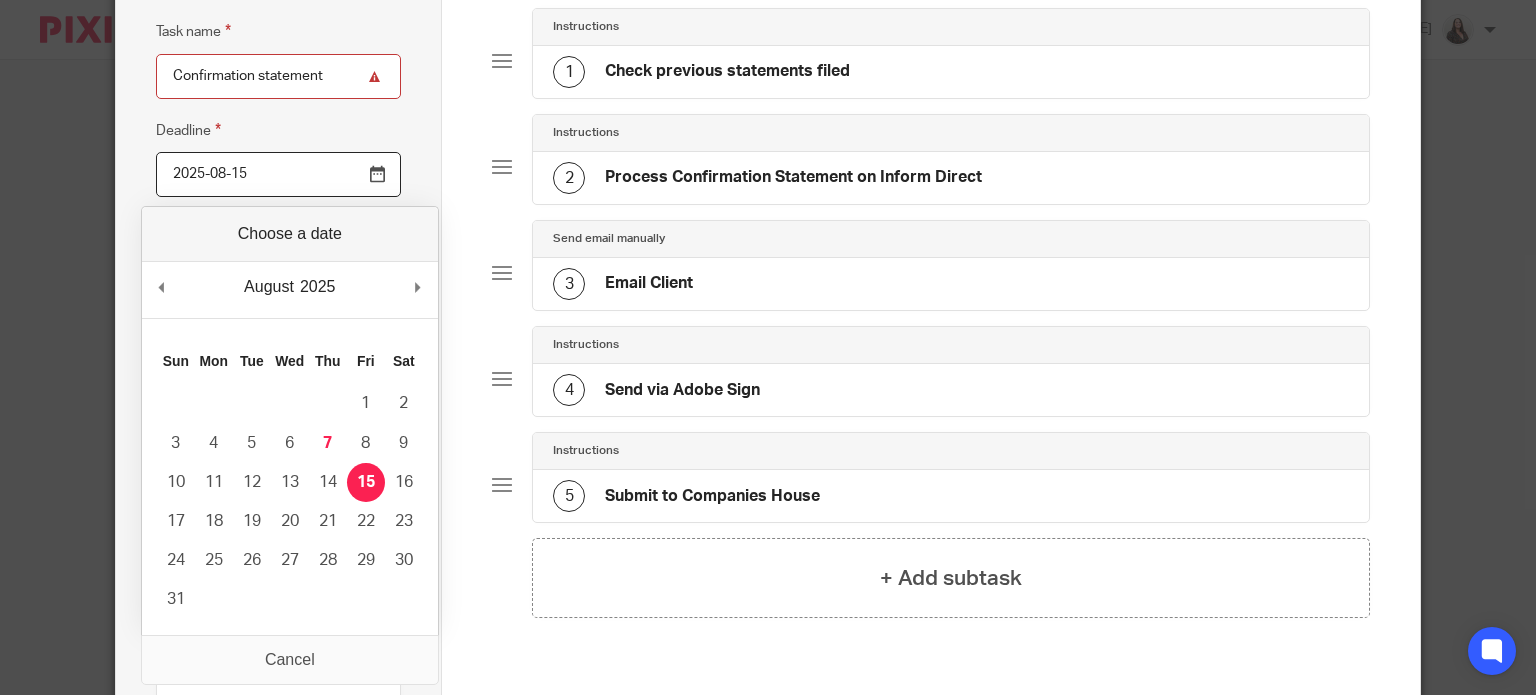 click on "2025-08-15" at bounding box center (278, 174) 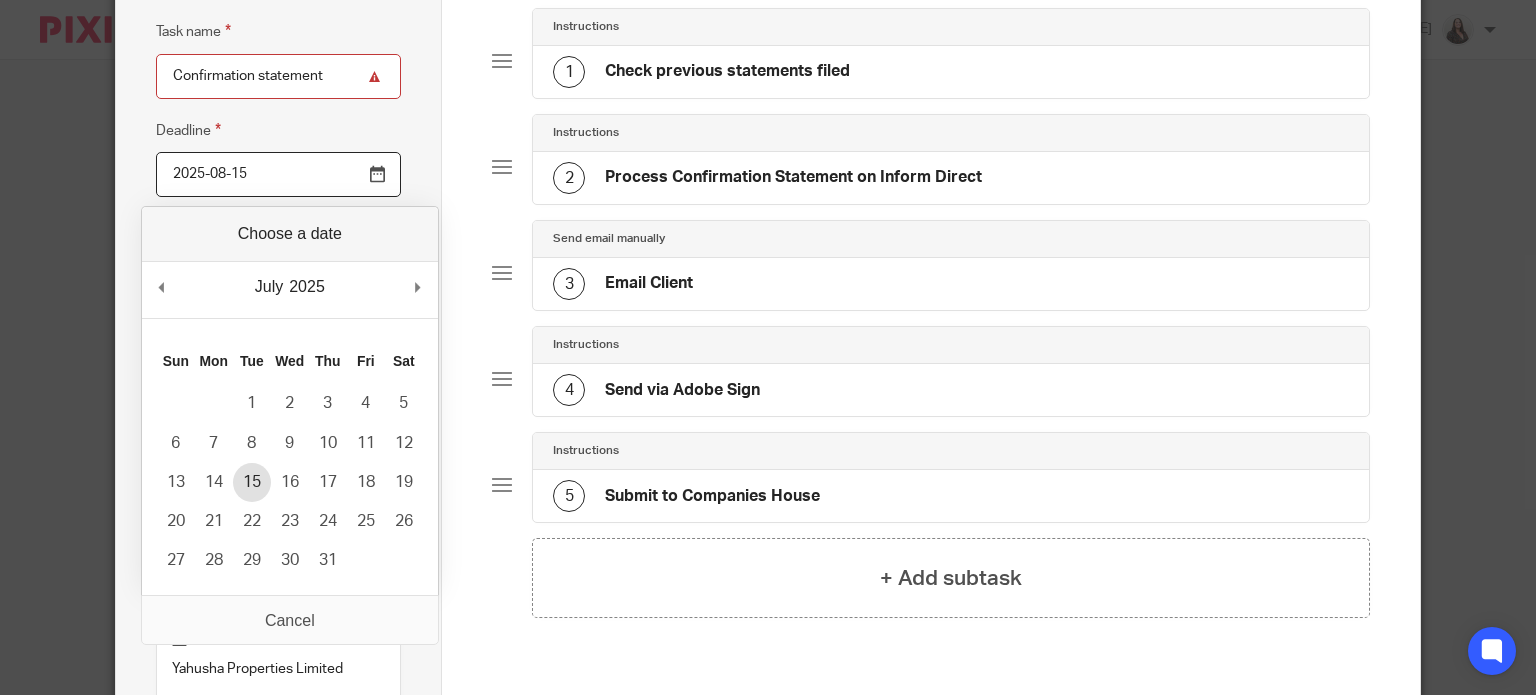 type on "2025-07-15" 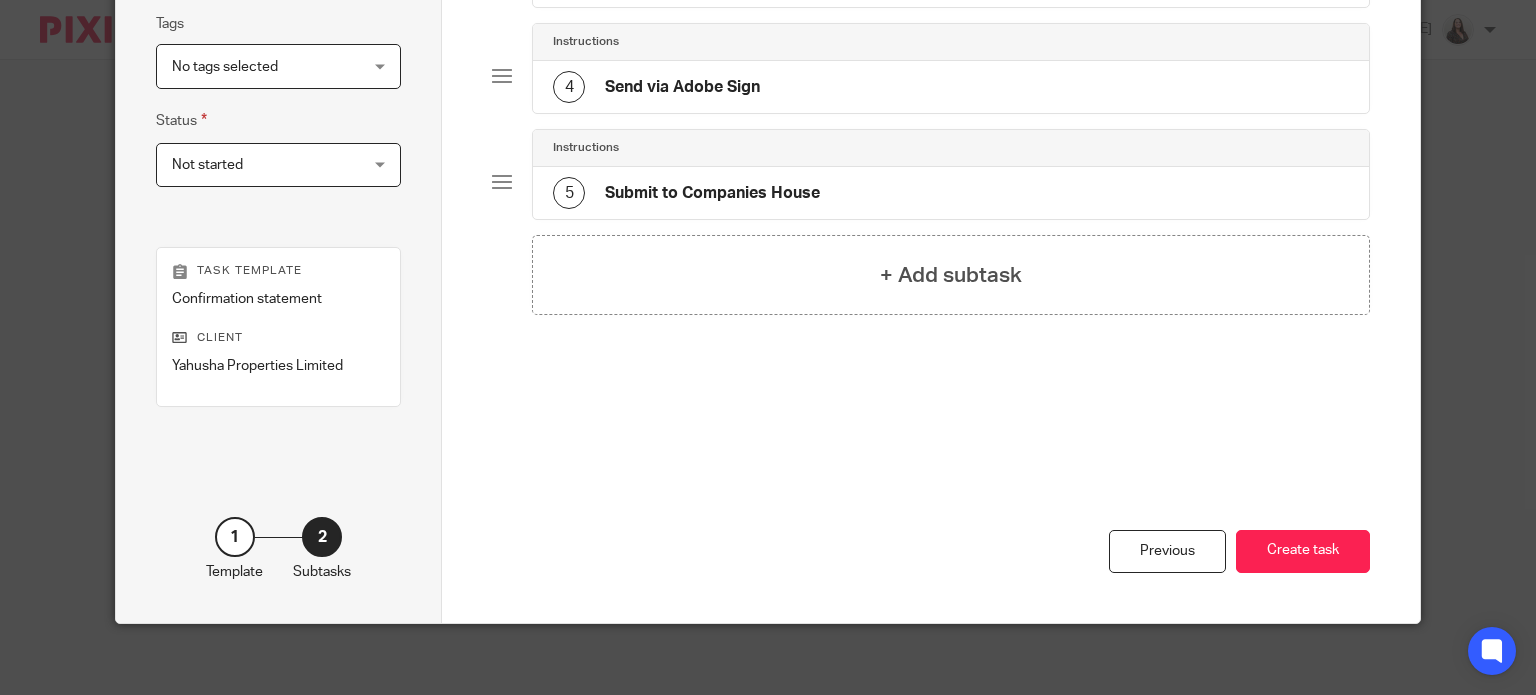 scroll, scrollTop: 485, scrollLeft: 0, axis: vertical 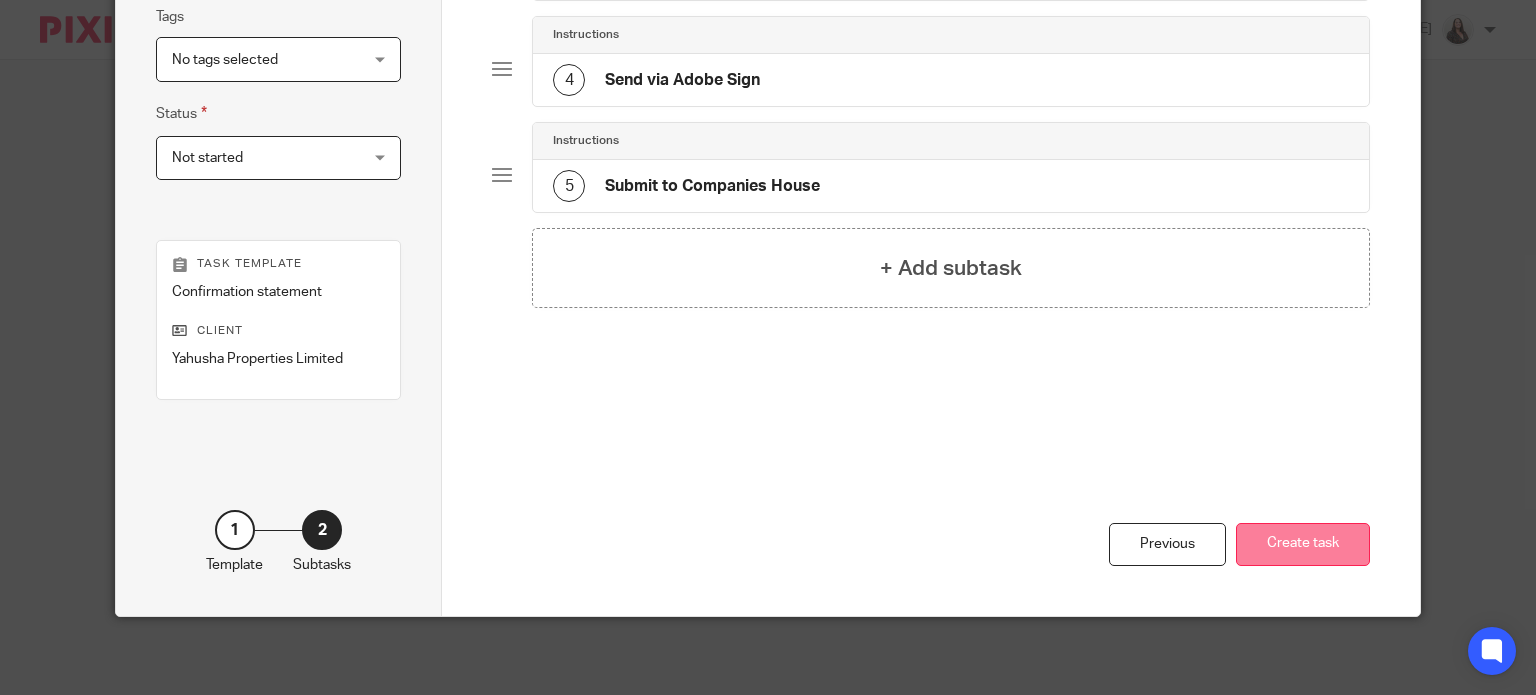 click on "Create task" at bounding box center (1303, 544) 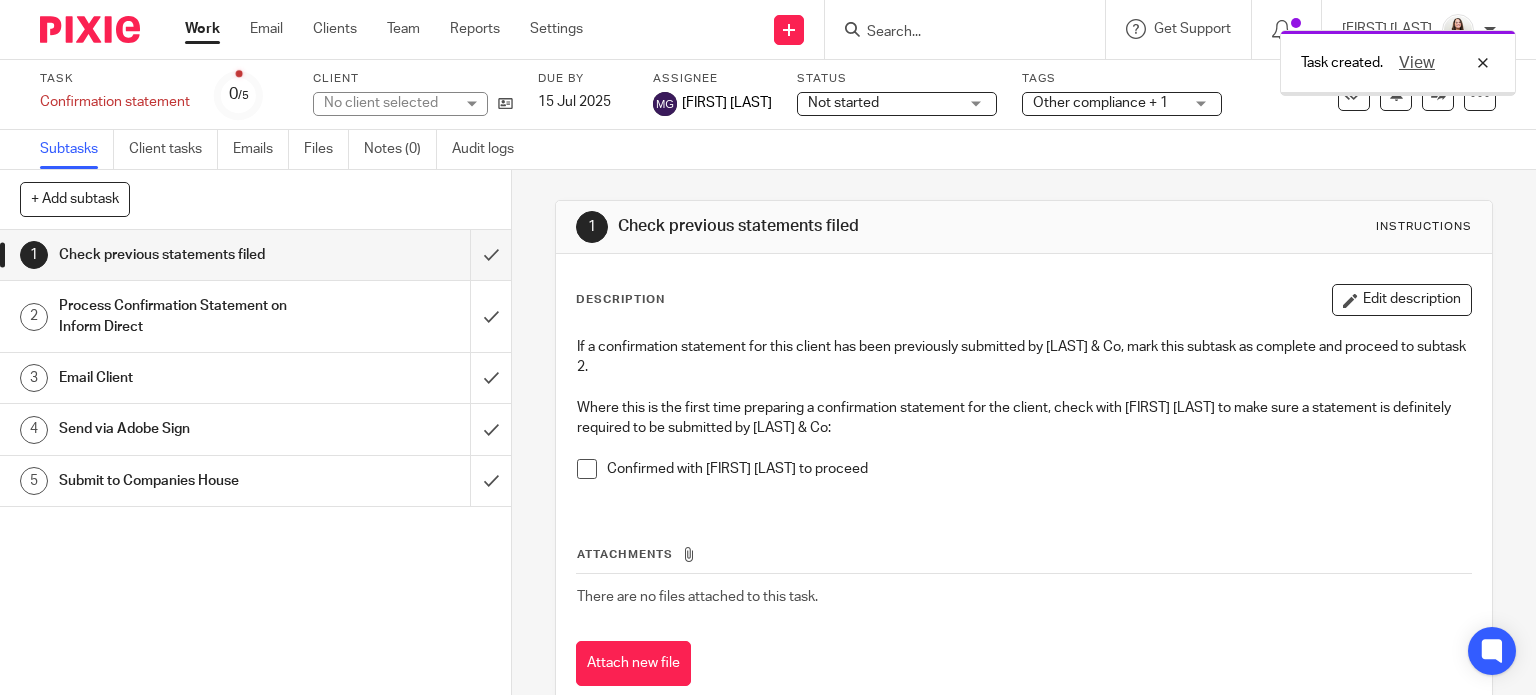 scroll, scrollTop: 0, scrollLeft: 0, axis: both 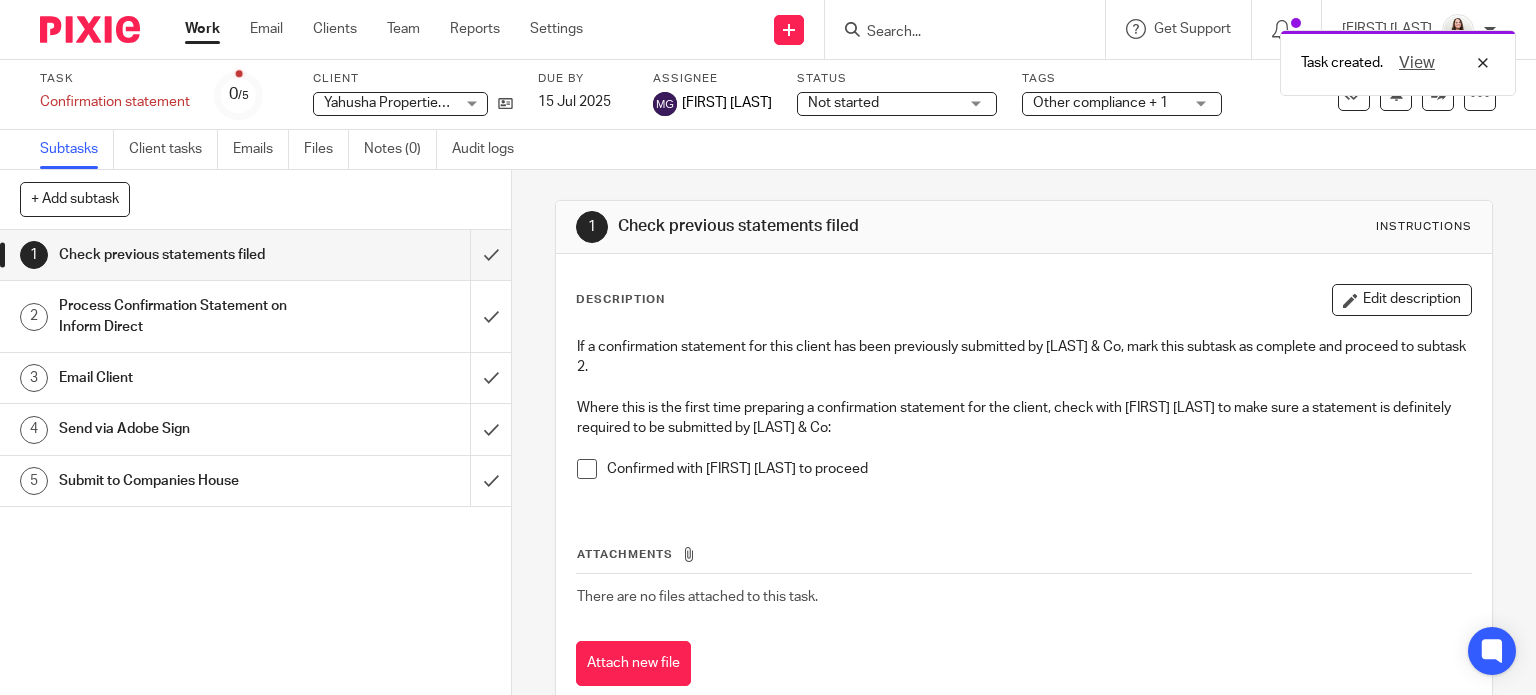 click on "Task created. View" at bounding box center (1142, 58) 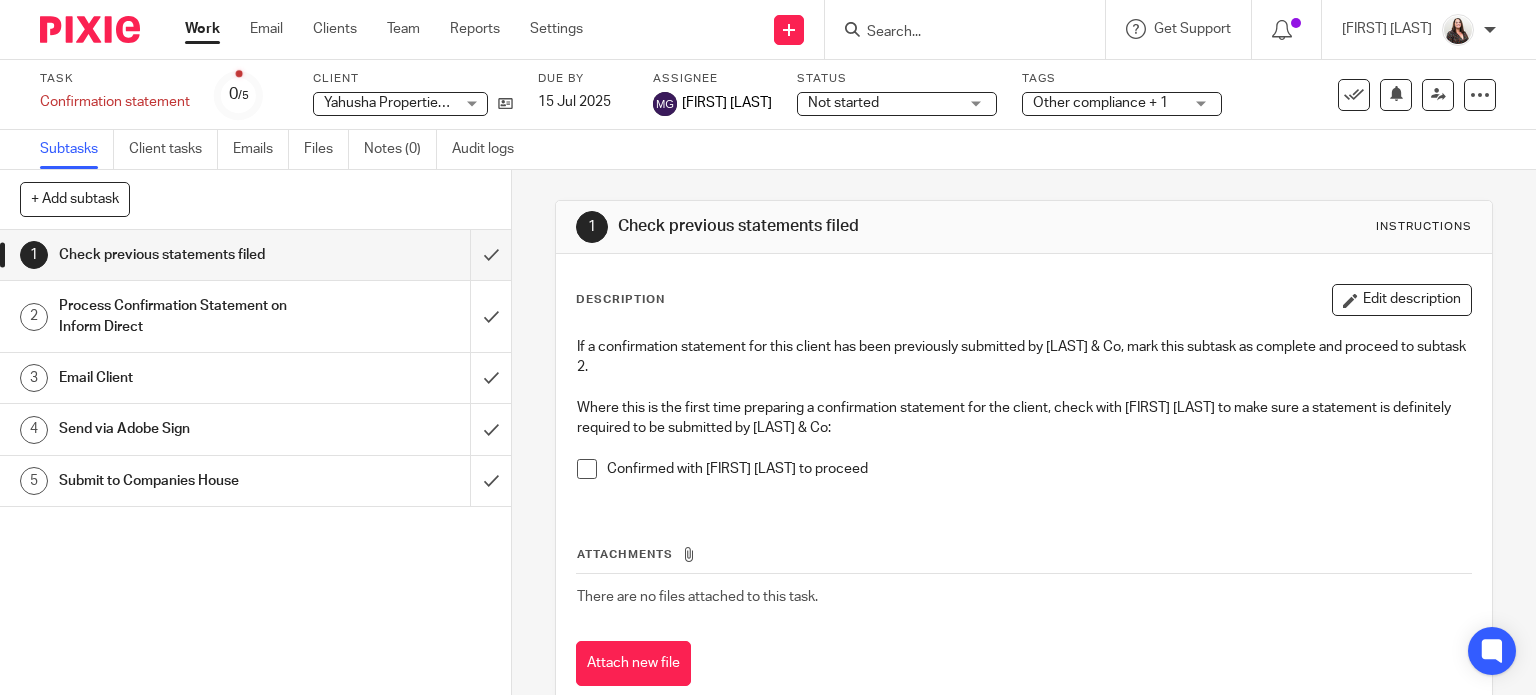 drag, startPoint x: 951, startPoint y: 33, endPoint x: 917, endPoint y: 29, distance: 34.234486 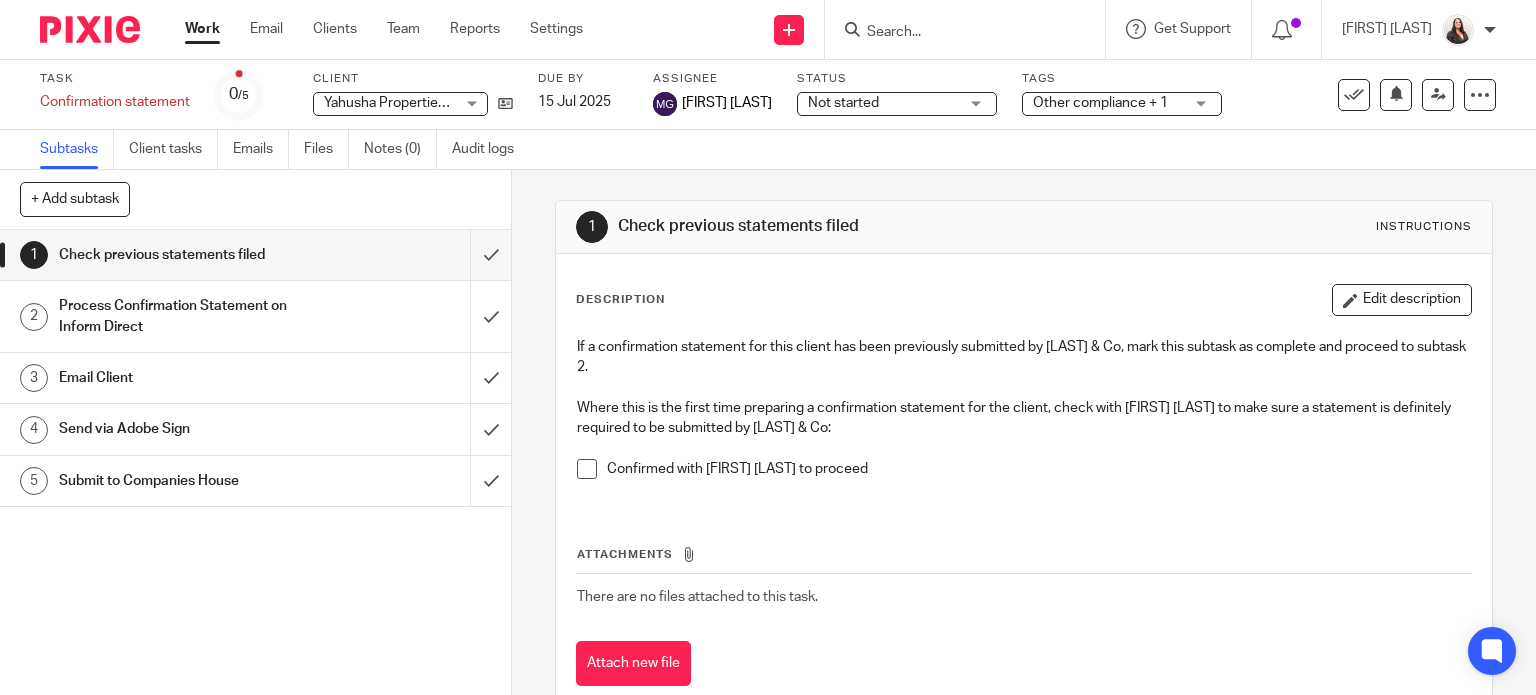 click at bounding box center [955, 33] 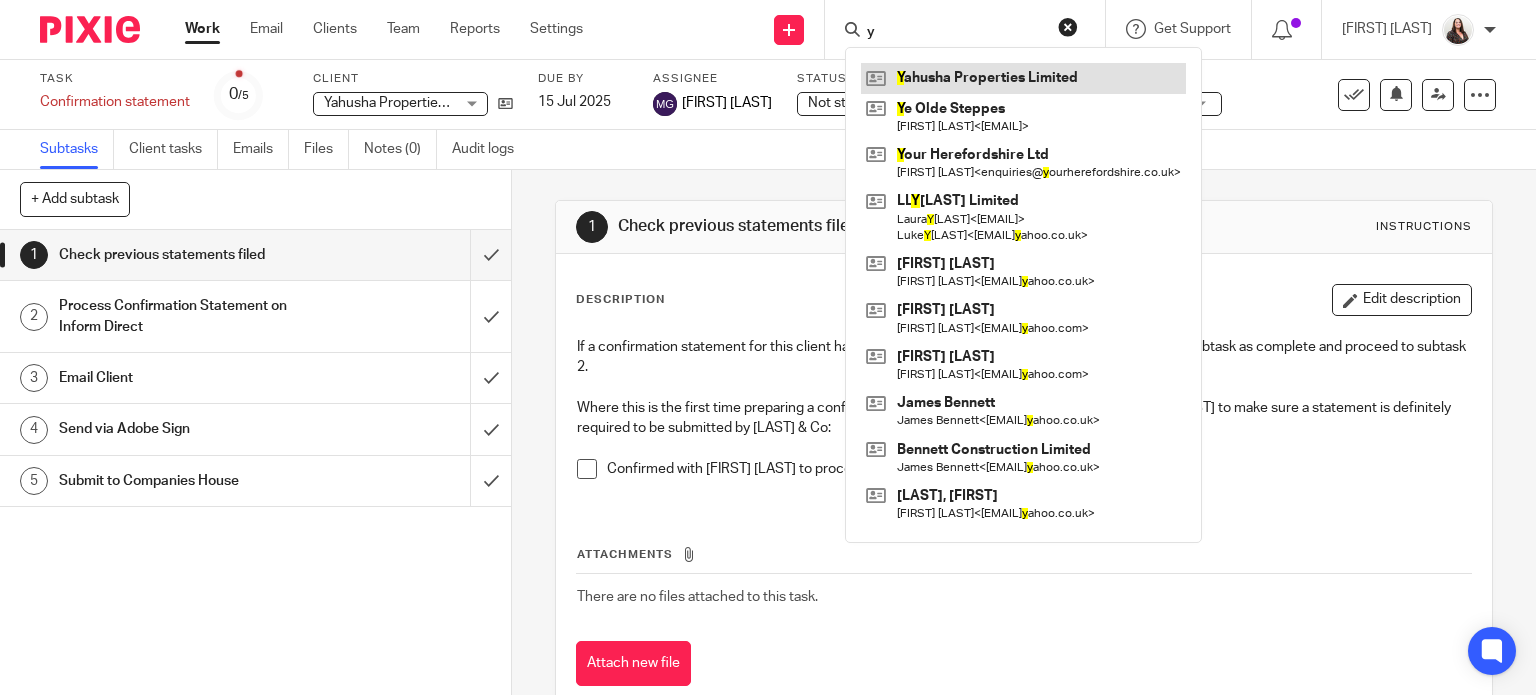 type on "y" 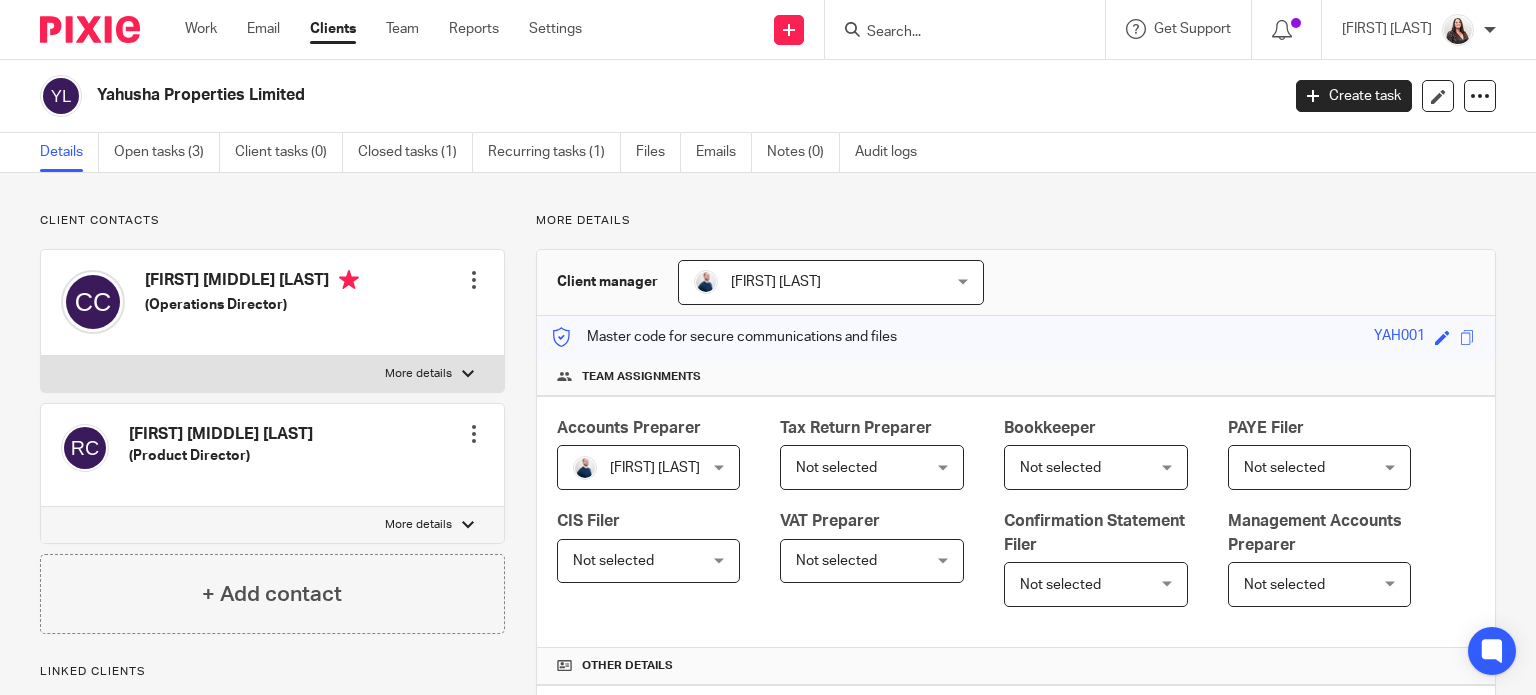 scroll, scrollTop: 0, scrollLeft: 0, axis: both 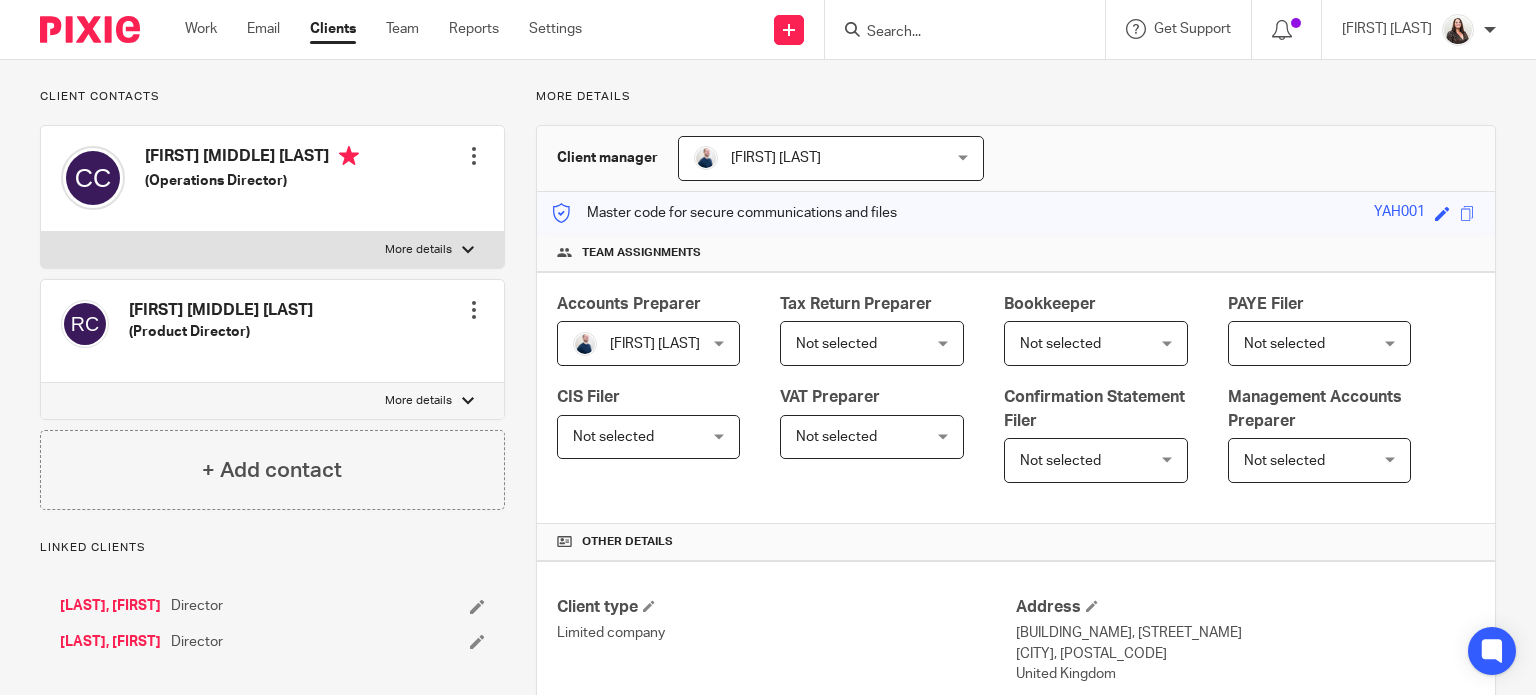 click on "Not selected" at bounding box center [862, 343] 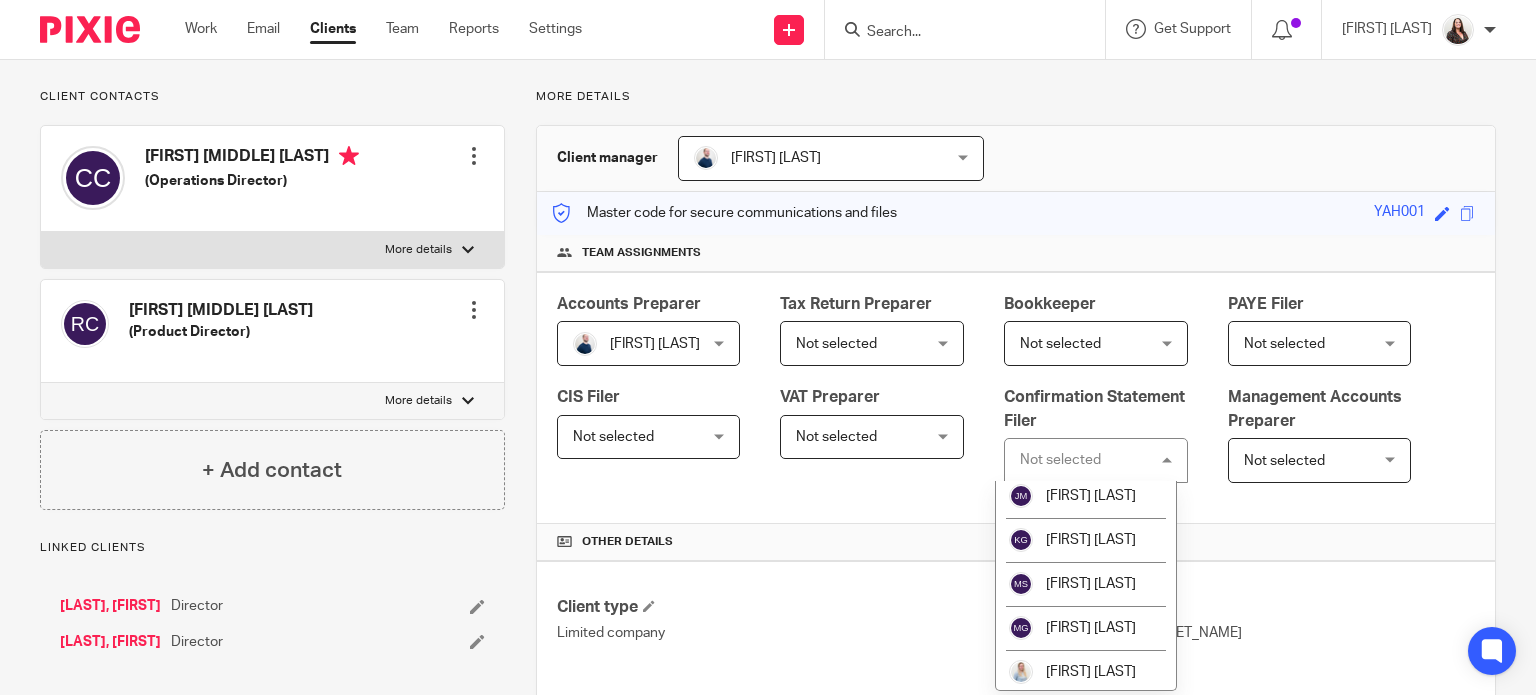 scroll, scrollTop: 200, scrollLeft: 0, axis: vertical 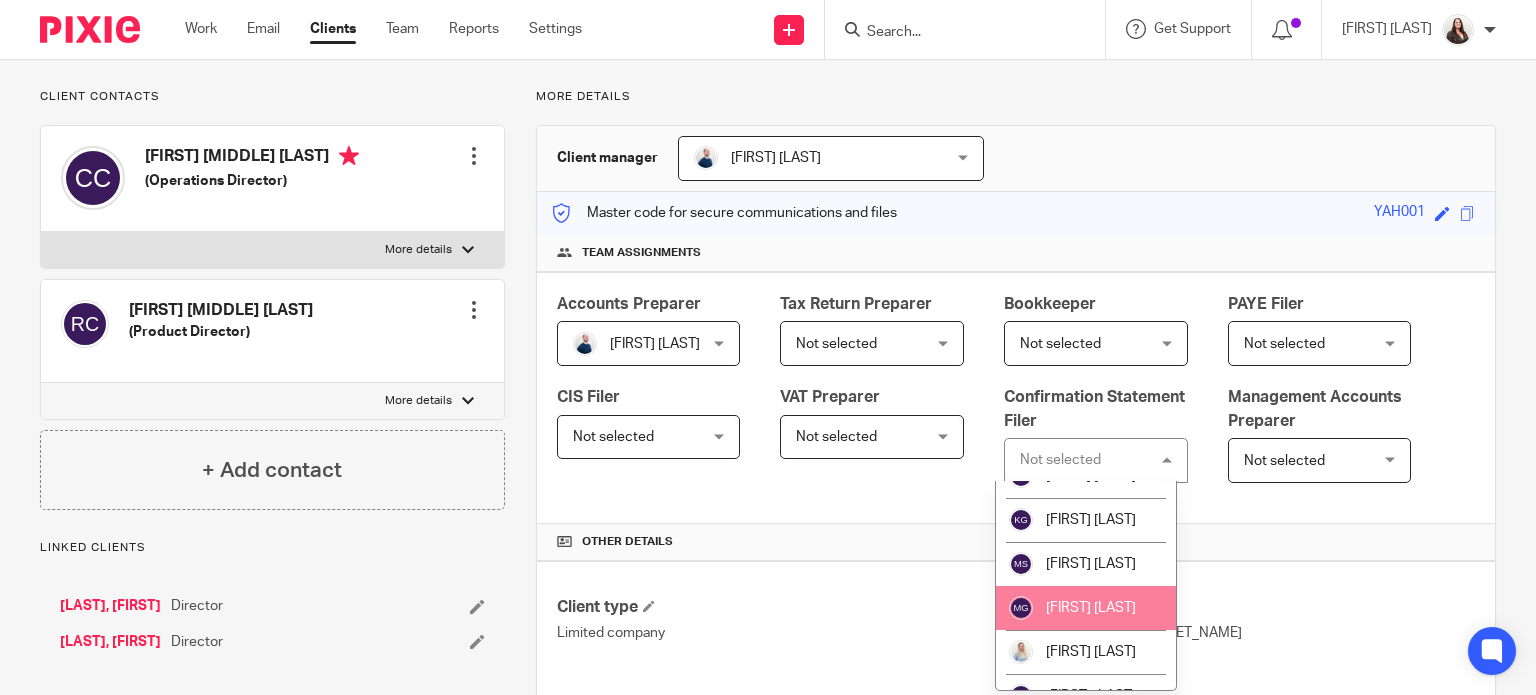 click on "[FIRST] [LAST]" at bounding box center [1091, 608] 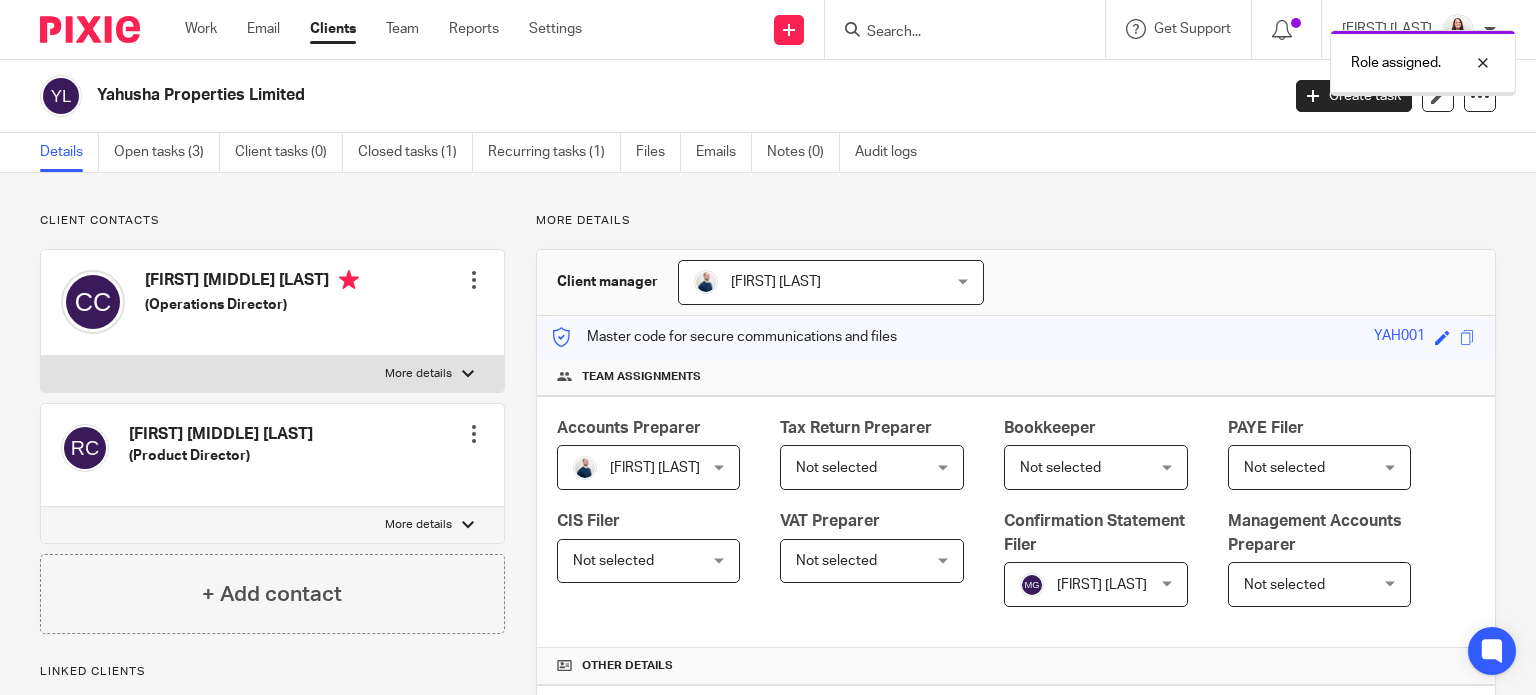 scroll, scrollTop: 0, scrollLeft: 0, axis: both 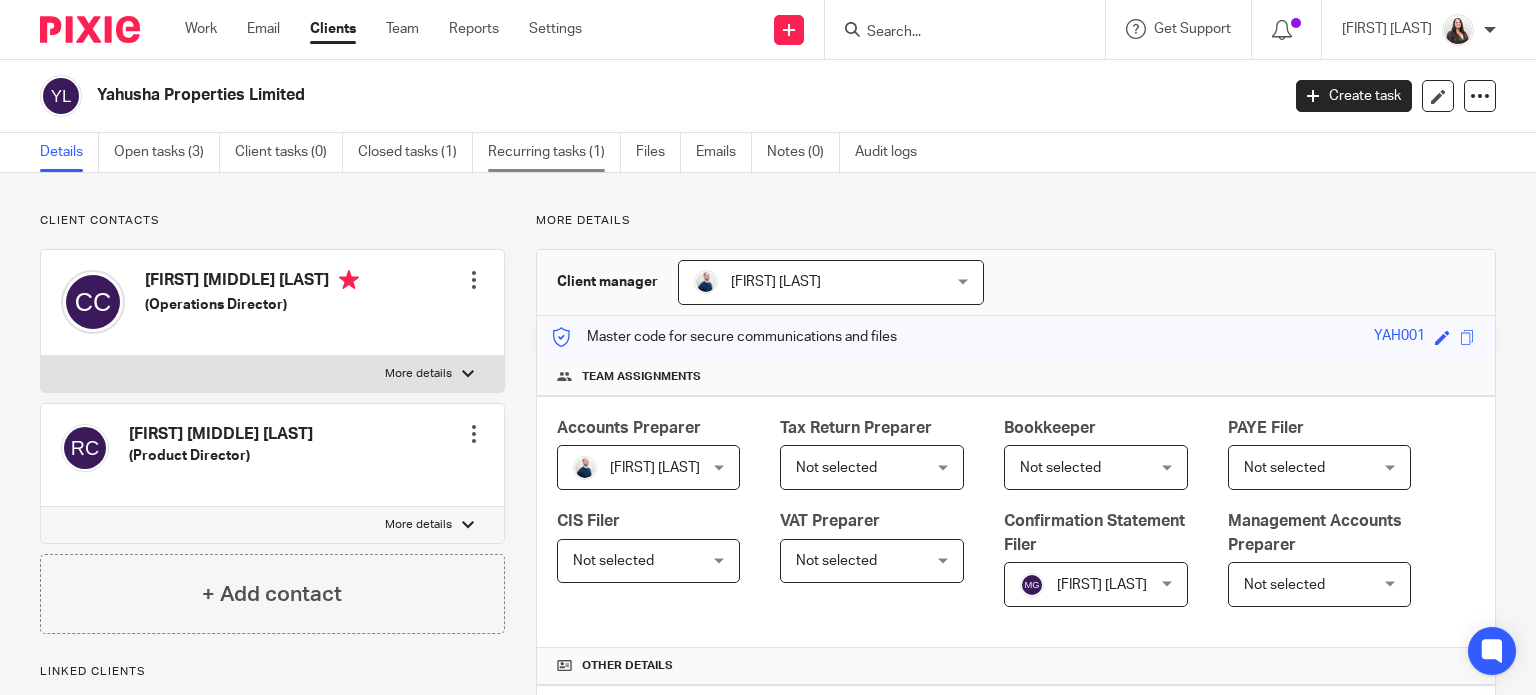 click on "Recurring tasks (1)" at bounding box center (554, 152) 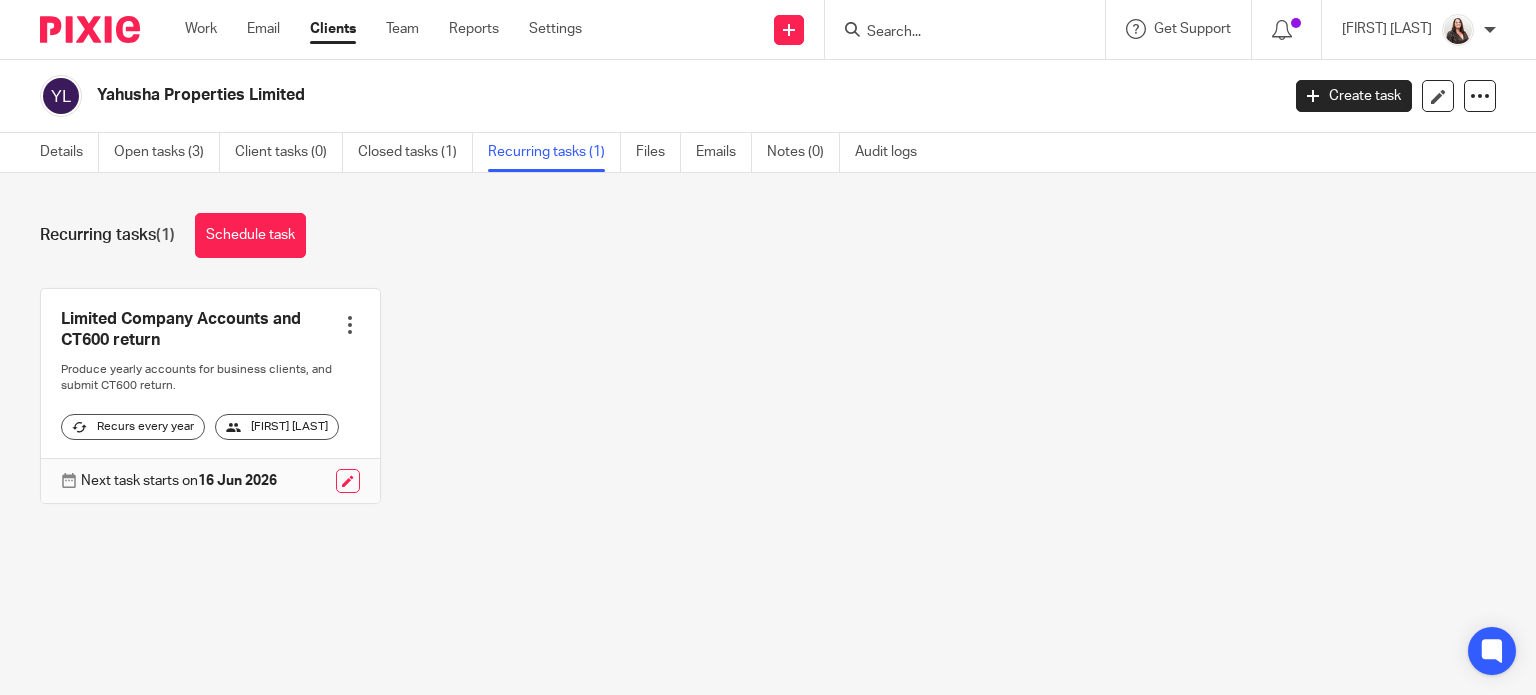 scroll, scrollTop: 0, scrollLeft: 0, axis: both 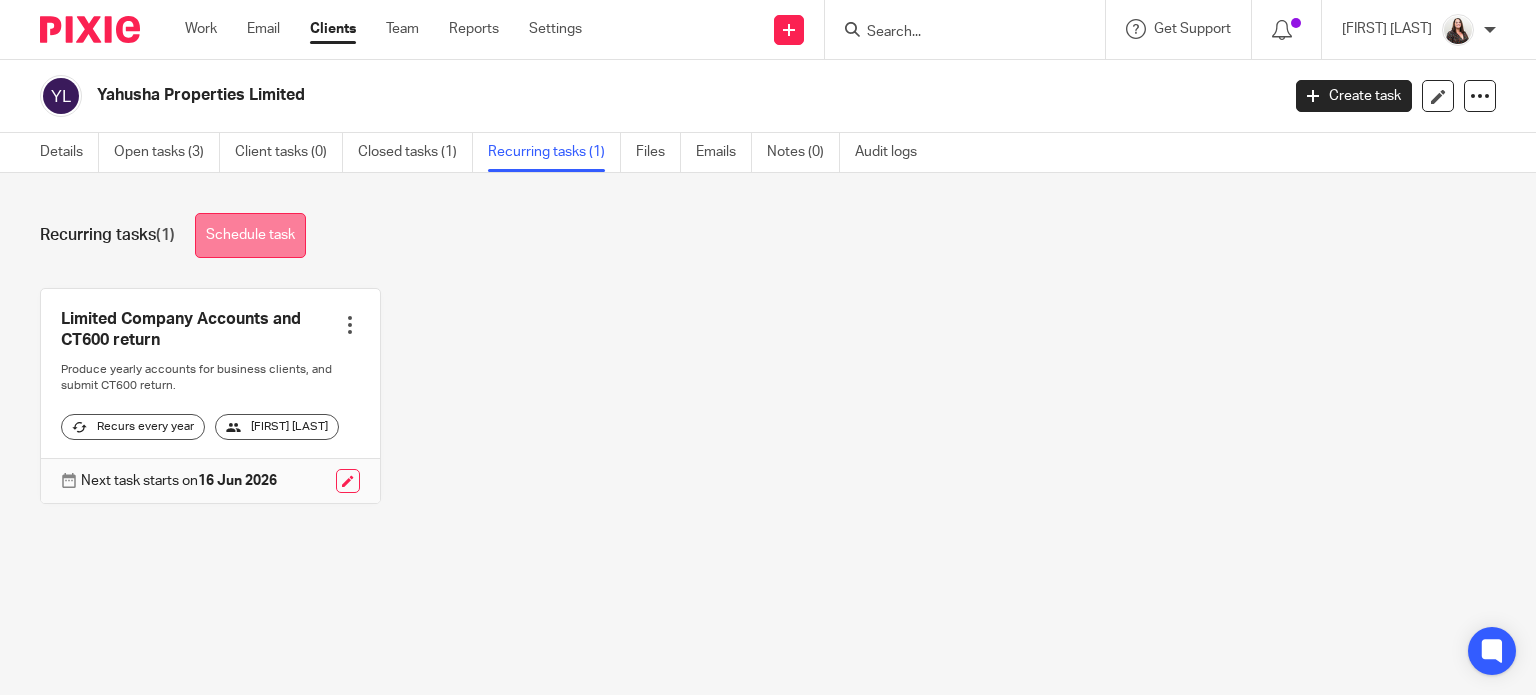 click on "Schedule task" at bounding box center (250, 235) 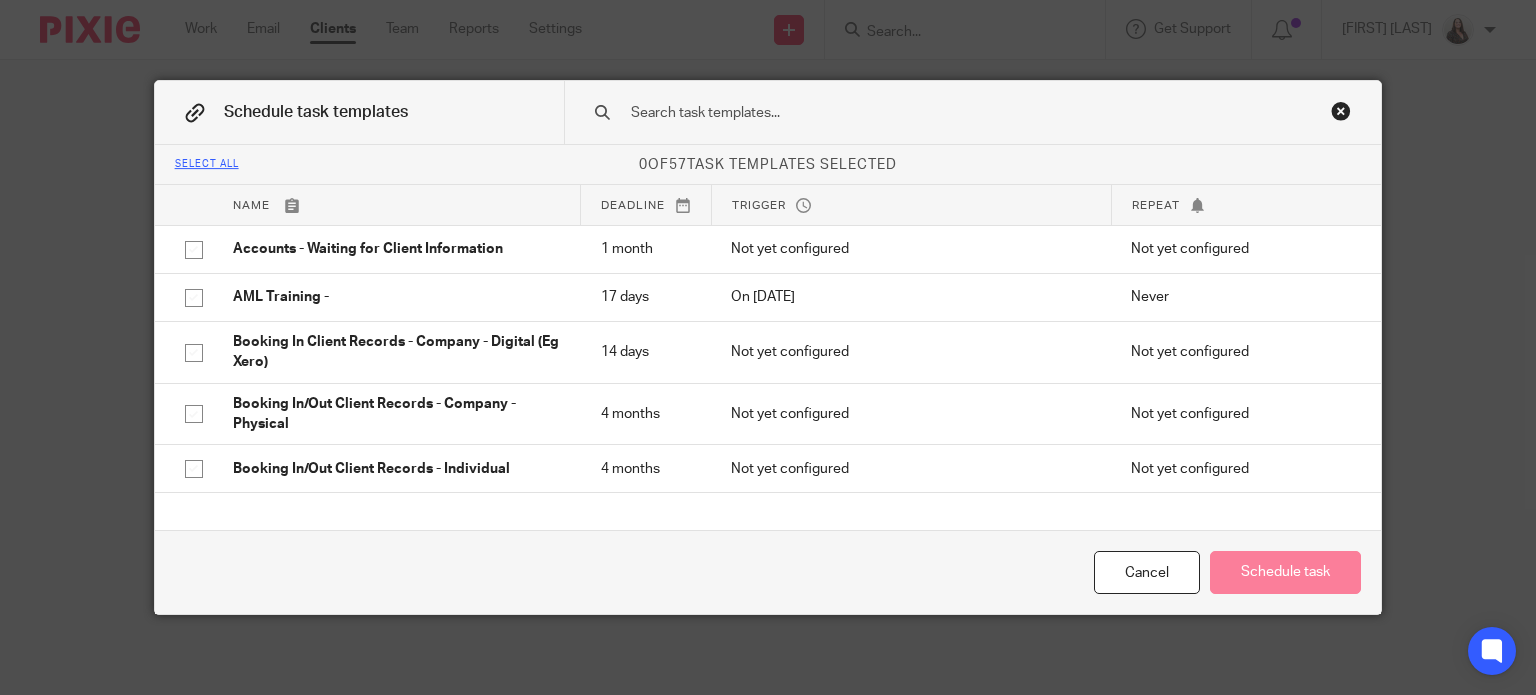 scroll, scrollTop: 0, scrollLeft: 0, axis: both 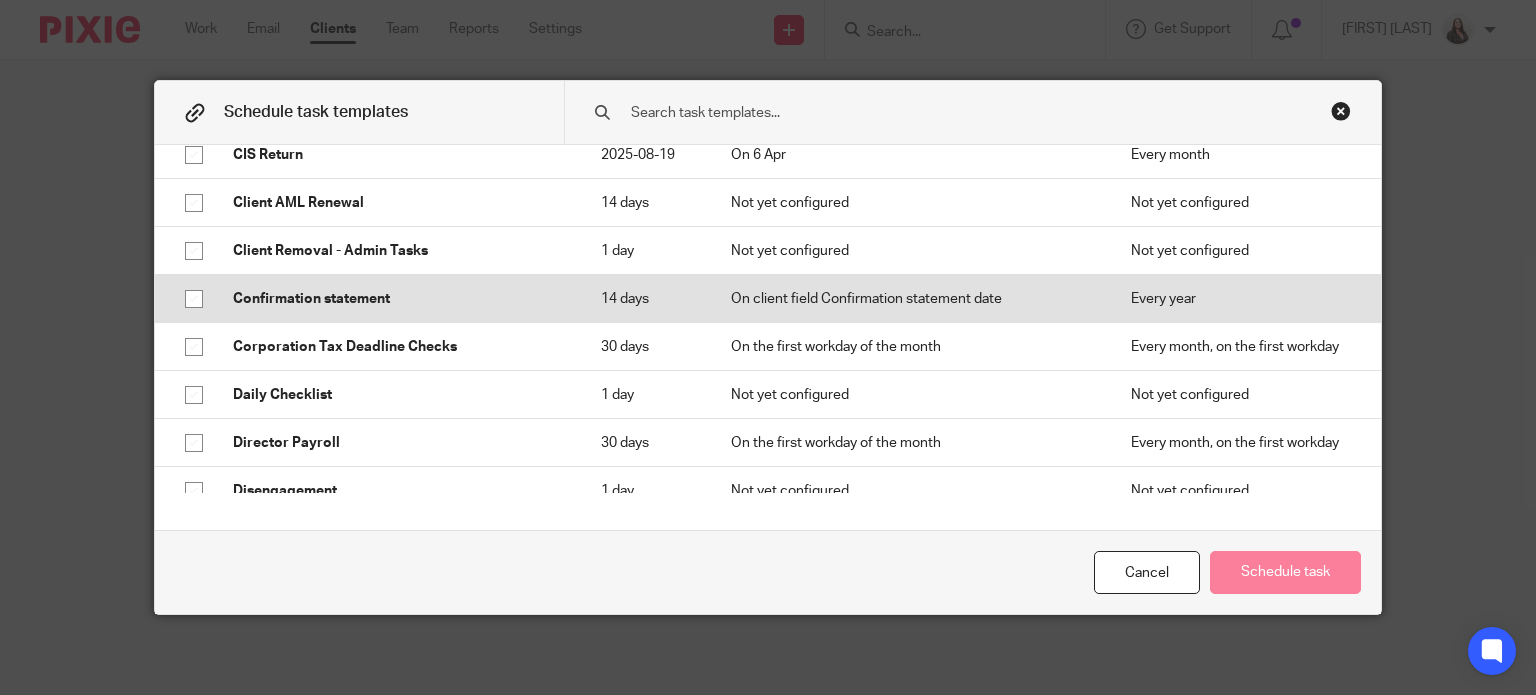click on "Confirmation statement" at bounding box center [397, 299] 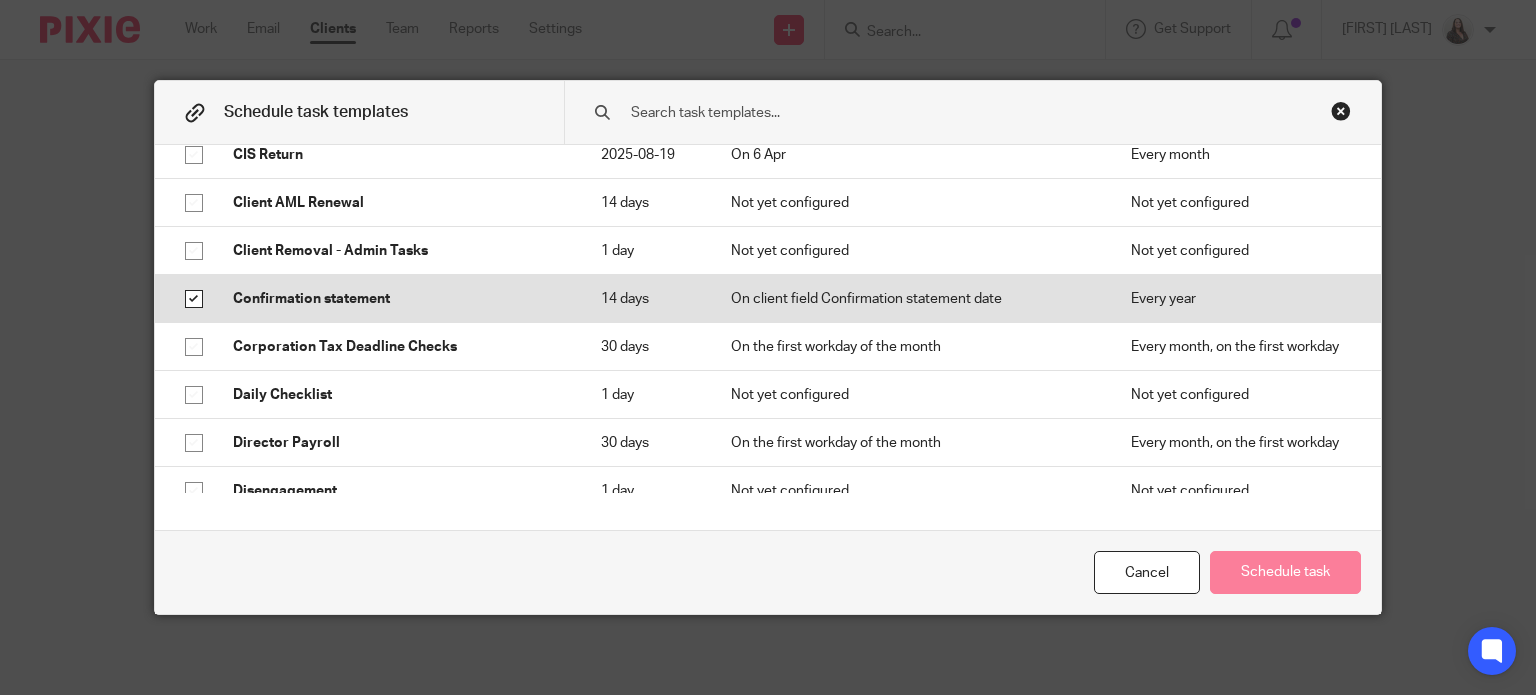 checkbox on "true" 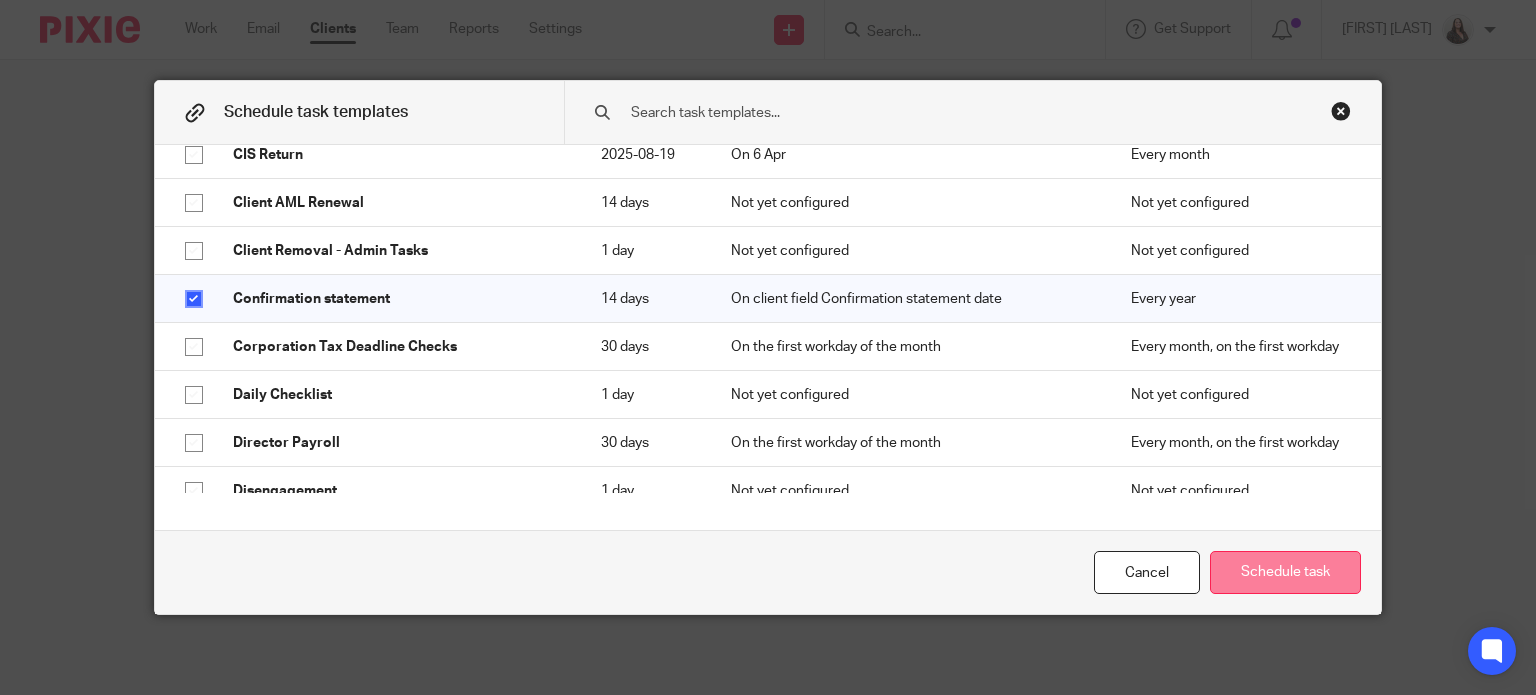 click on "Schedule task" at bounding box center [1285, 572] 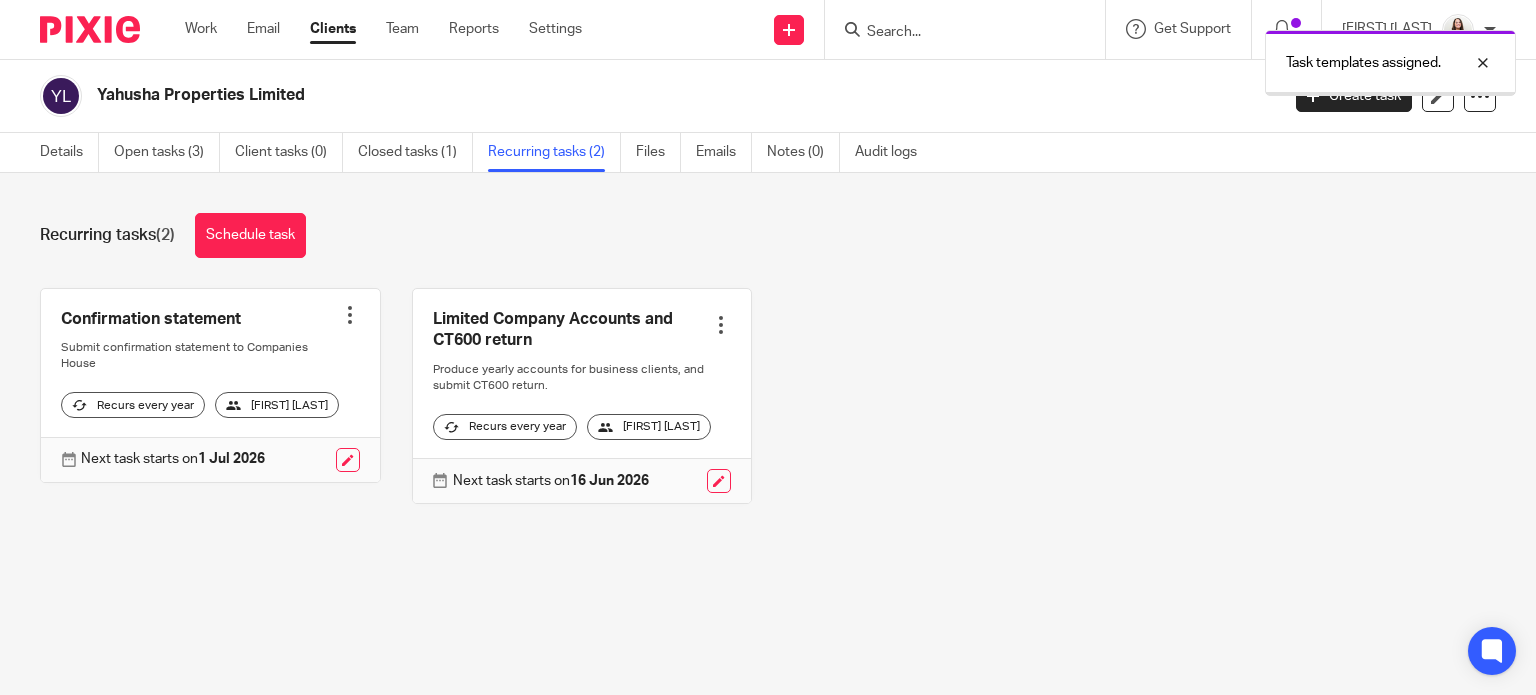 scroll, scrollTop: 0, scrollLeft: 0, axis: both 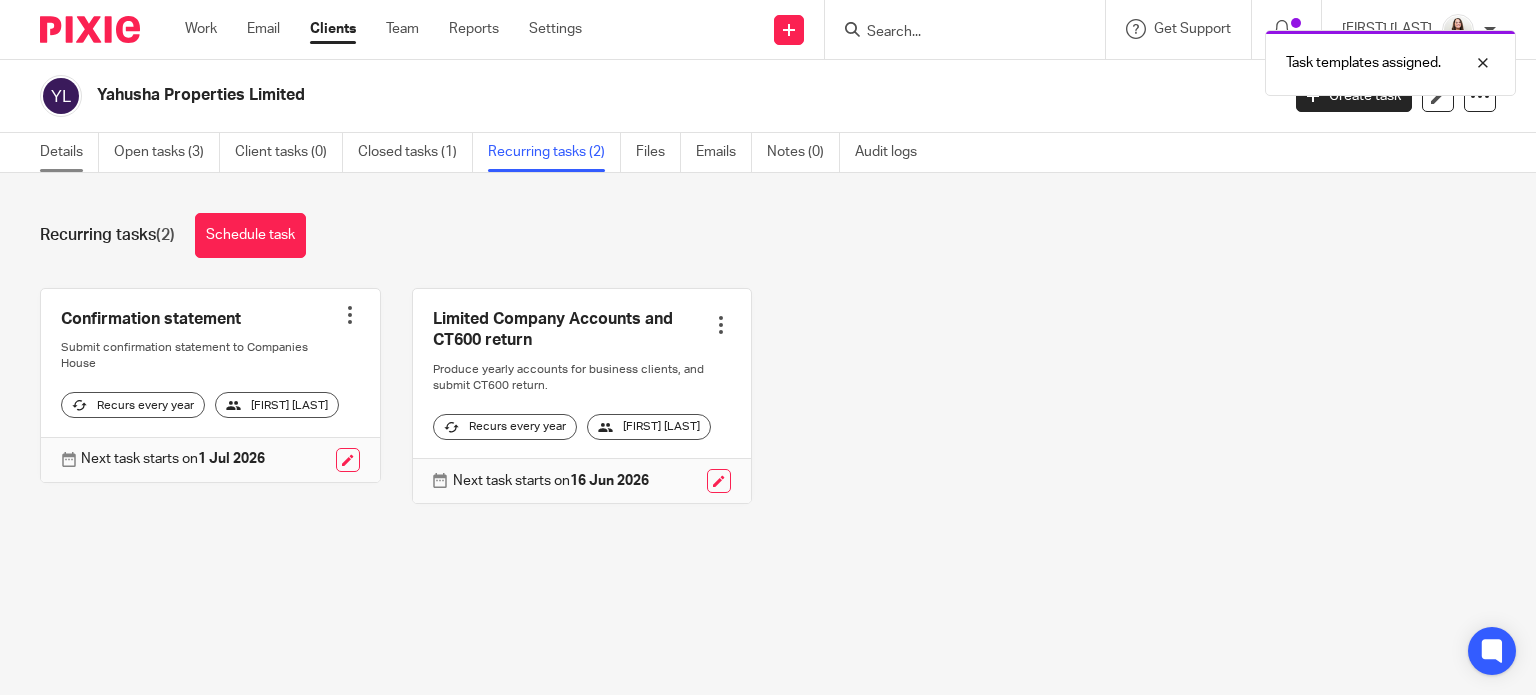 click on "Details" at bounding box center [69, 152] 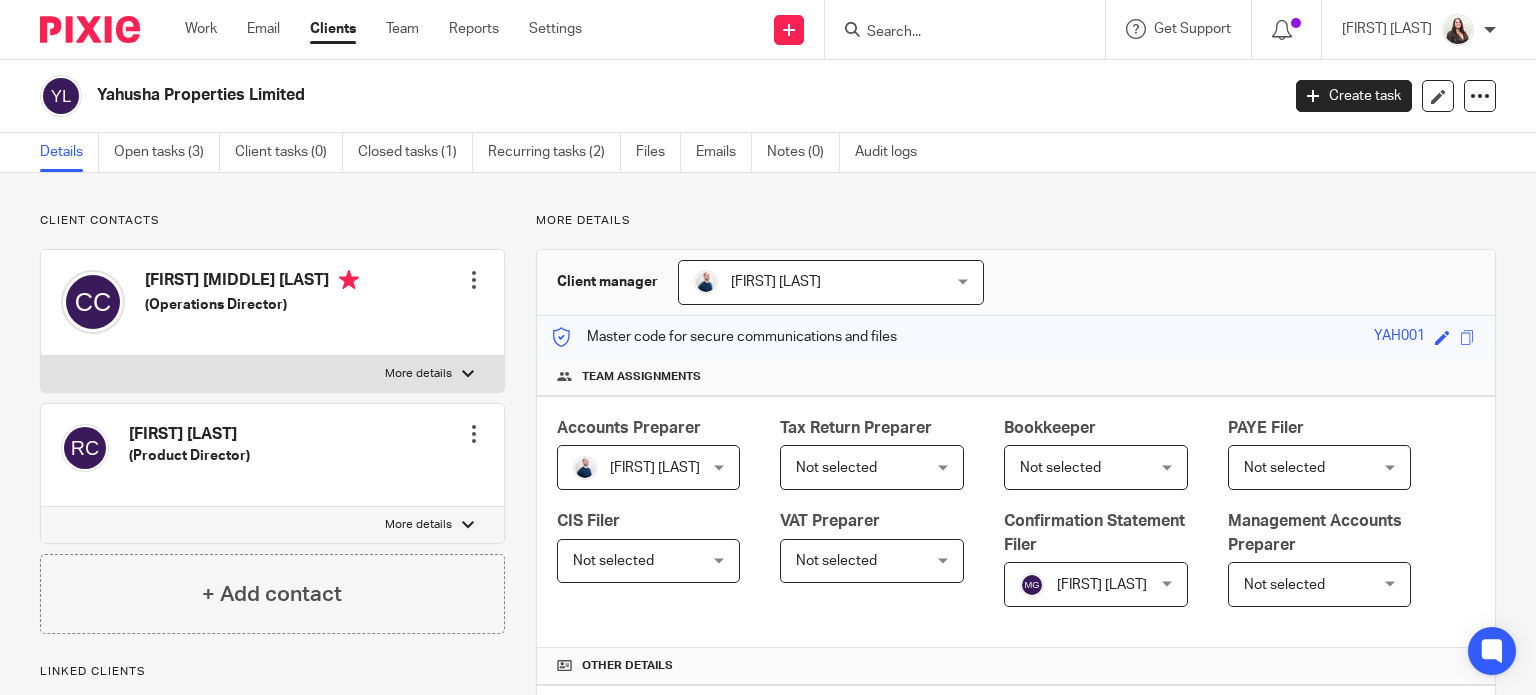 scroll, scrollTop: 0, scrollLeft: 0, axis: both 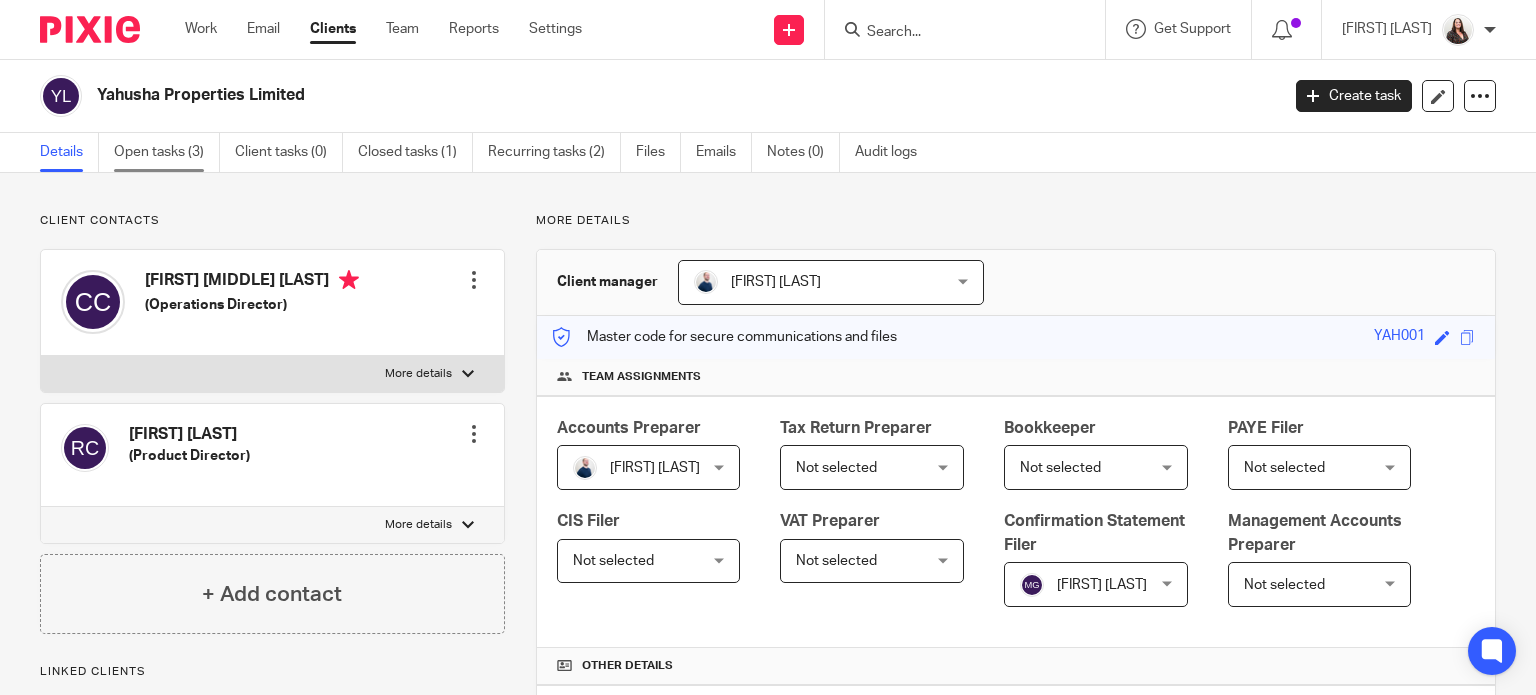 click on "Open tasks (3)" at bounding box center [167, 152] 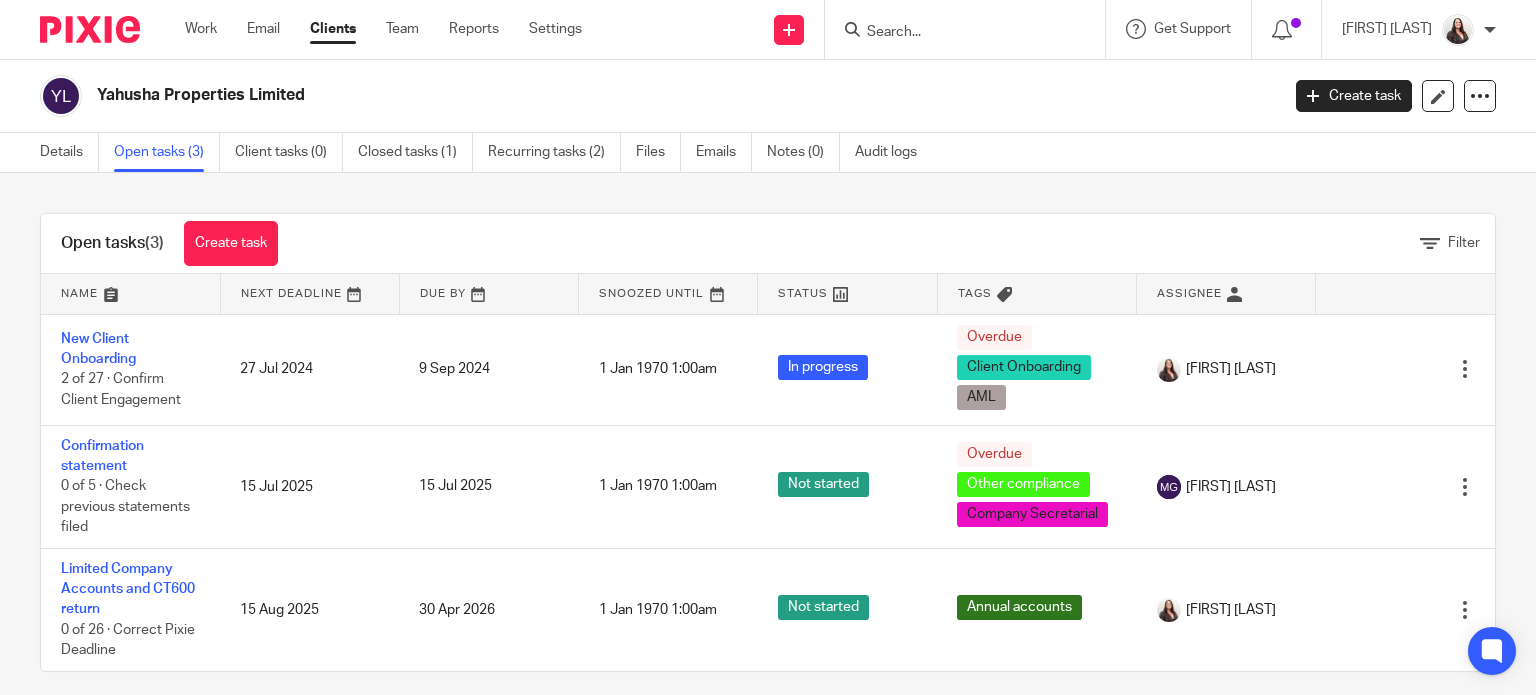 scroll, scrollTop: 0, scrollLeft: 0, axis: both 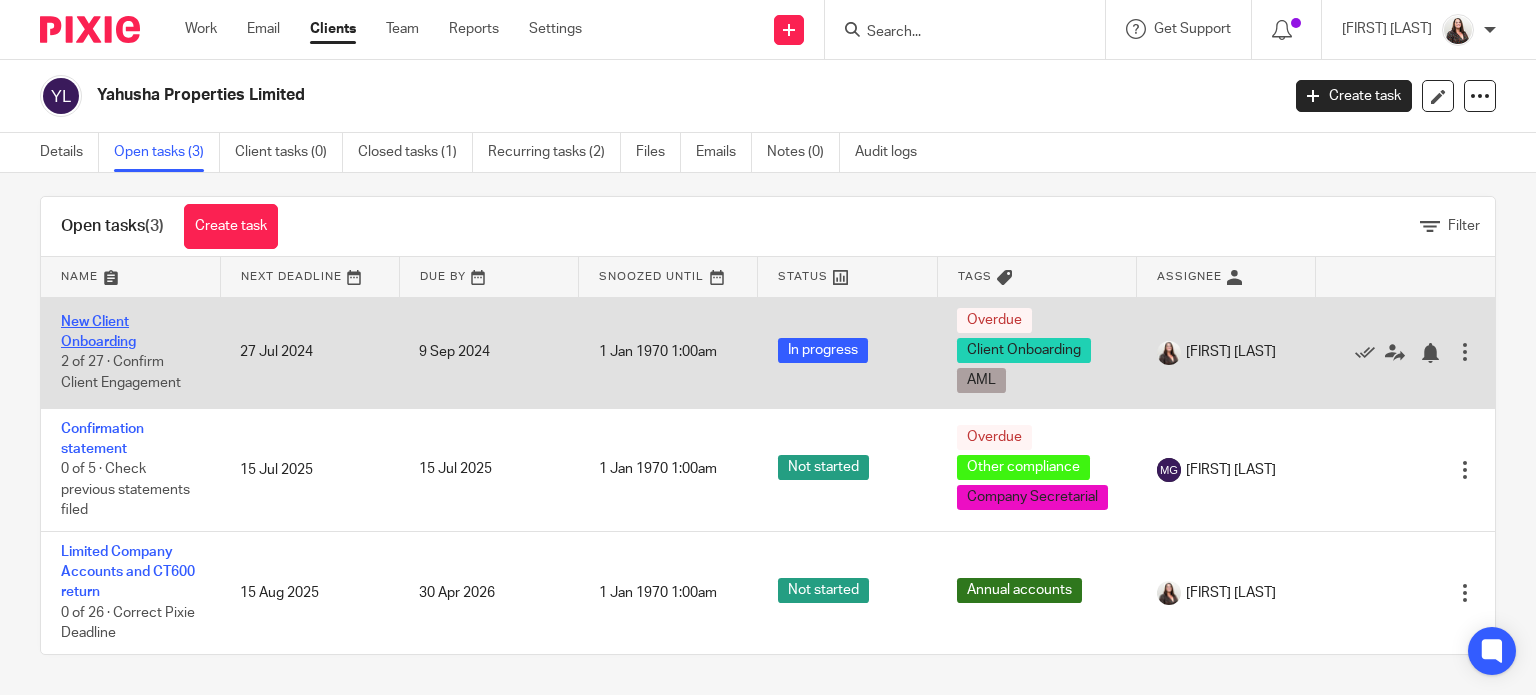 click on "New Client Onboarding" at bounding box center [98, 332] 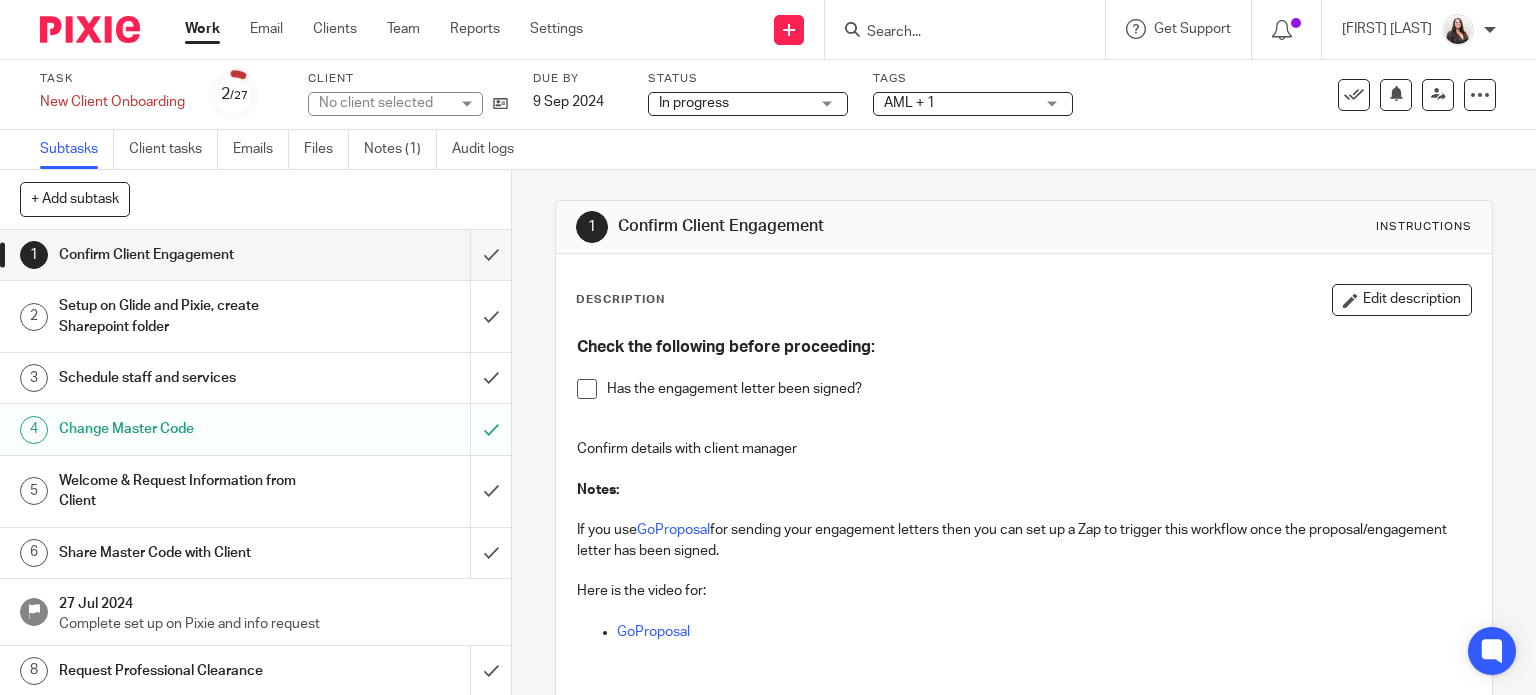 scroll, scrollTop: 0, scrollLeft: 0, axis: both 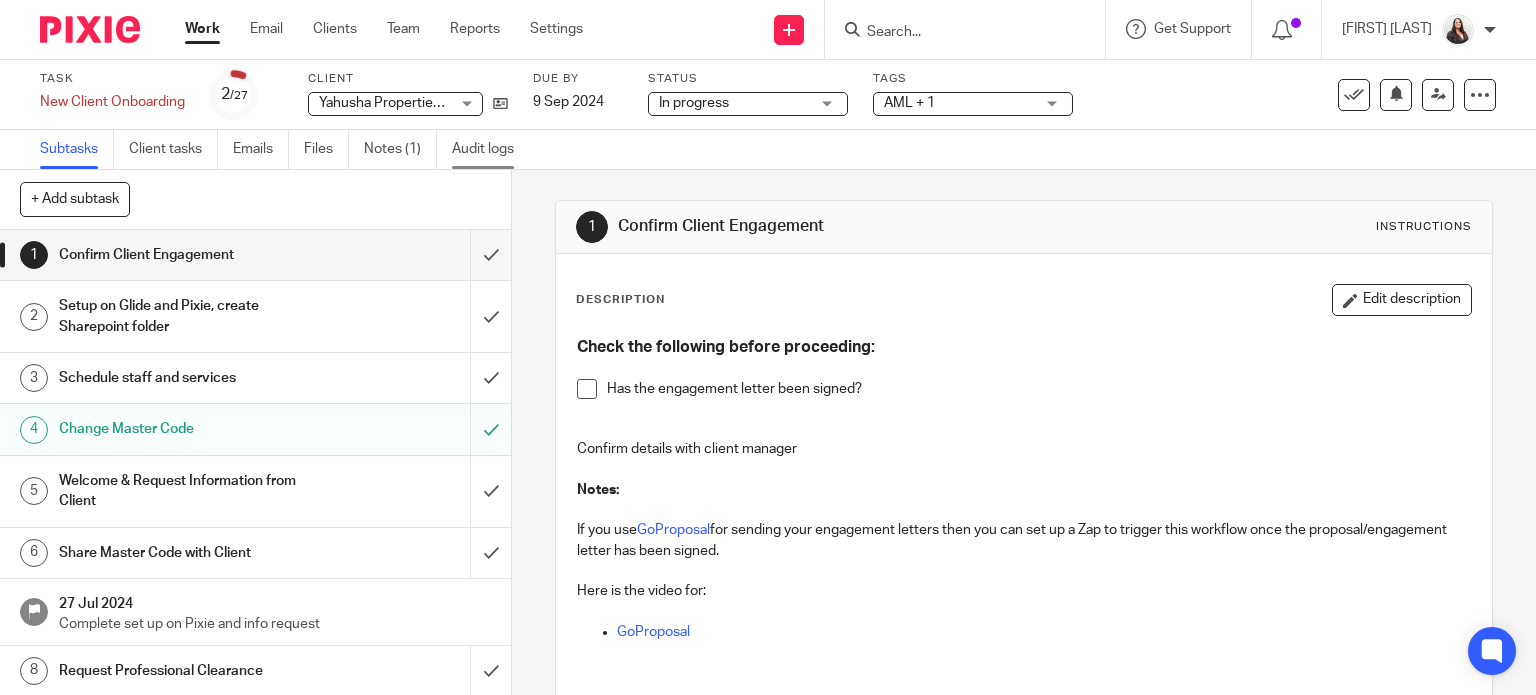 click on "Audit logs" at bounding box center (490, 149) 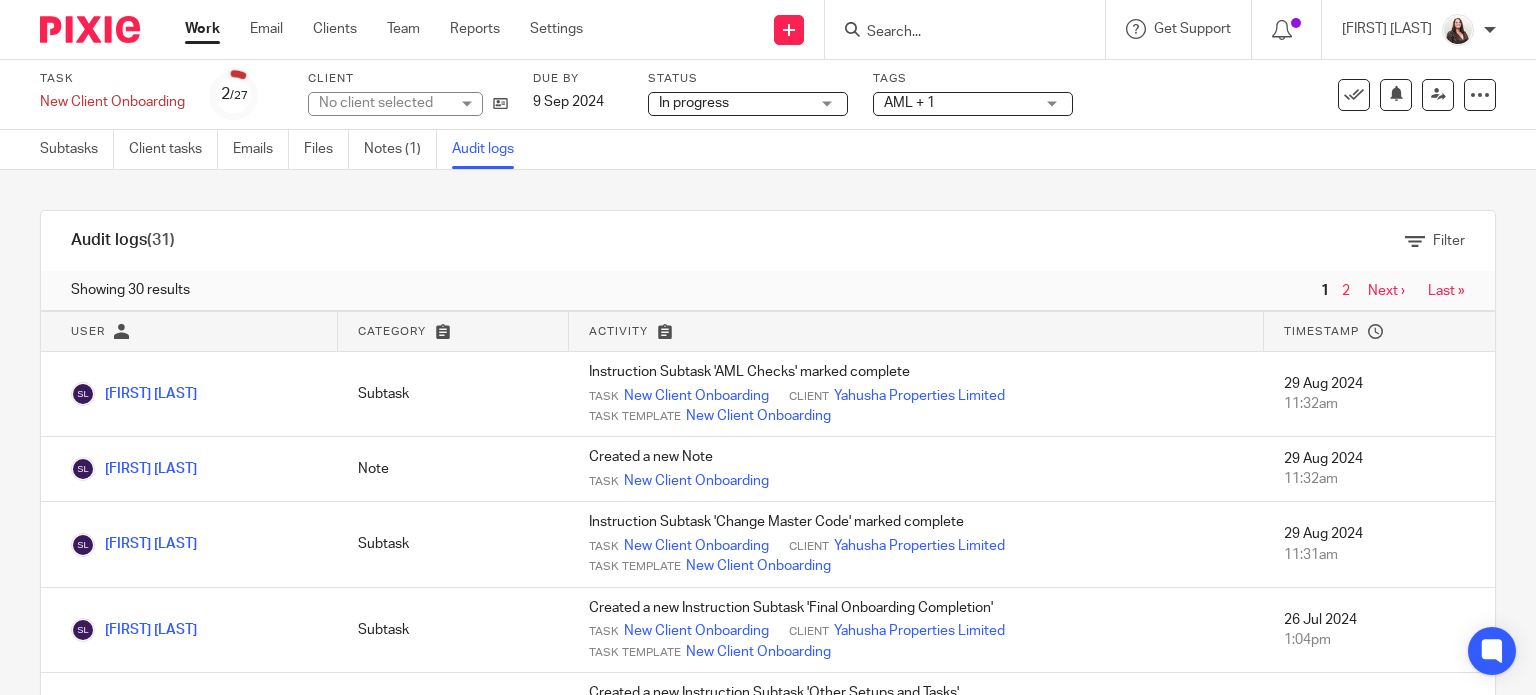 scroll, scrollTop: 0, scrollLeft: 0, axis: both 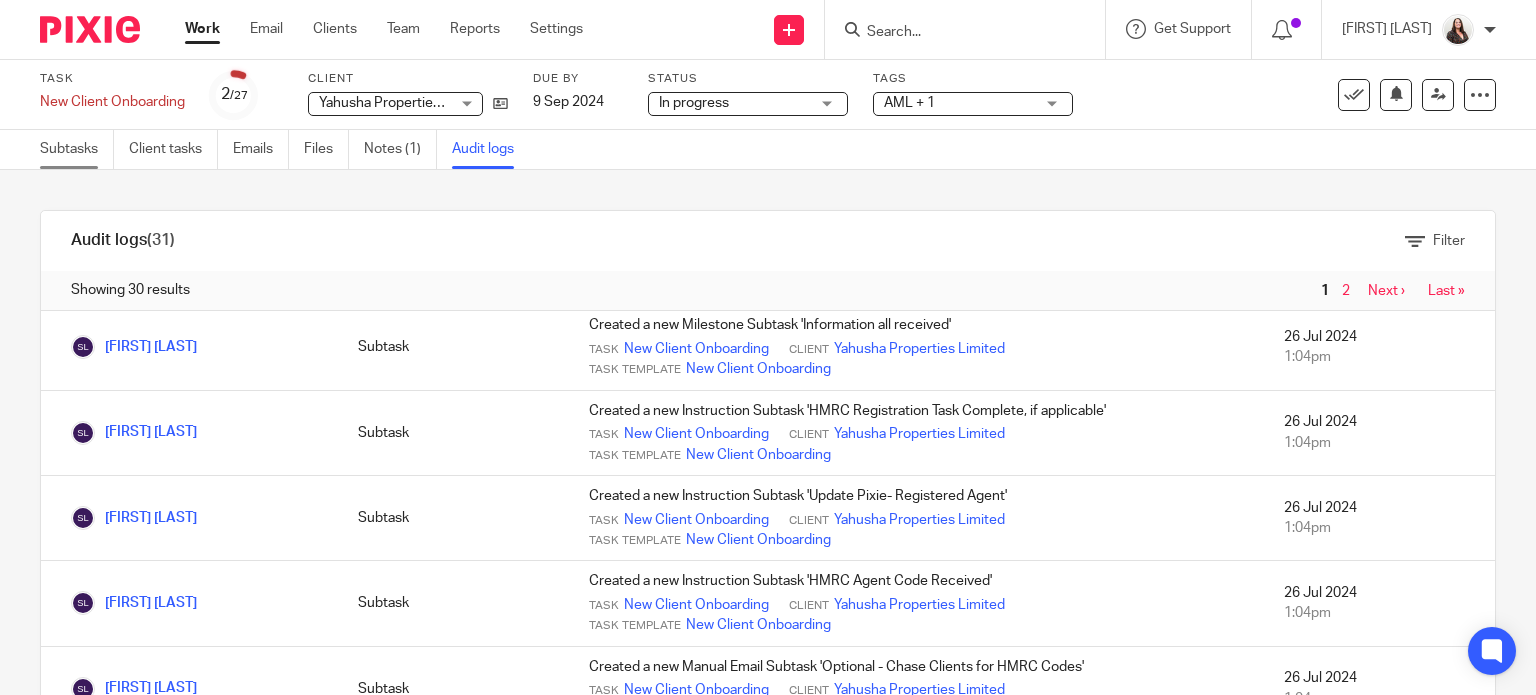 click on "Subtasks" at bounding box center (77, 149) 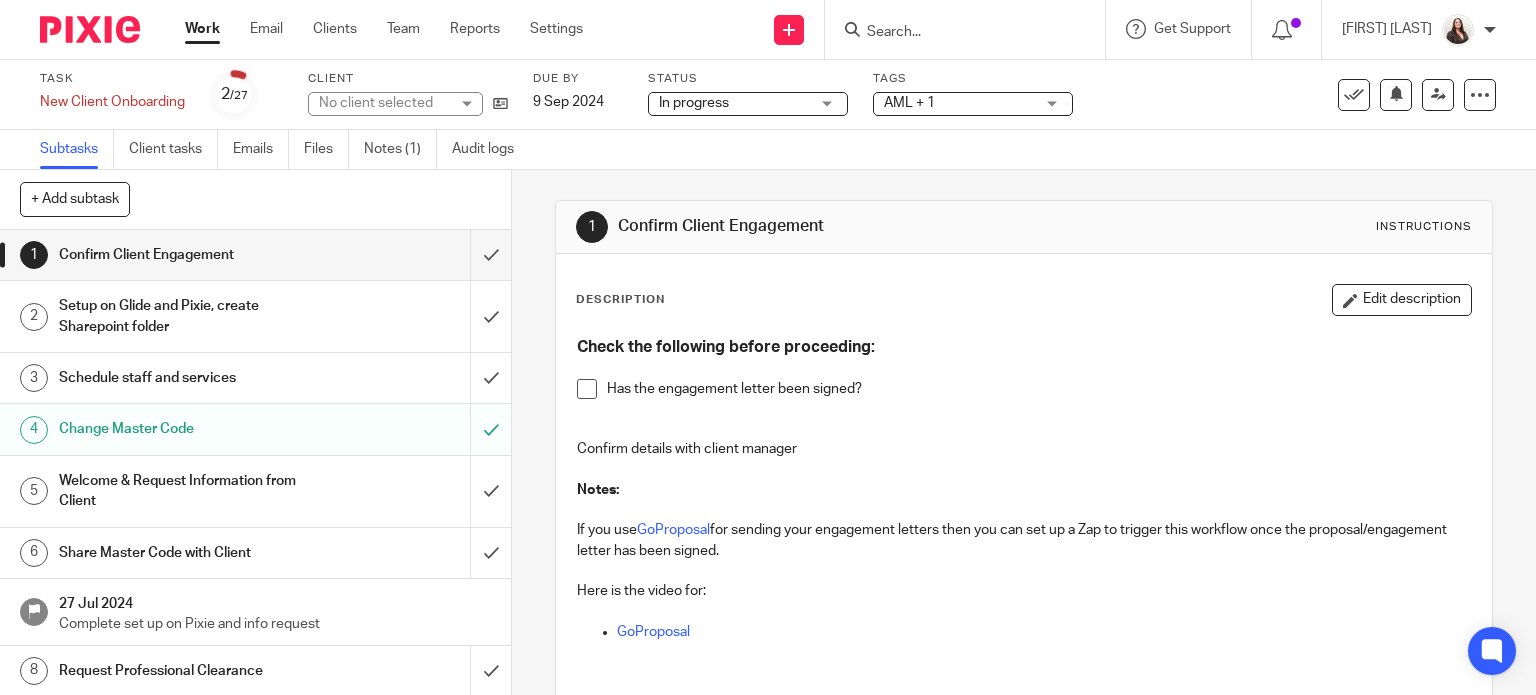 scroll, scrollTop: 0, scrollLeft: 0, axis: both 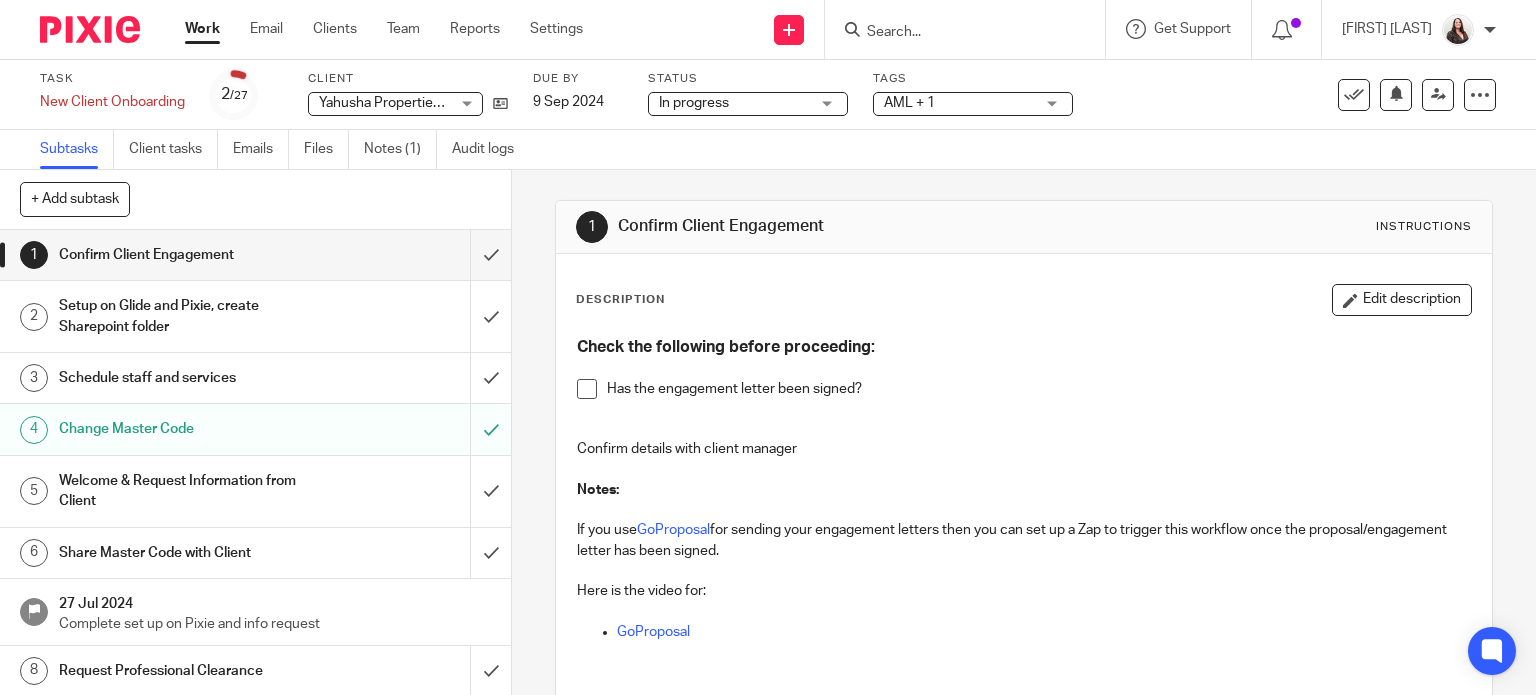 click on "Setup on  Glide and Pixie, create Sharepoint folder" at bounding box center (189, 316) 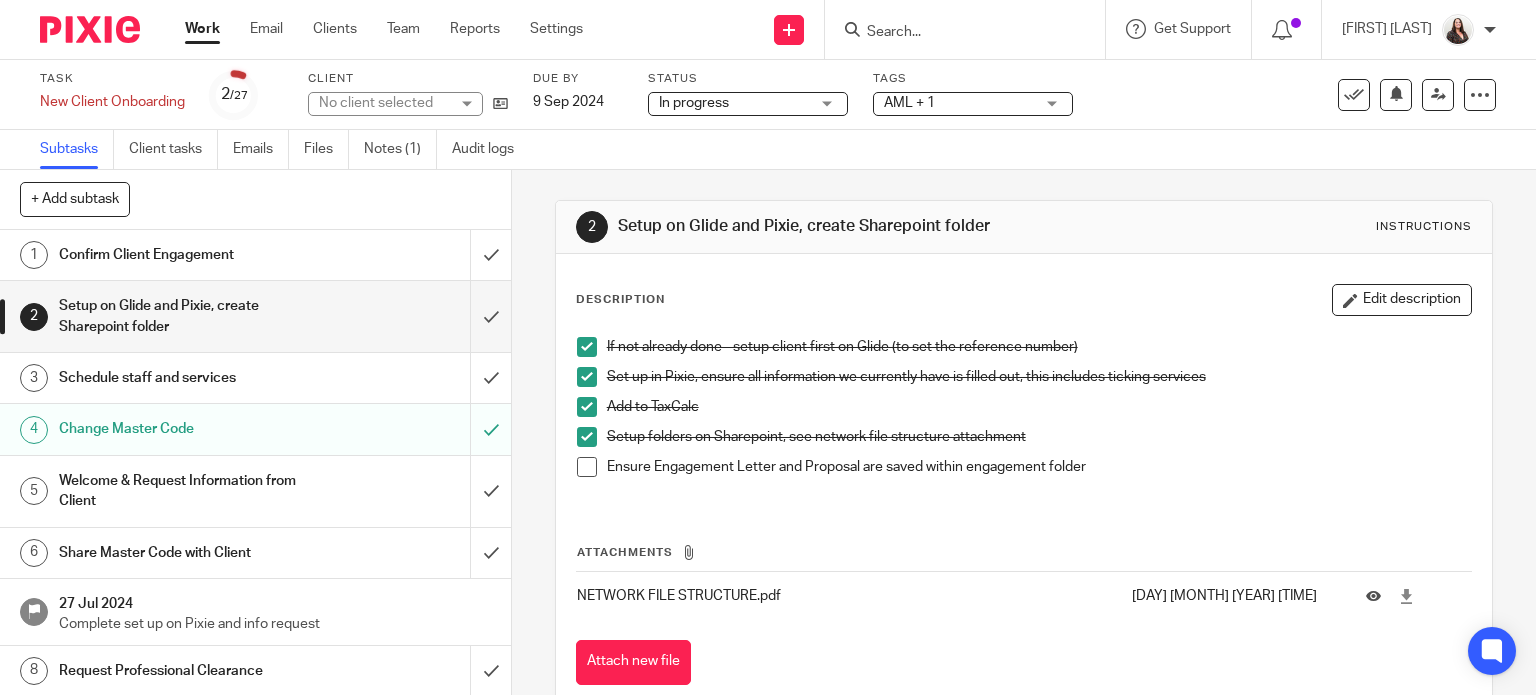 scroll, scrollTop: 0, scrollLeft: 0, axis: both 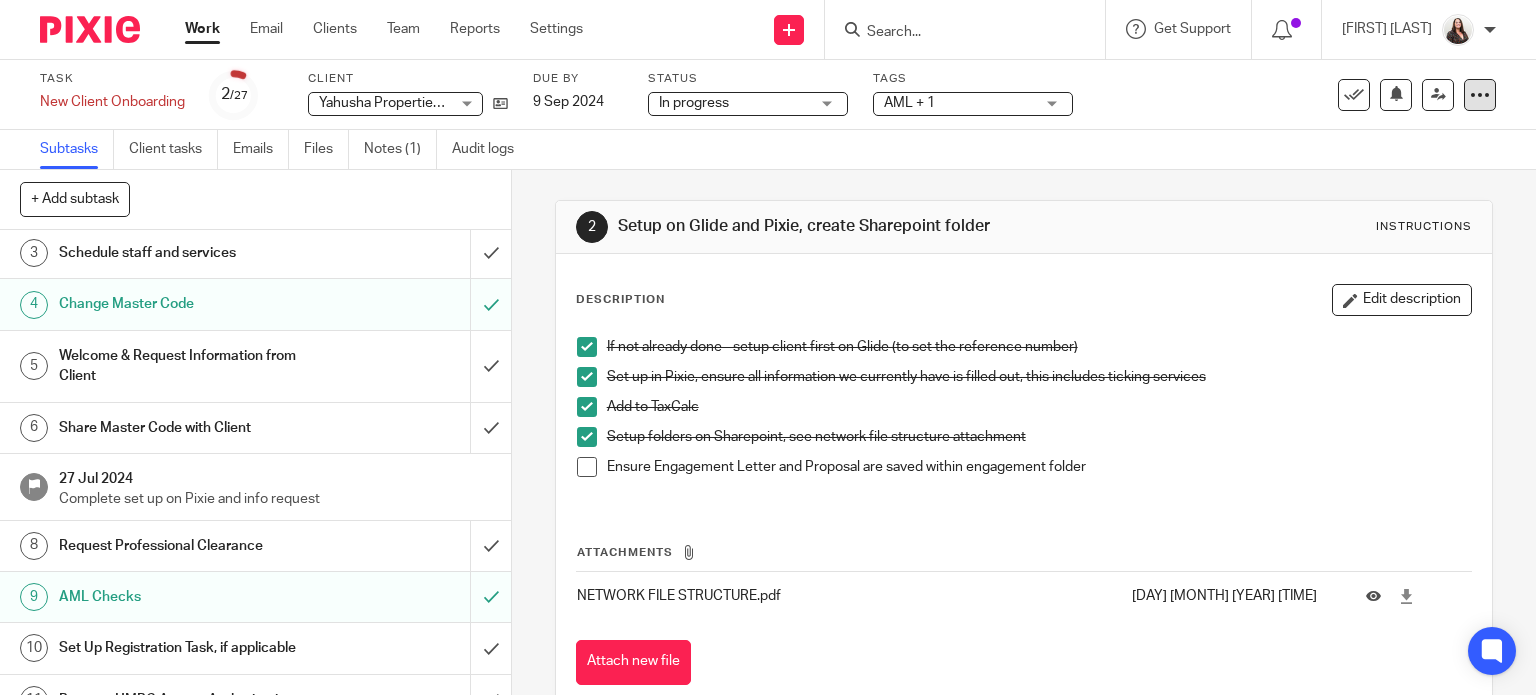click at bounding box center (1480, 95) 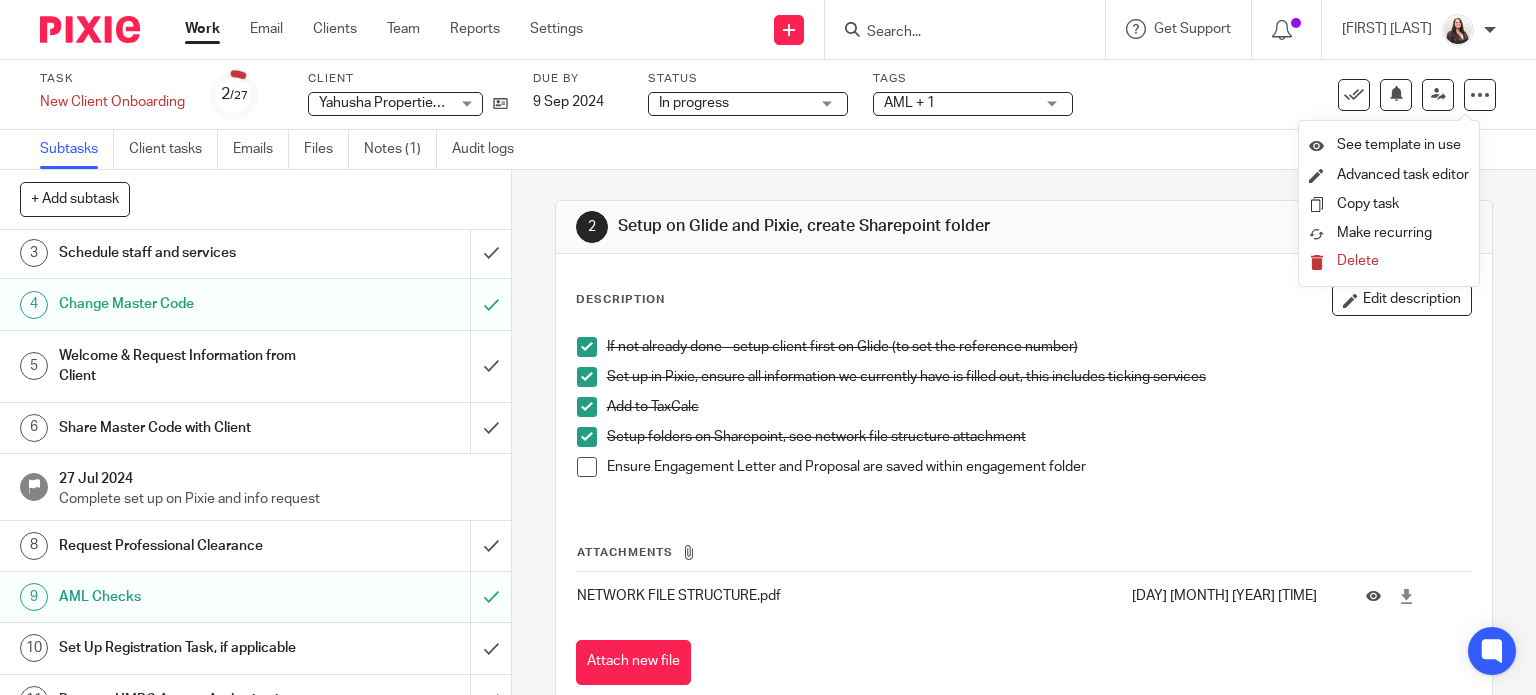 click on "Delete" at bounding box center (1358, 261) 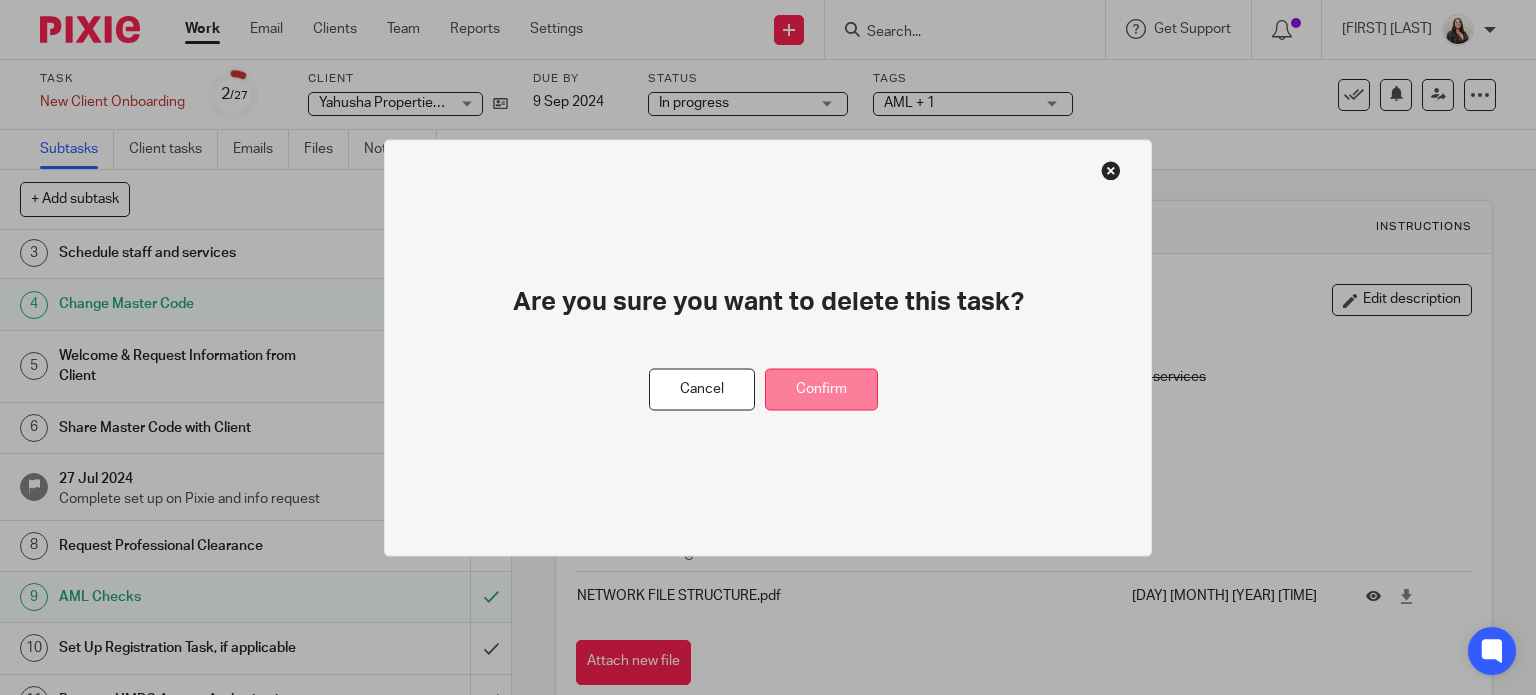 click on "Confirm" at bounding box center (821, 389) 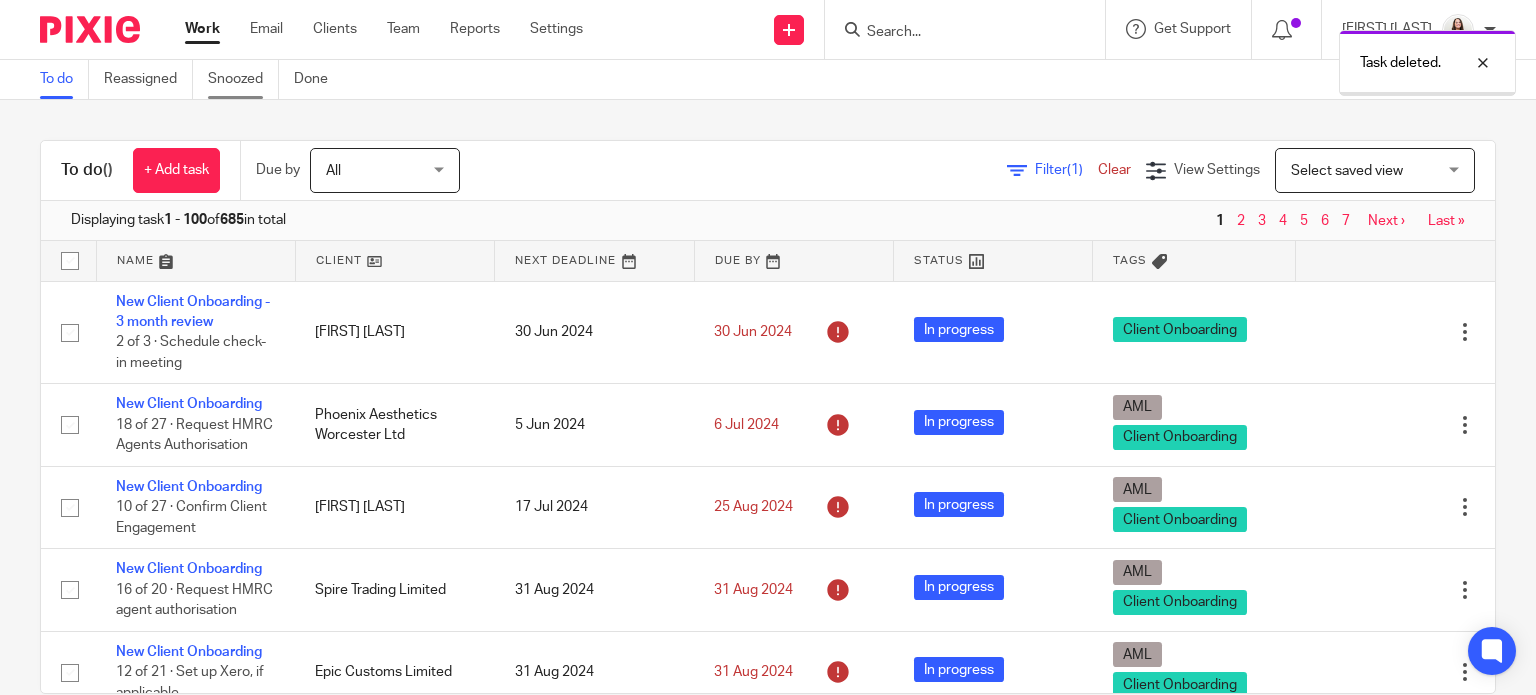 scroll, scrollTop: 0, scrollLeft: 0, axis: both 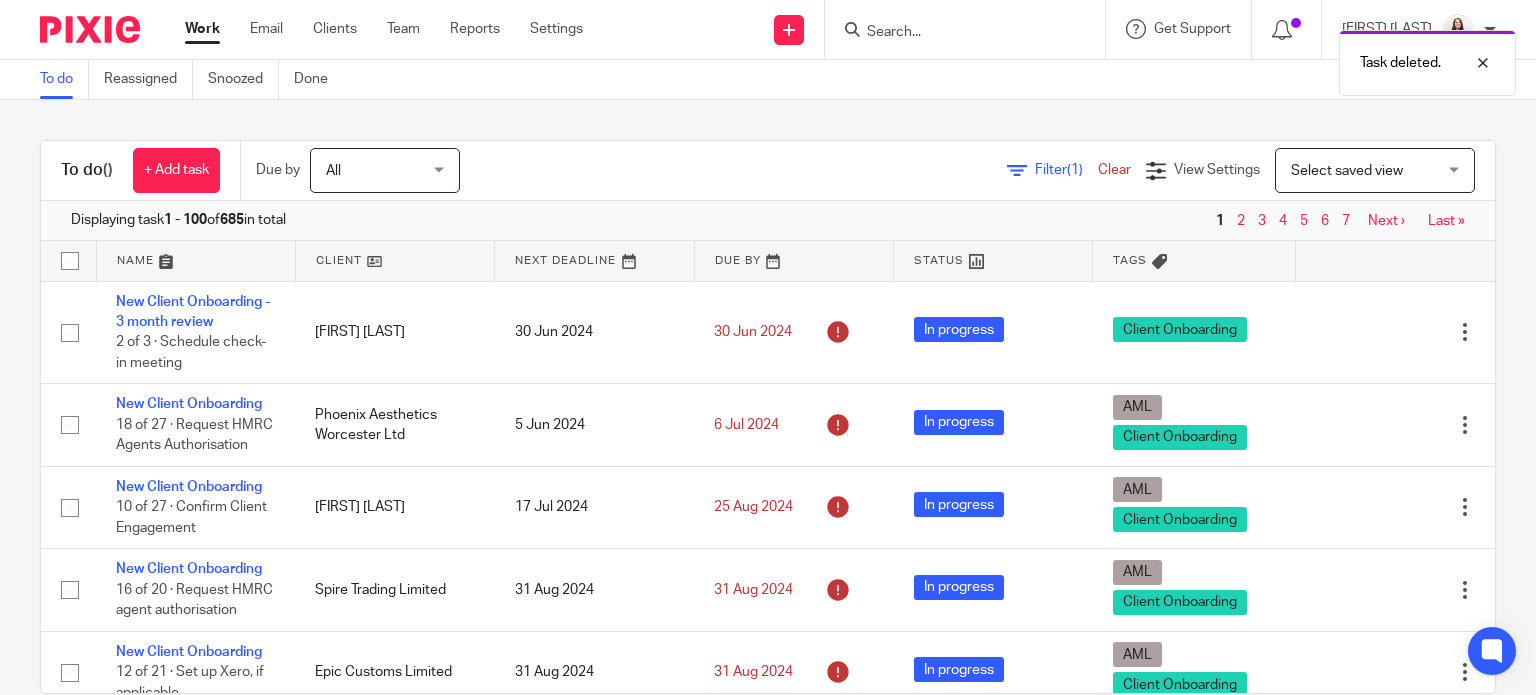 click on "Task deleted." at bounding box center [1142, 58] 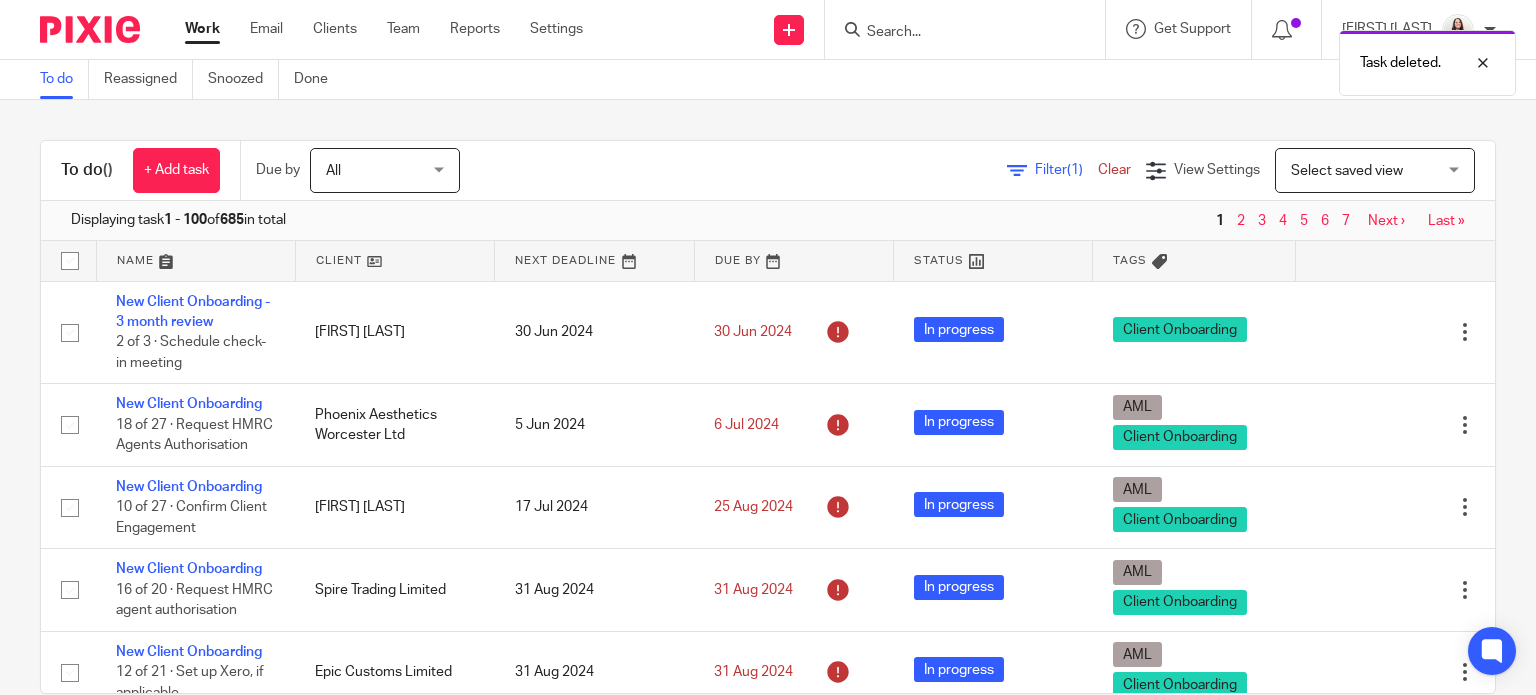 click on "Task deleted." at bounding box center (1142, 58) 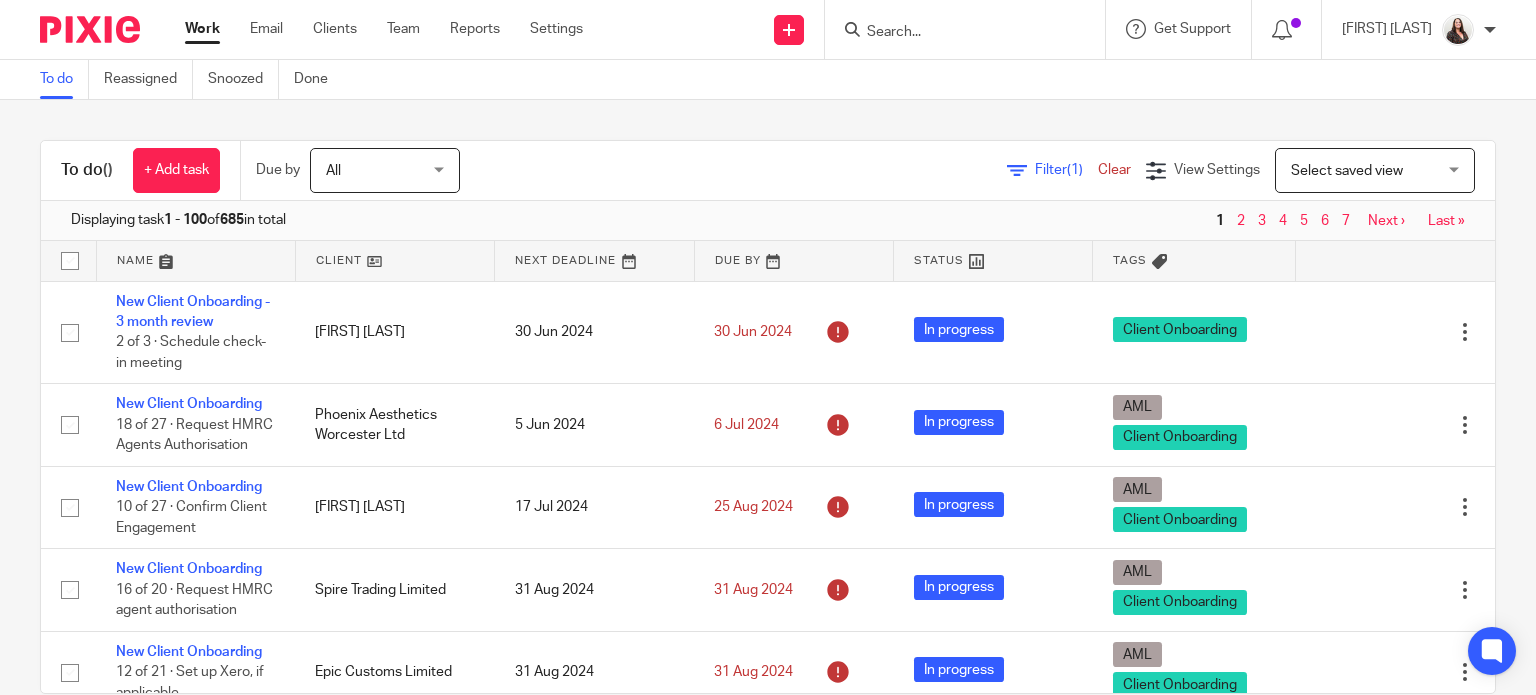 drag, startPoint x: 903, startPoint y: 20, endPoint x: 890, endPoint y: 35, distance: 19.849434 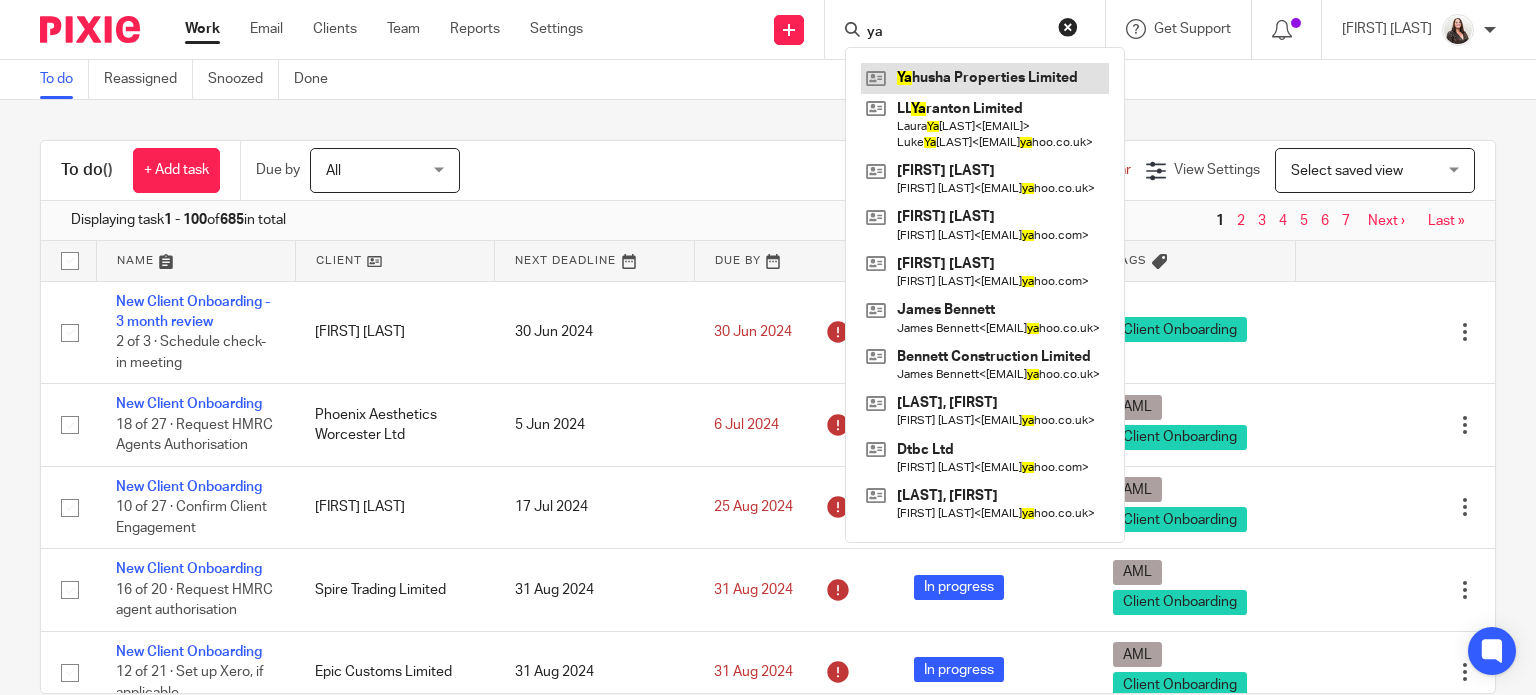 type on "ya" 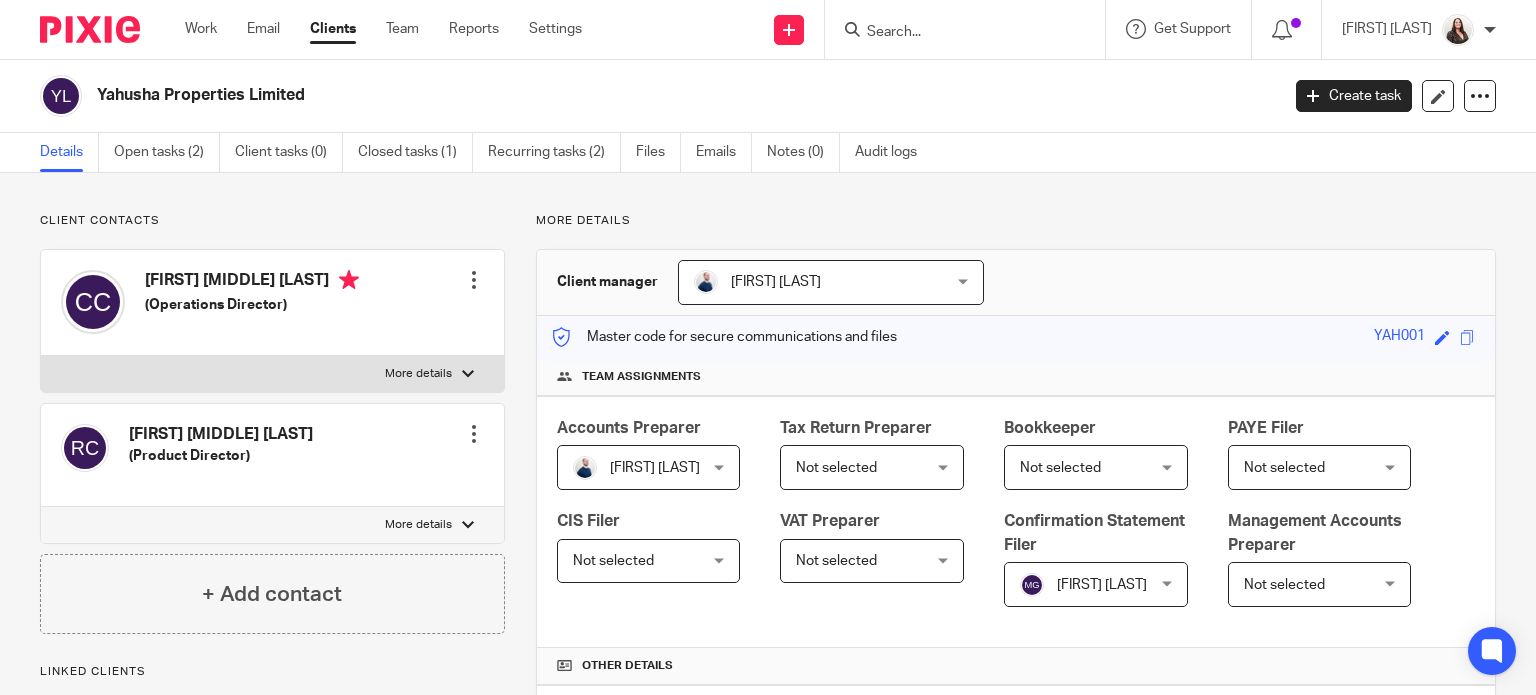 scroll, scrollTop: 0, scrollLeft: 0, axis: both 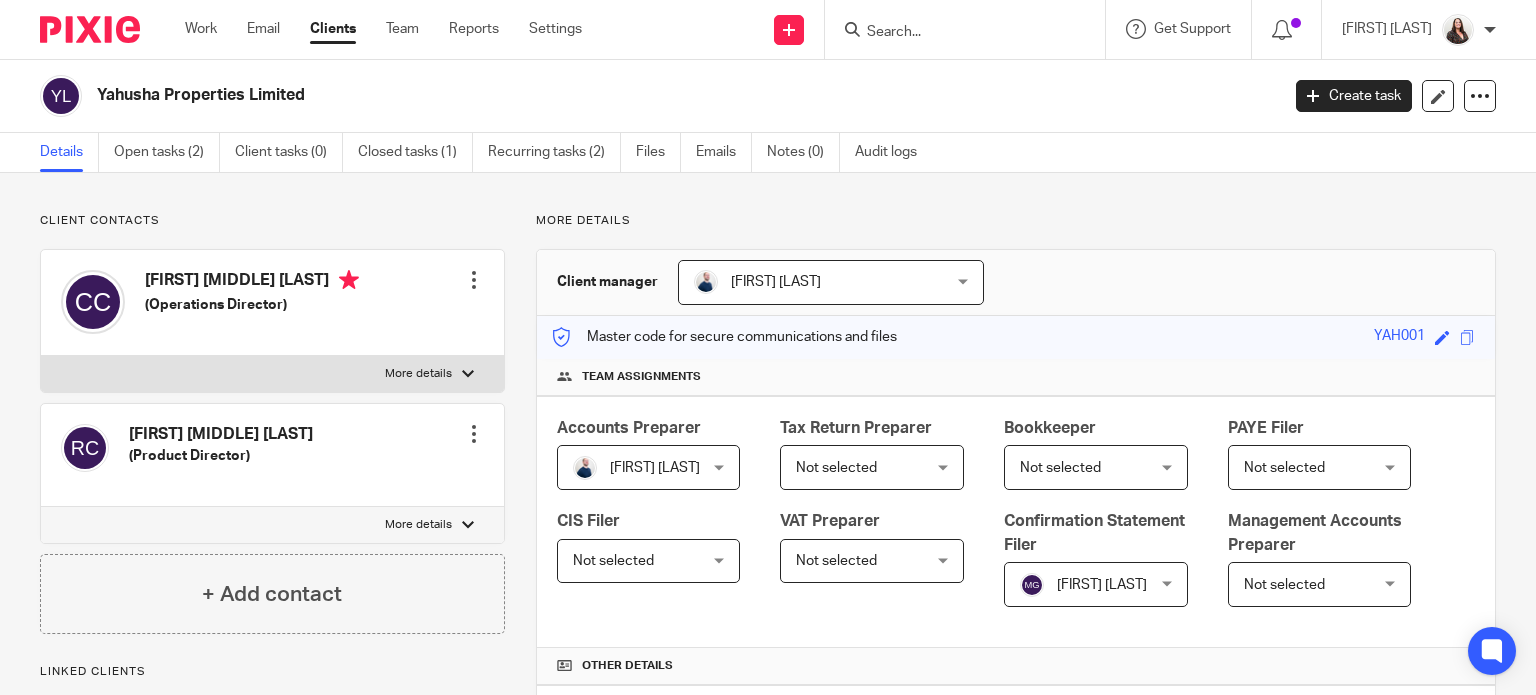 click on "More details" at bounding box center (272, 374) 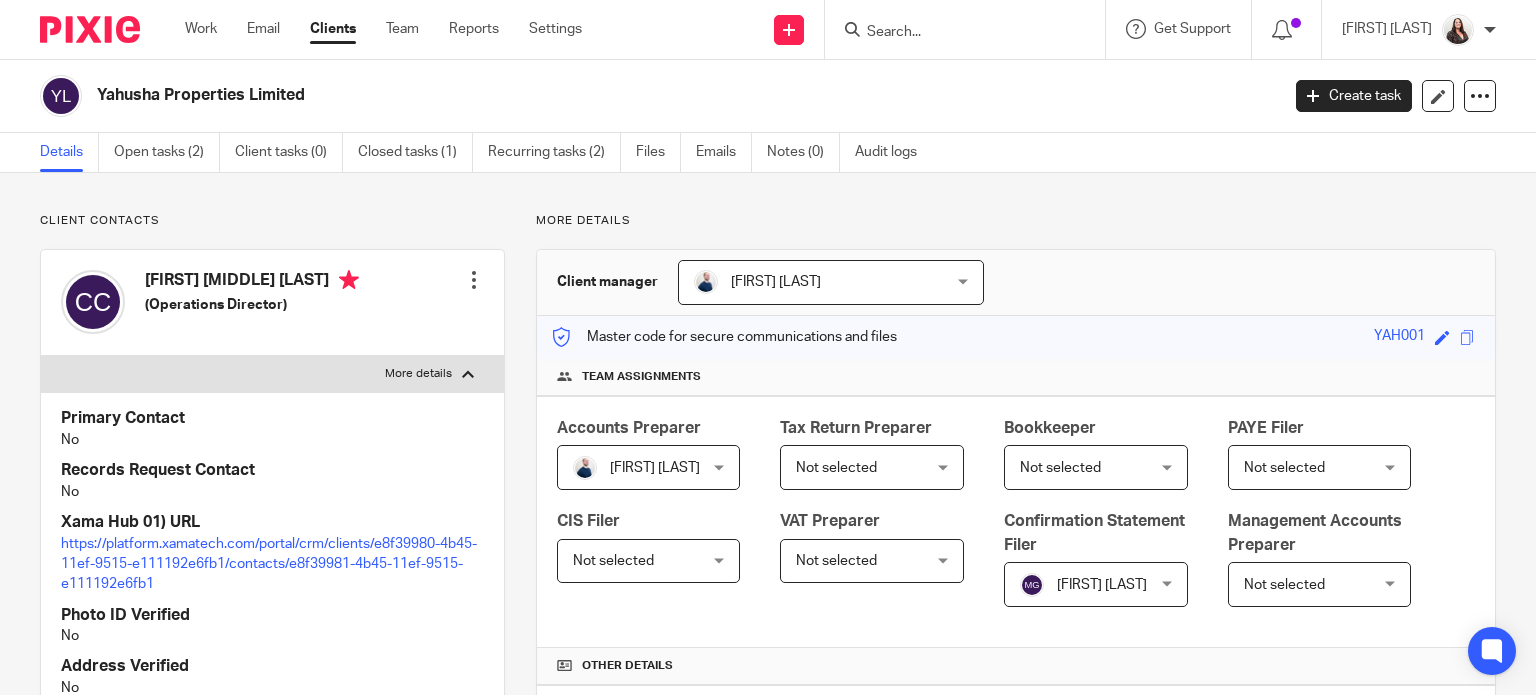 click on "More details" at bounding box center (272, 374) 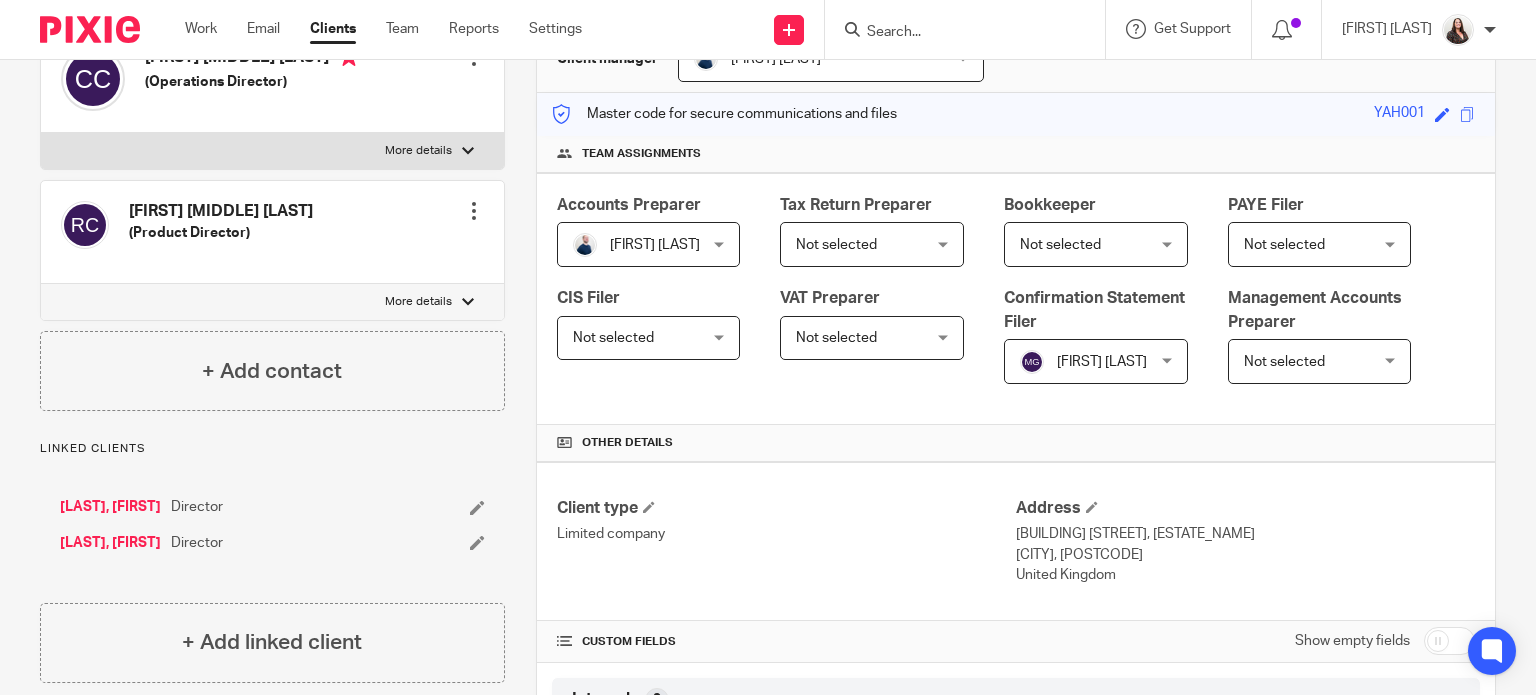 scroll, scrollTop: 224, scrollLeft: 0, axis: vertical 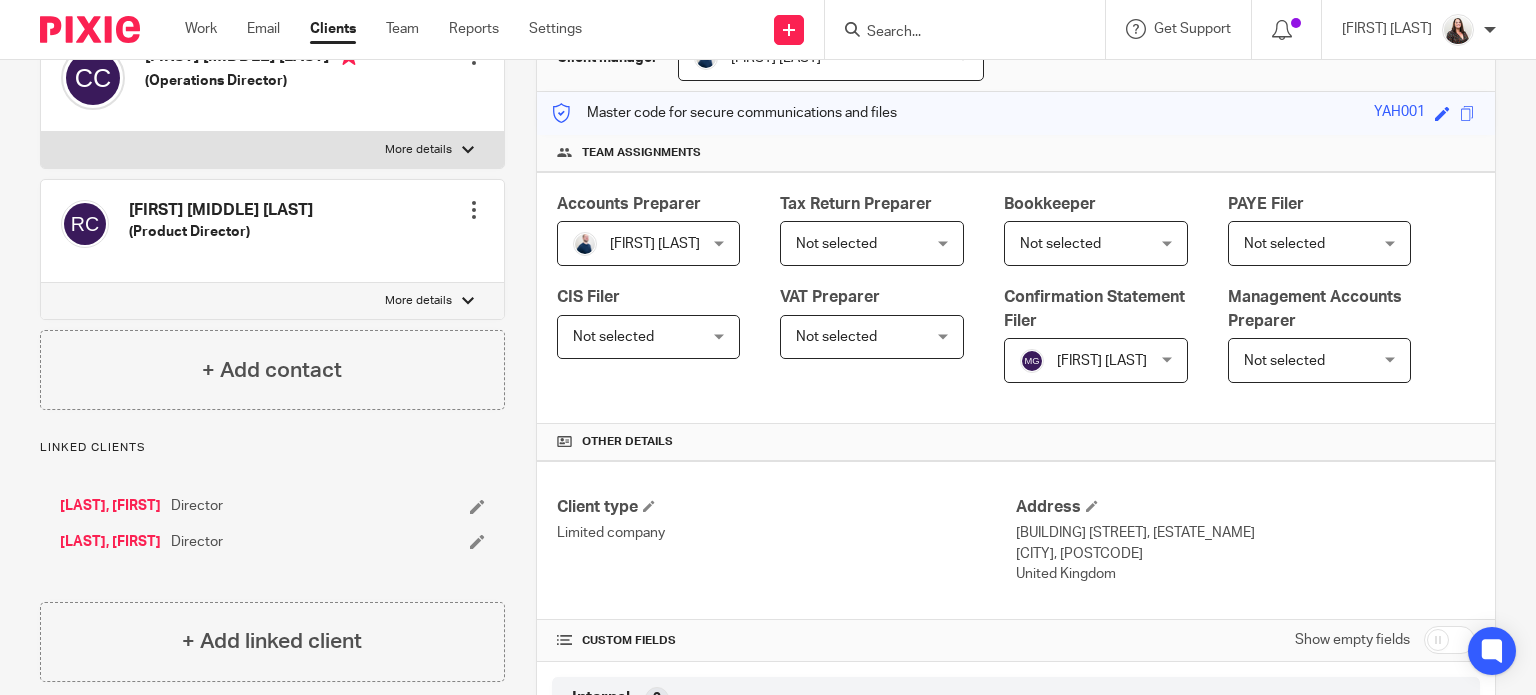 click on "[LAST], [FIRST]" at bounding box center [110, 506] 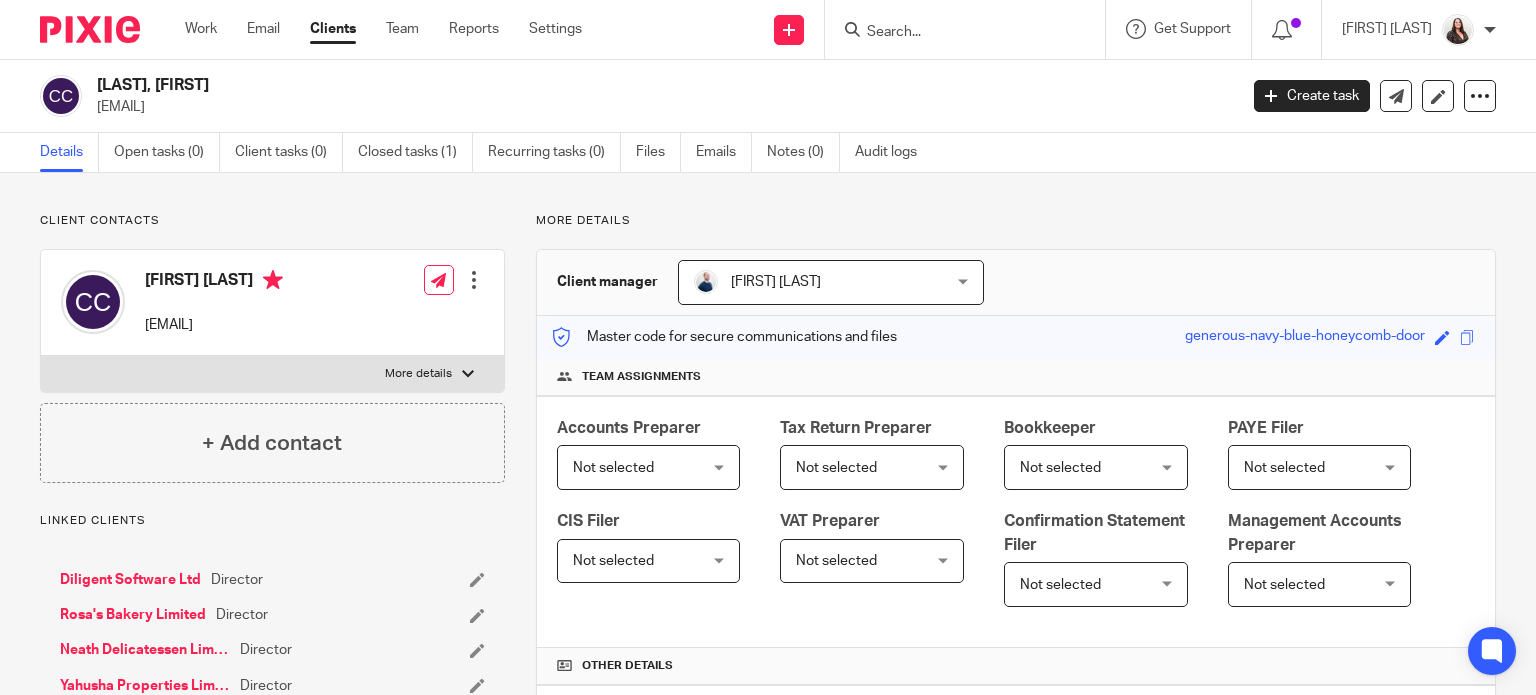 scroll, scrollTop: 0, scrollLeft: 0, axis: both 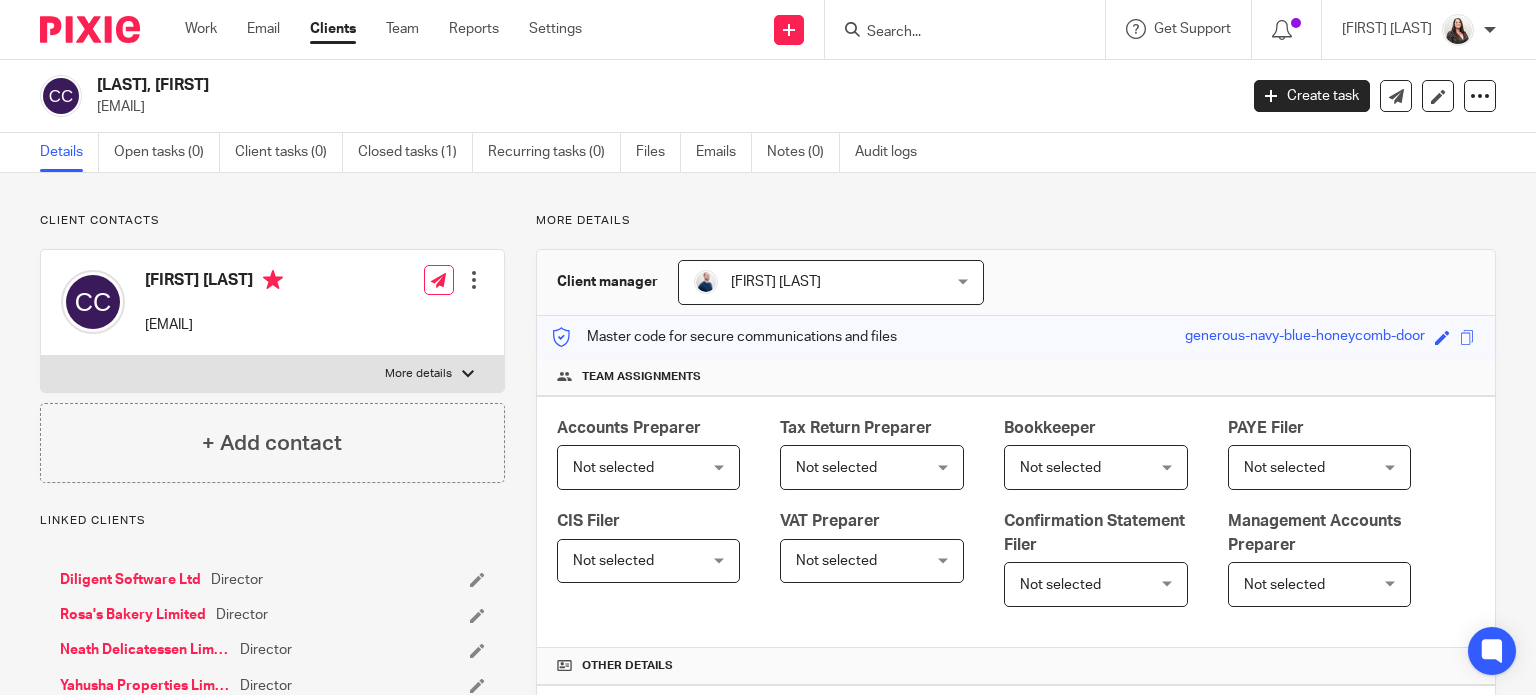 drag, startPoint x: 148, startPoint y: 326, endPoint x: 341, endPoint y: 326, distance: 193 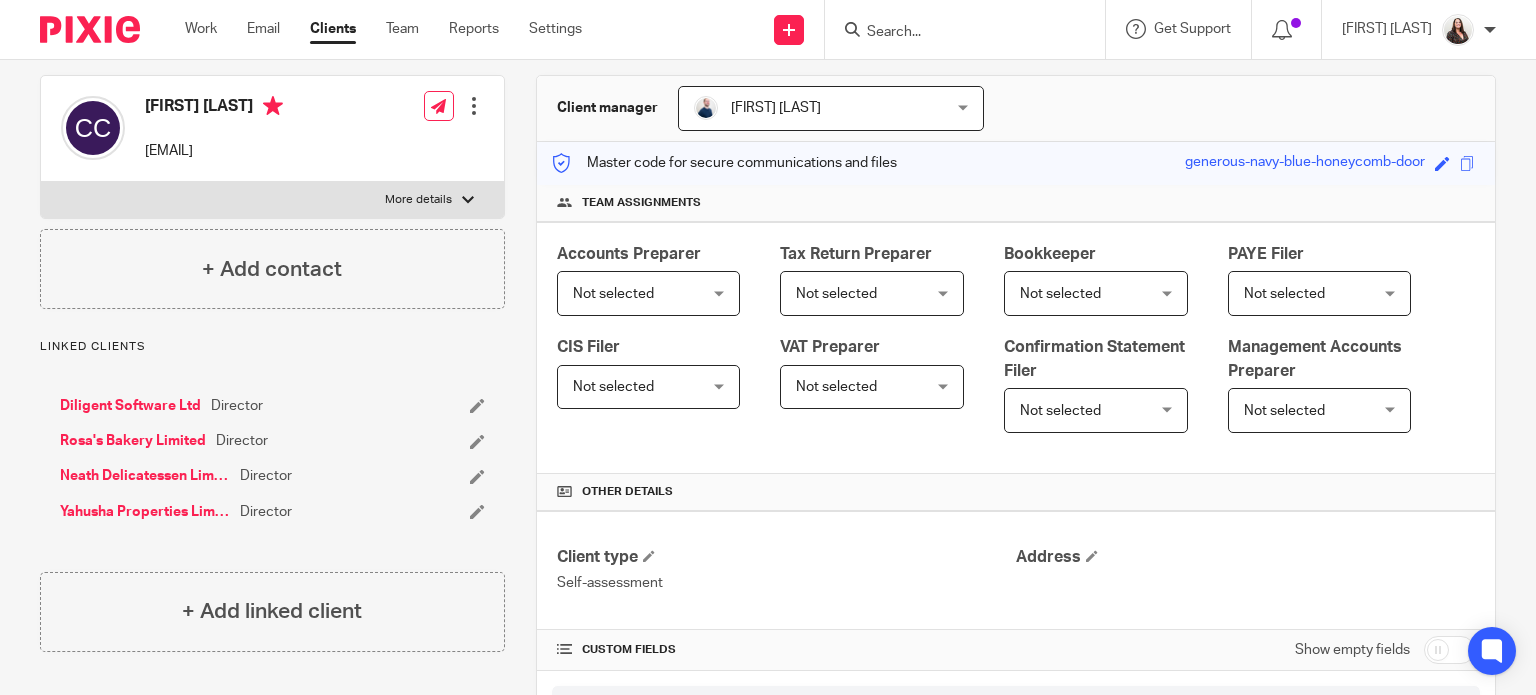 scroll, scrollTop: 175, scrollLeft: 0, axis: vertical 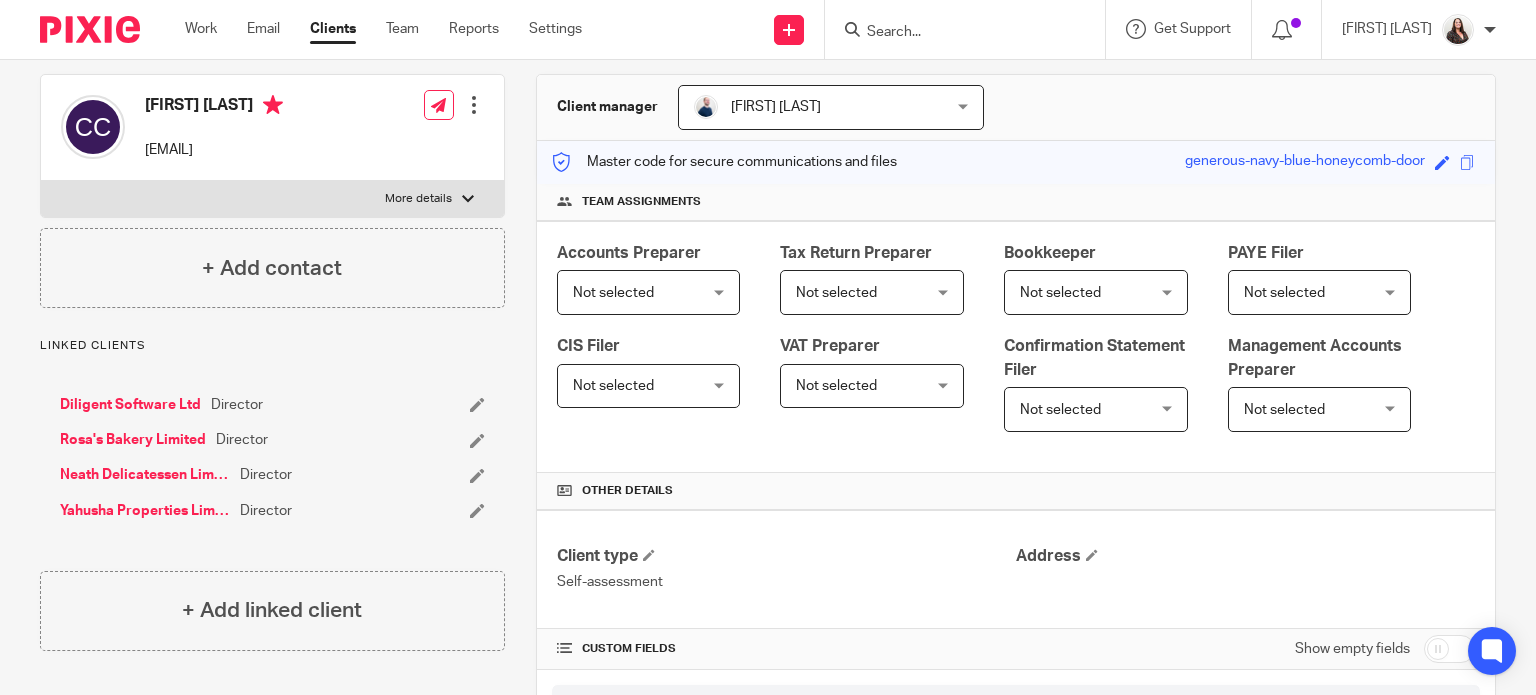 click on "Yahusha Properties Limited" at bounding box center [145, 511] 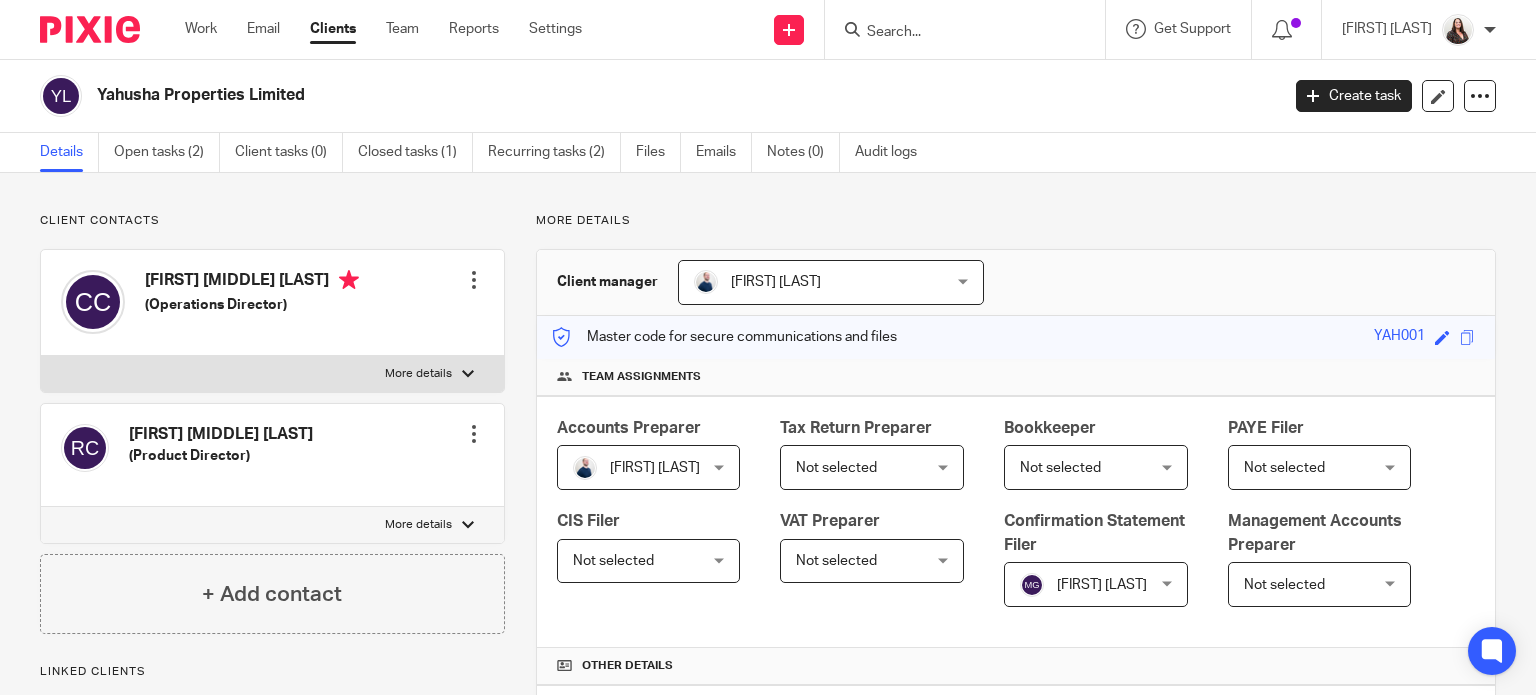 scroll, scrollTop: 0, scrollLeft: 0, axis: both 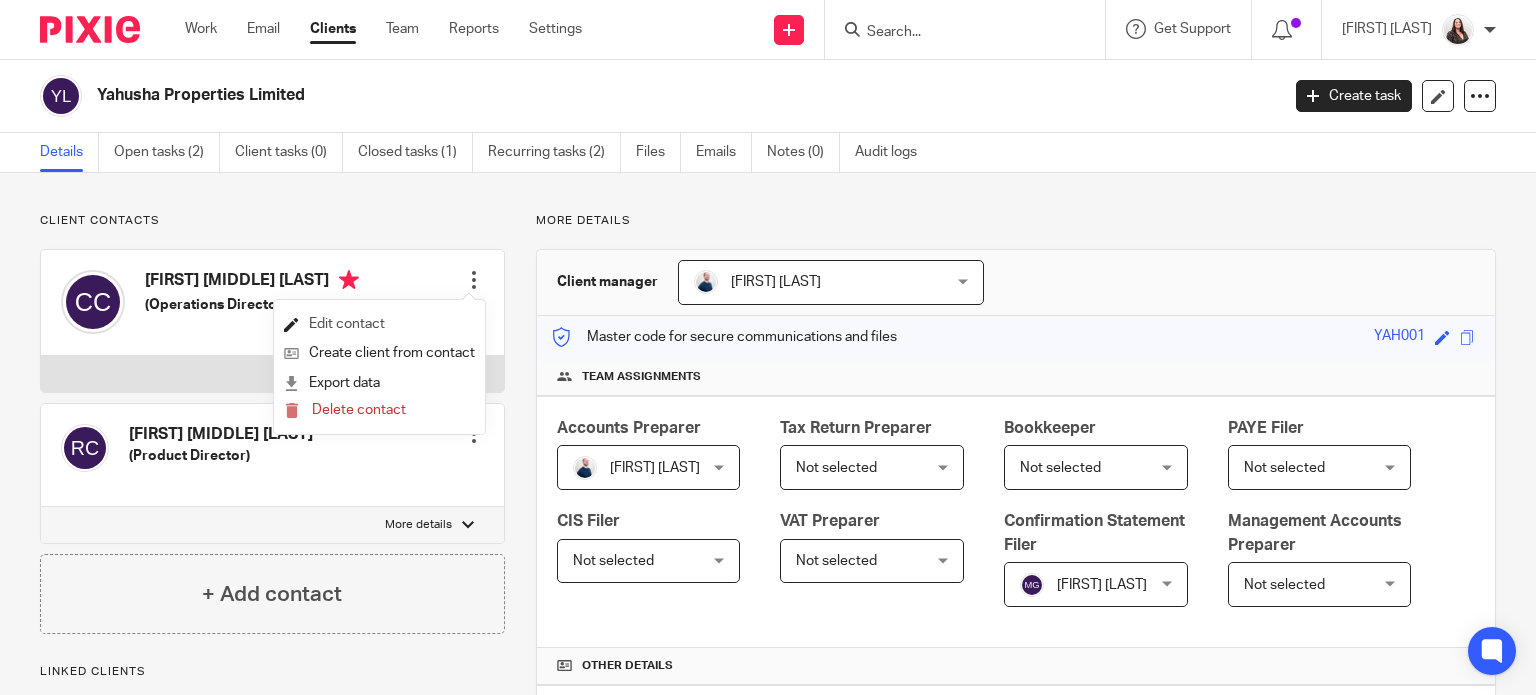 click on "Edit contact" at bounding box center [379, 324] 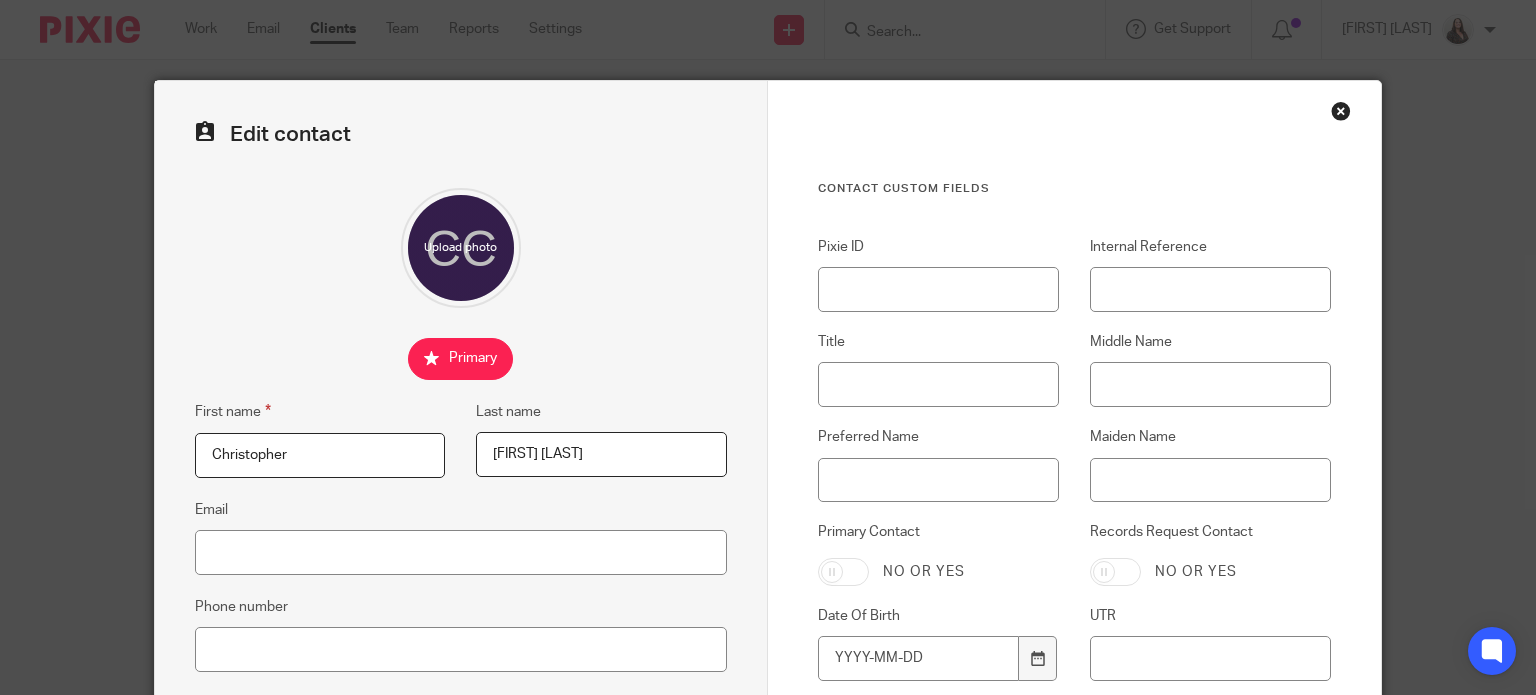 scroll, scrollTop: 0, scrollLeft: 0, axis: both 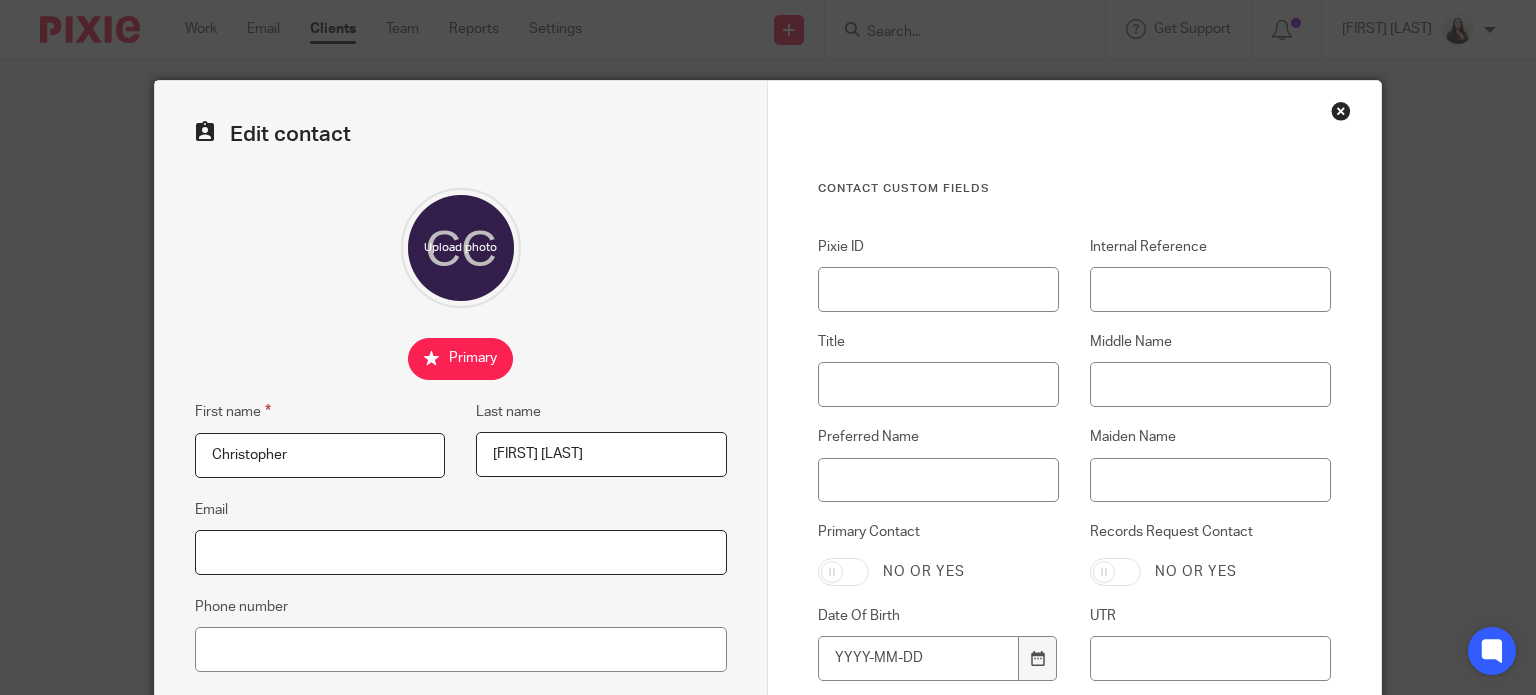 paste on "[EMAIL]" 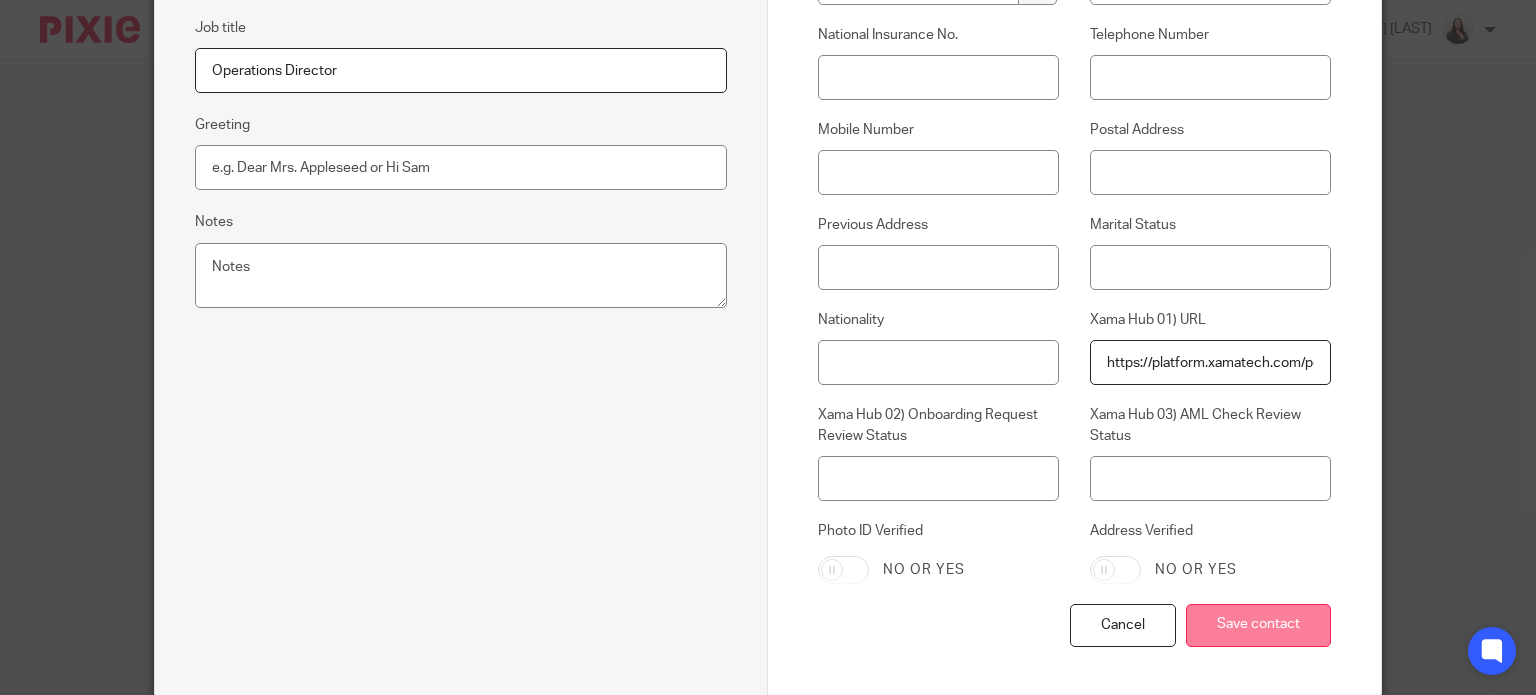 scroll, scrollTop: 758, scrollLeft: 0, axis: vertical 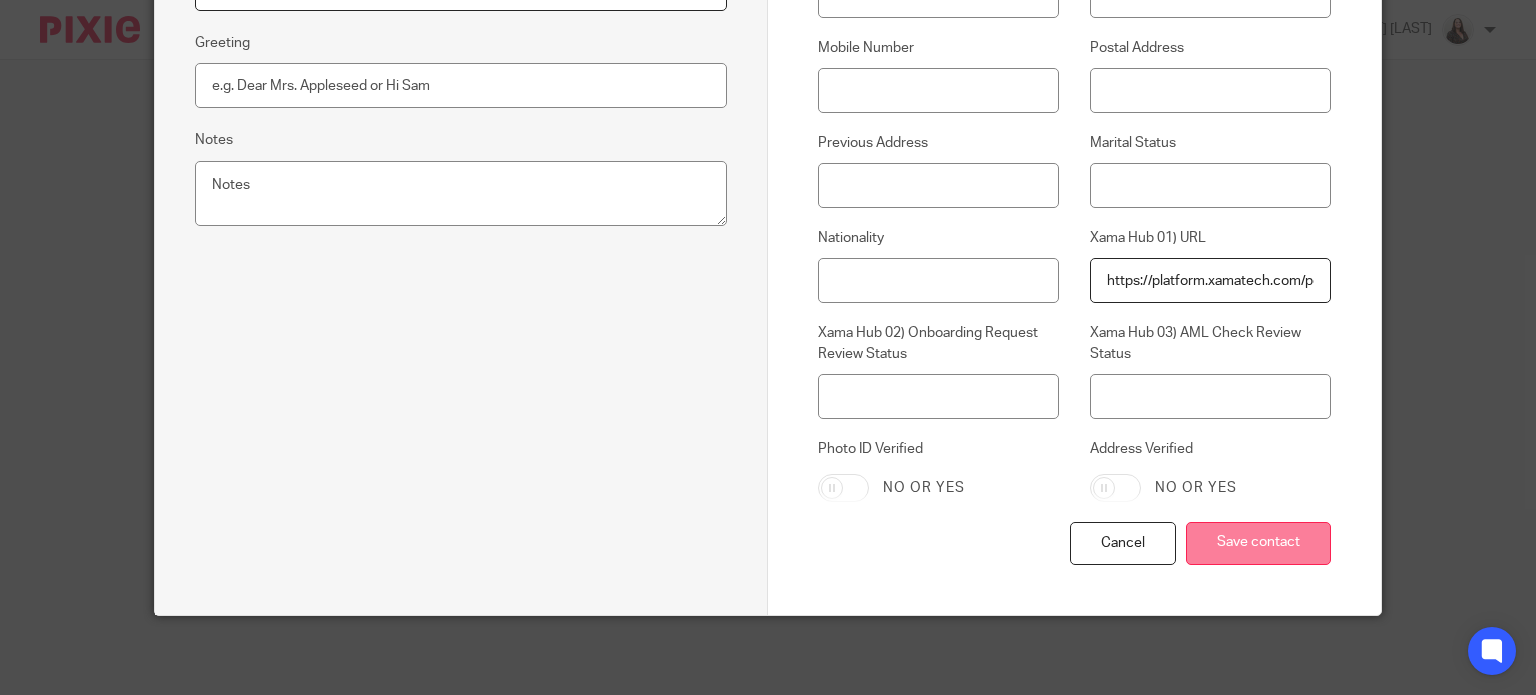 type on "[EMAIL]" 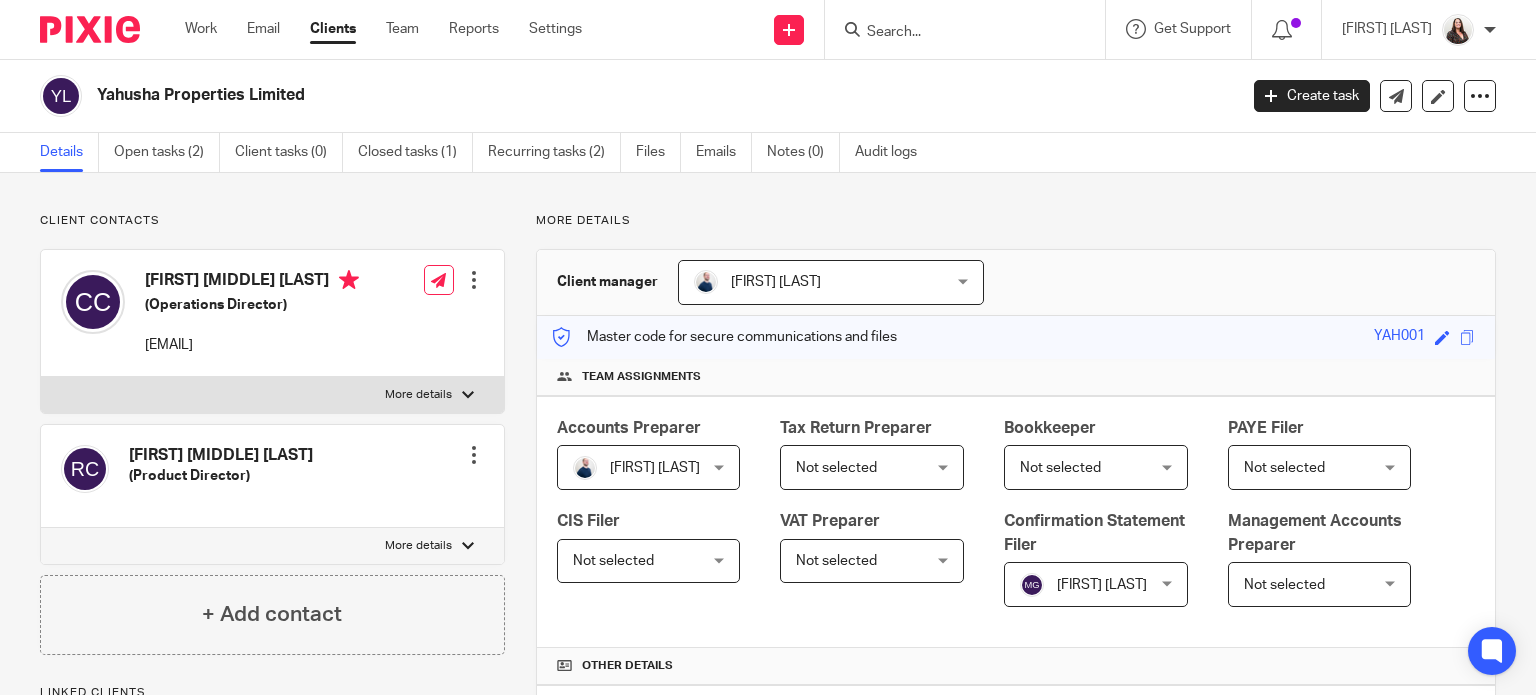 scroll, scrollTop: 0, scrollLeft: 0, axis: both 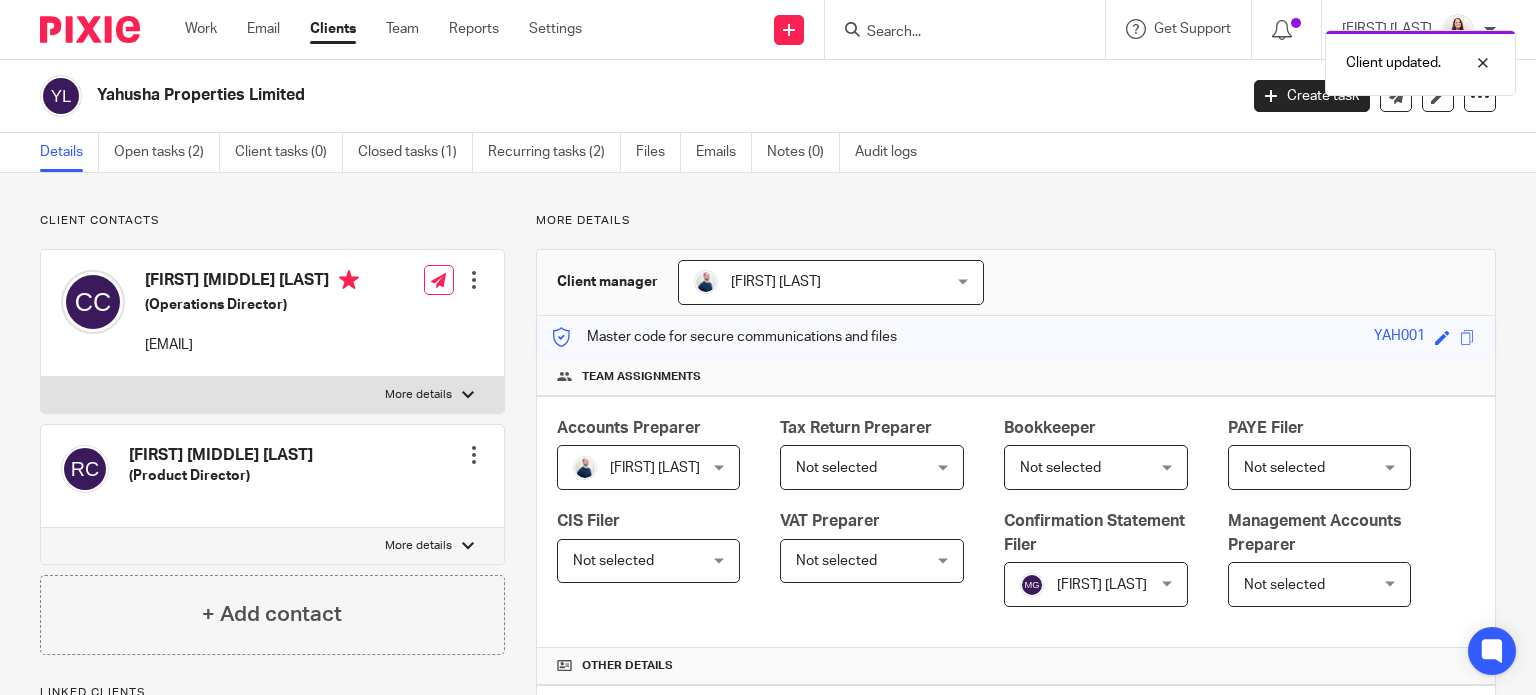 click on "Client updated." at bounding box center (1142, 58) 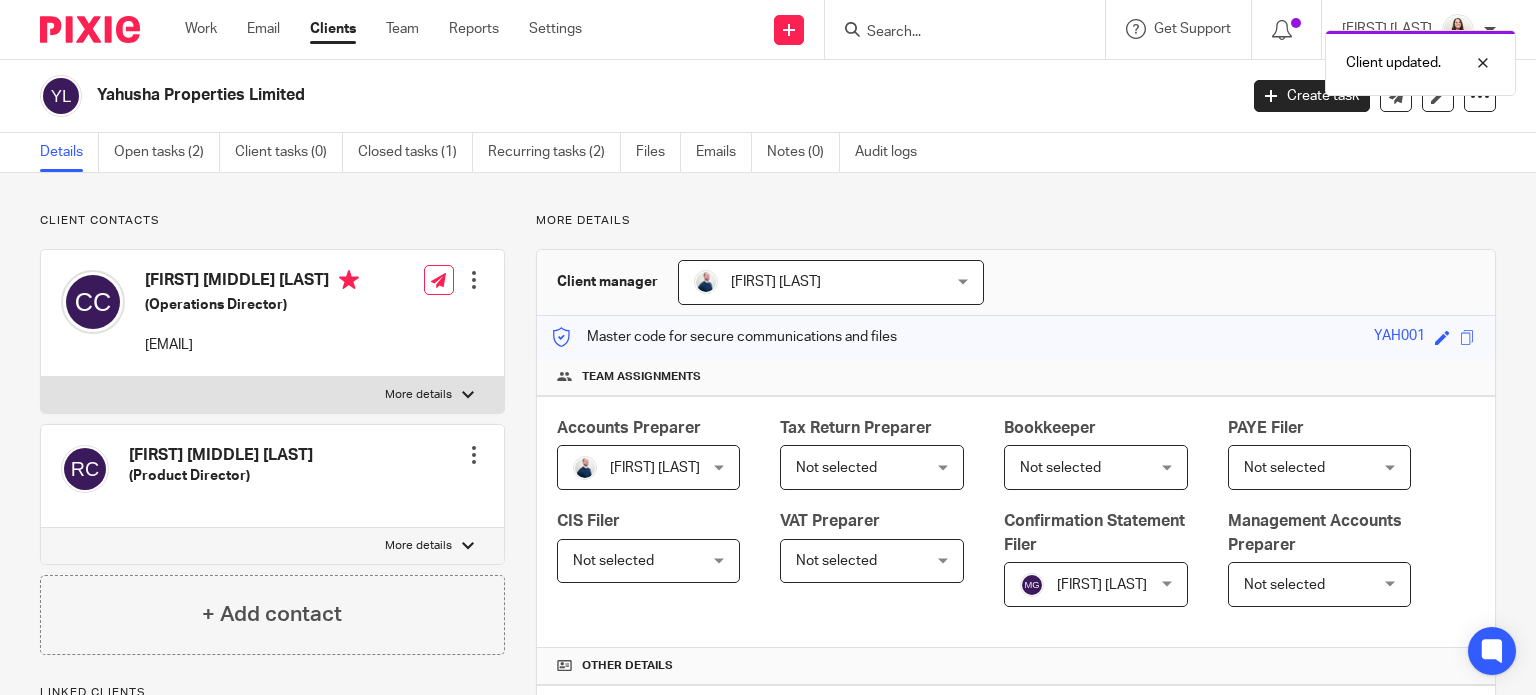 click on "Client updated." at bounding box center [1142, 58] 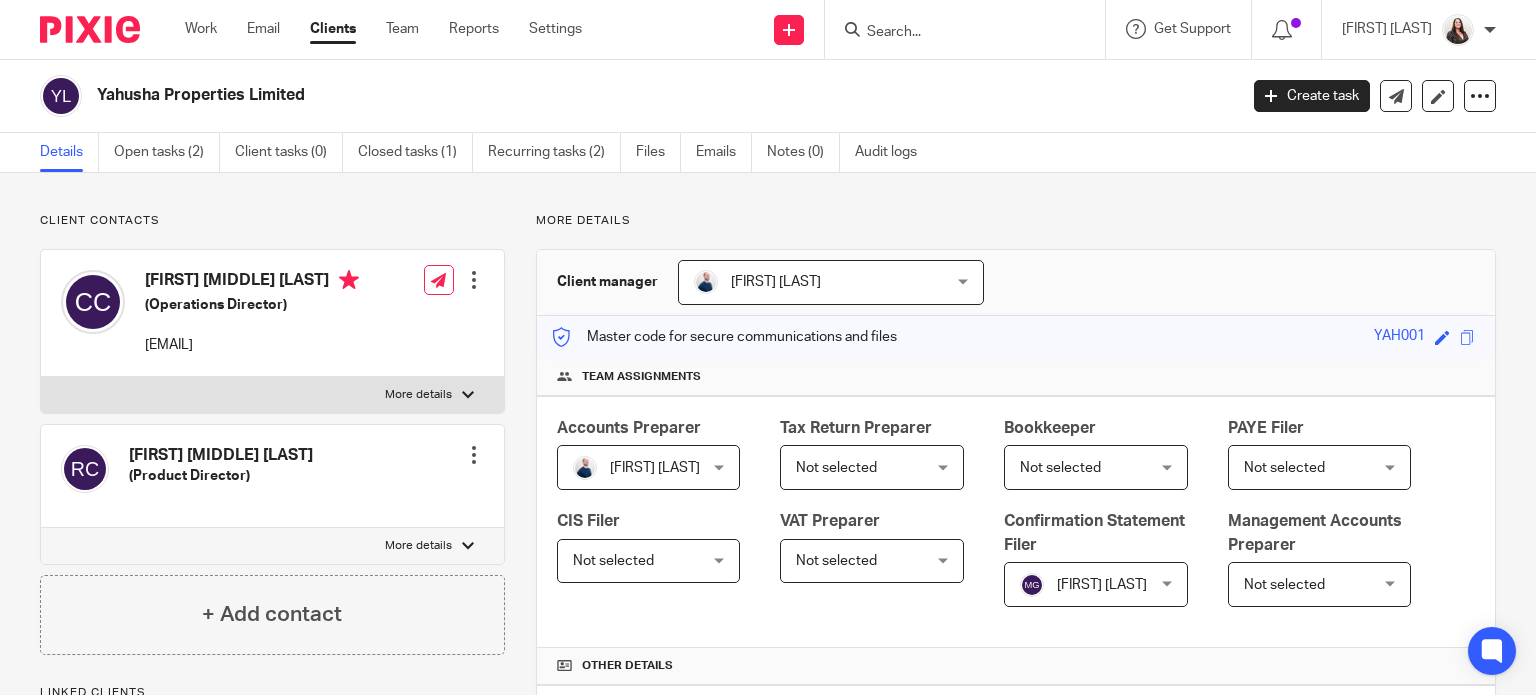 click at bounding box center (955, 33) 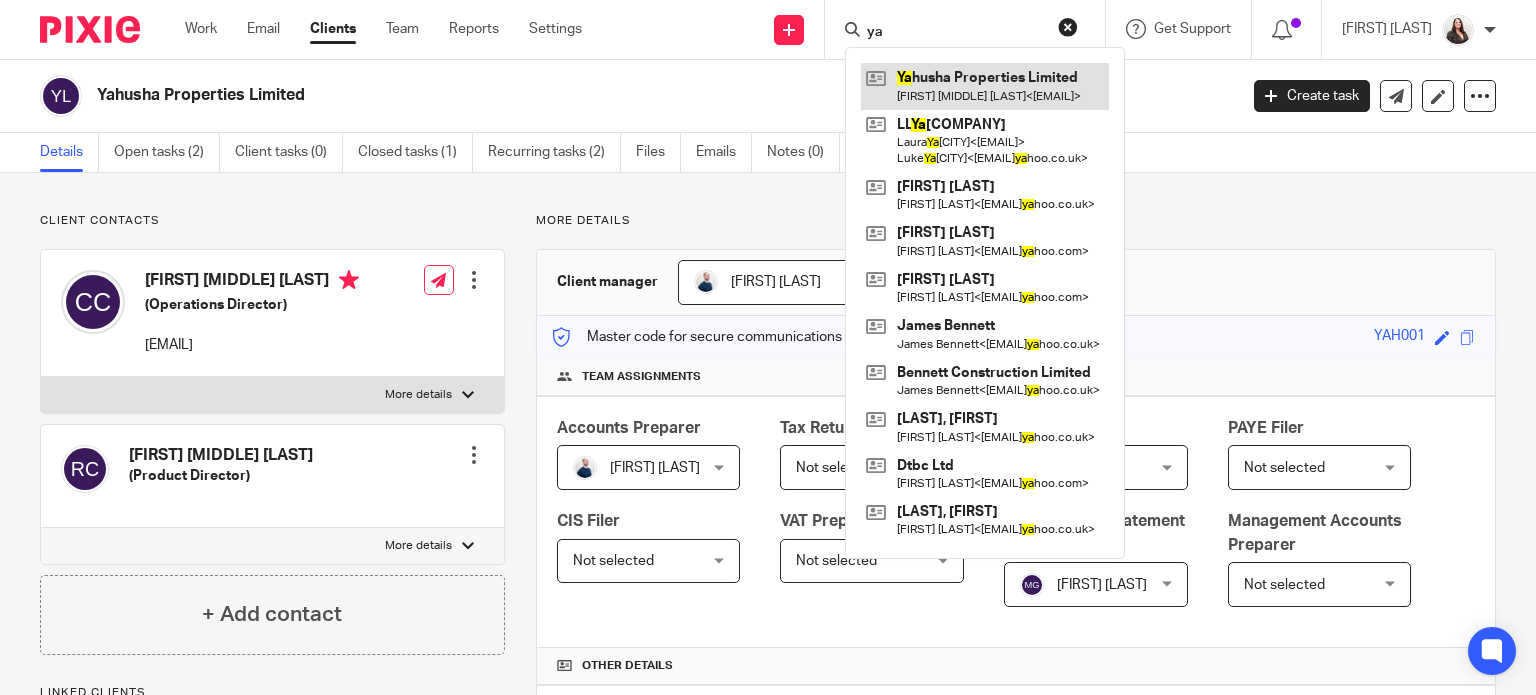 type on "ya" 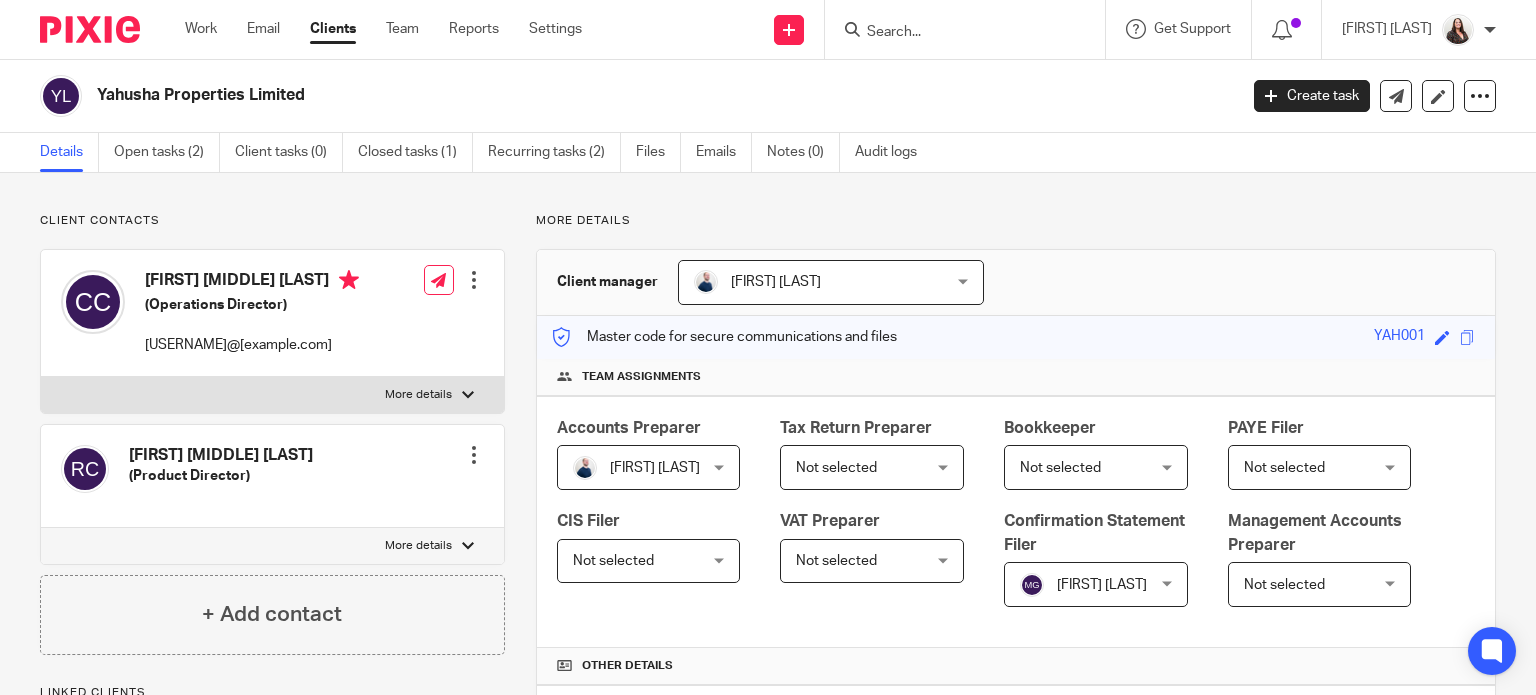 scroll, scrollTop: 0, scrollLeft: 0, axis: both 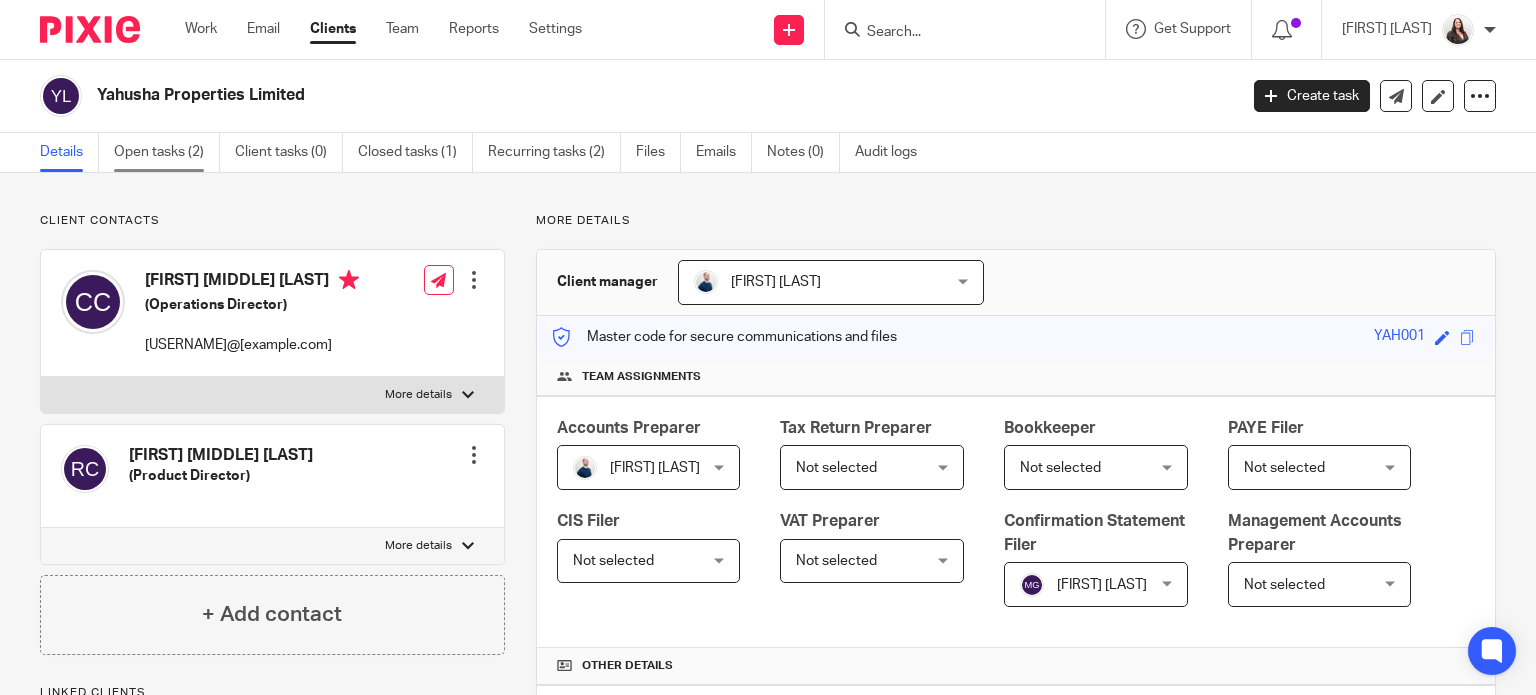click on "Open tasks (2)" at bounding box center [167, 152] 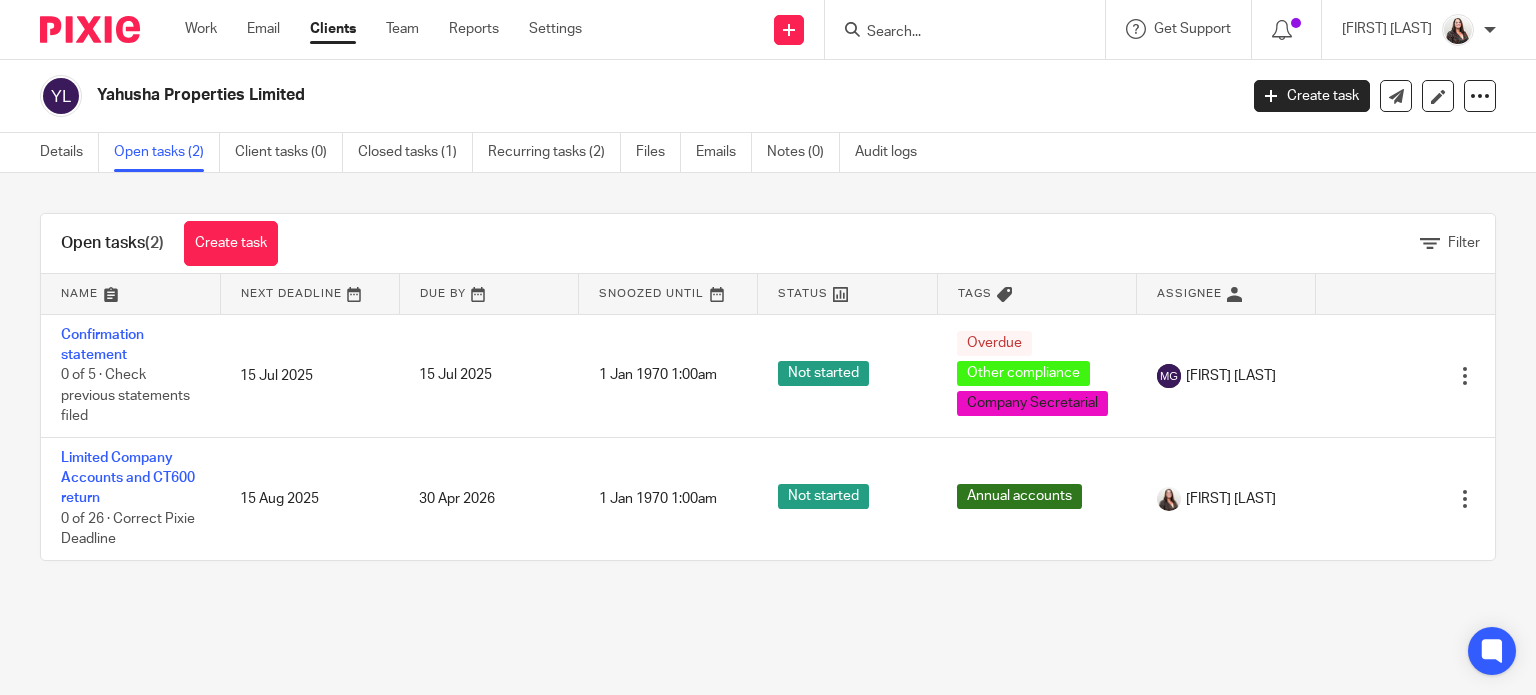 scroll, scrollTop: 0, scrollLeft: 0, axis: both 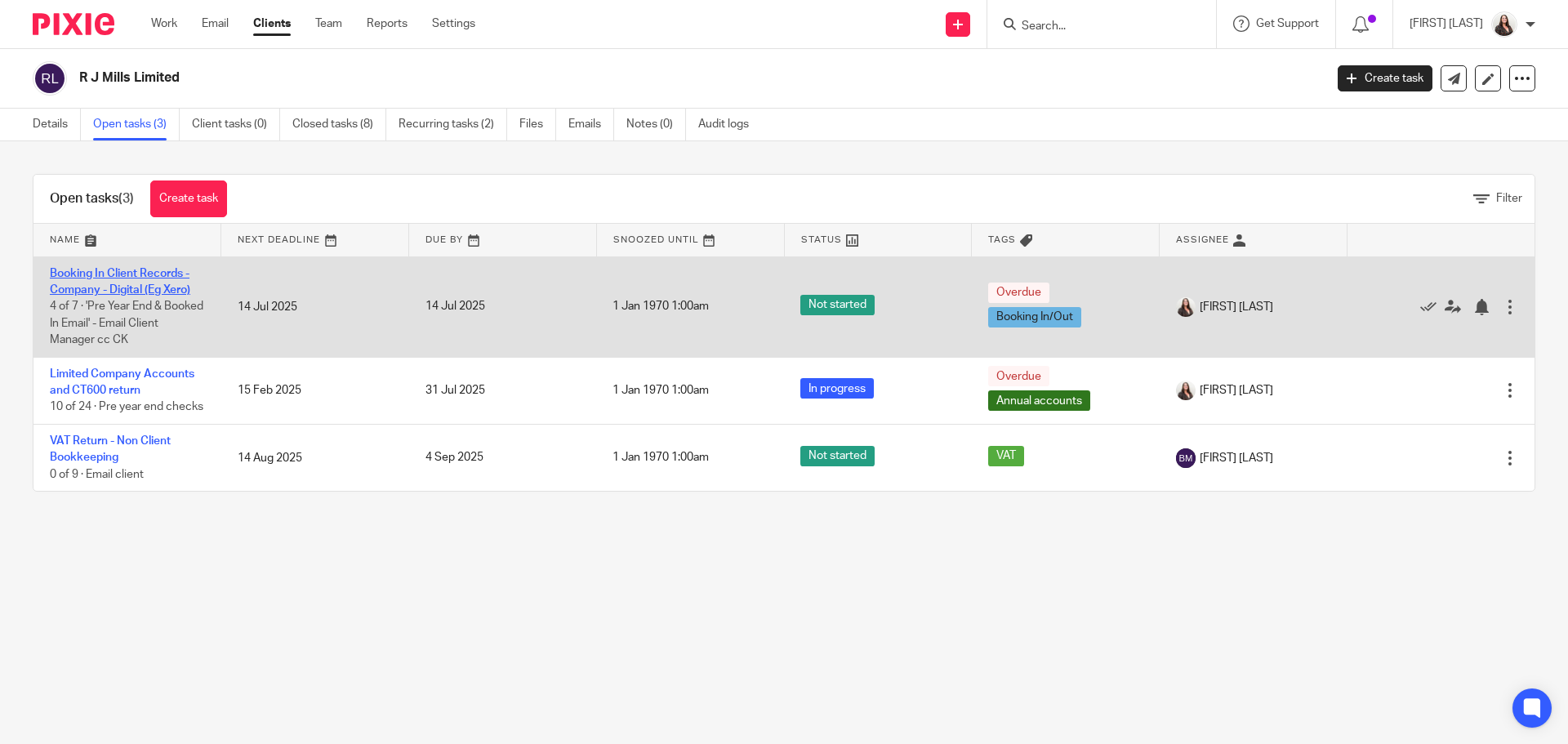 click on "Booking In Client Records - Company - Digital (Eg Xero)" at bounding box center [120, 282] 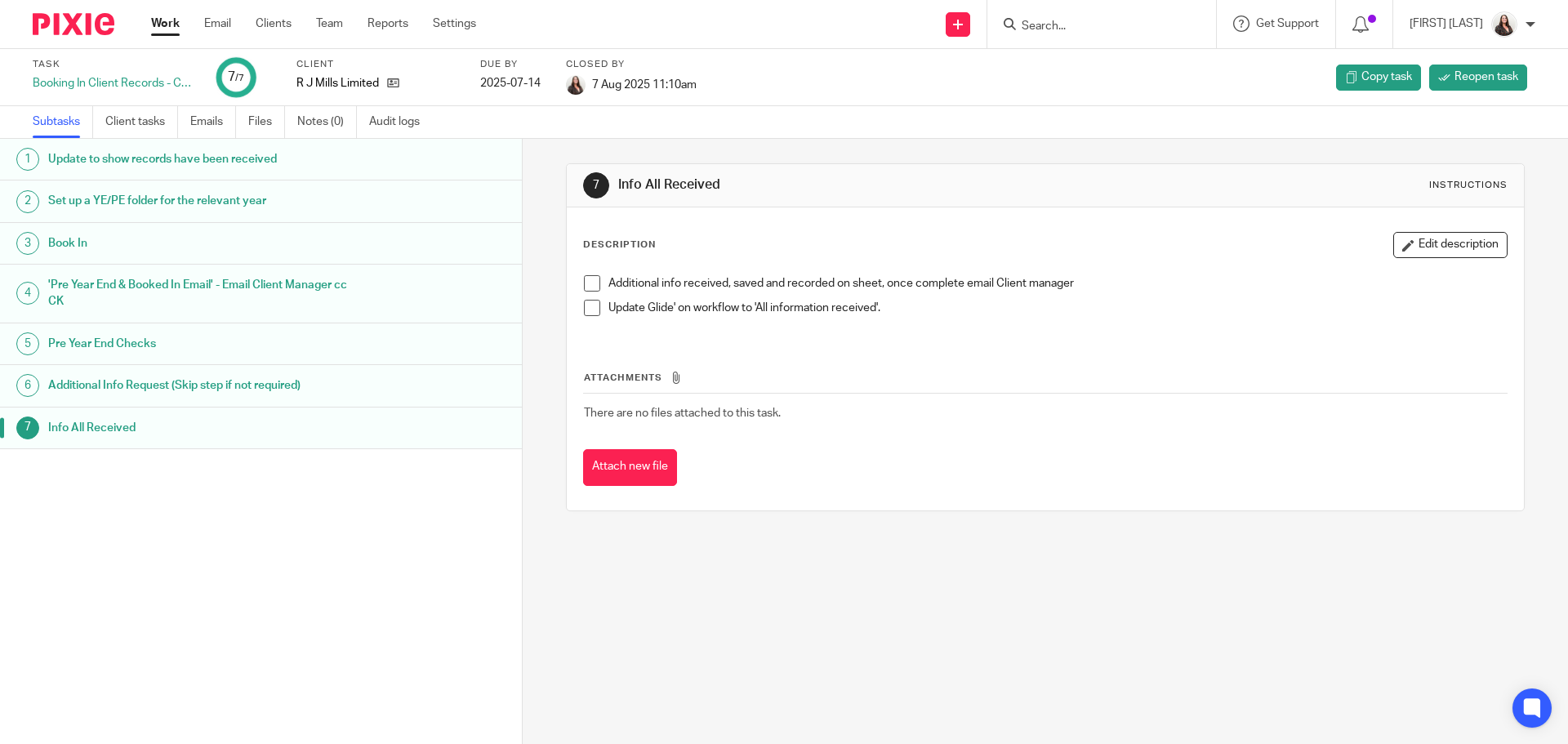 scroll, scrollTop: 0, scrollLeft: 0, axis: both 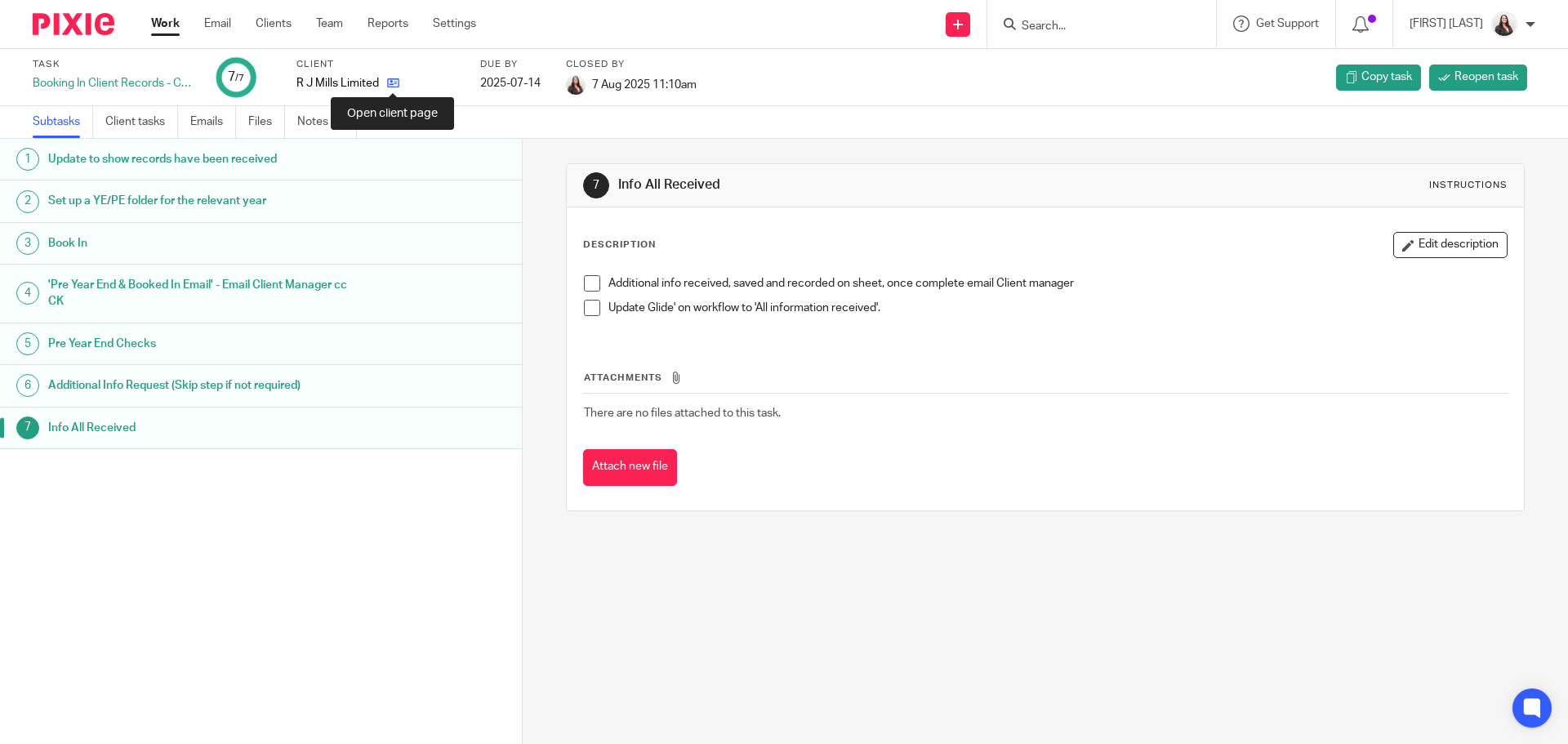 click at bounding box center (393, 82) 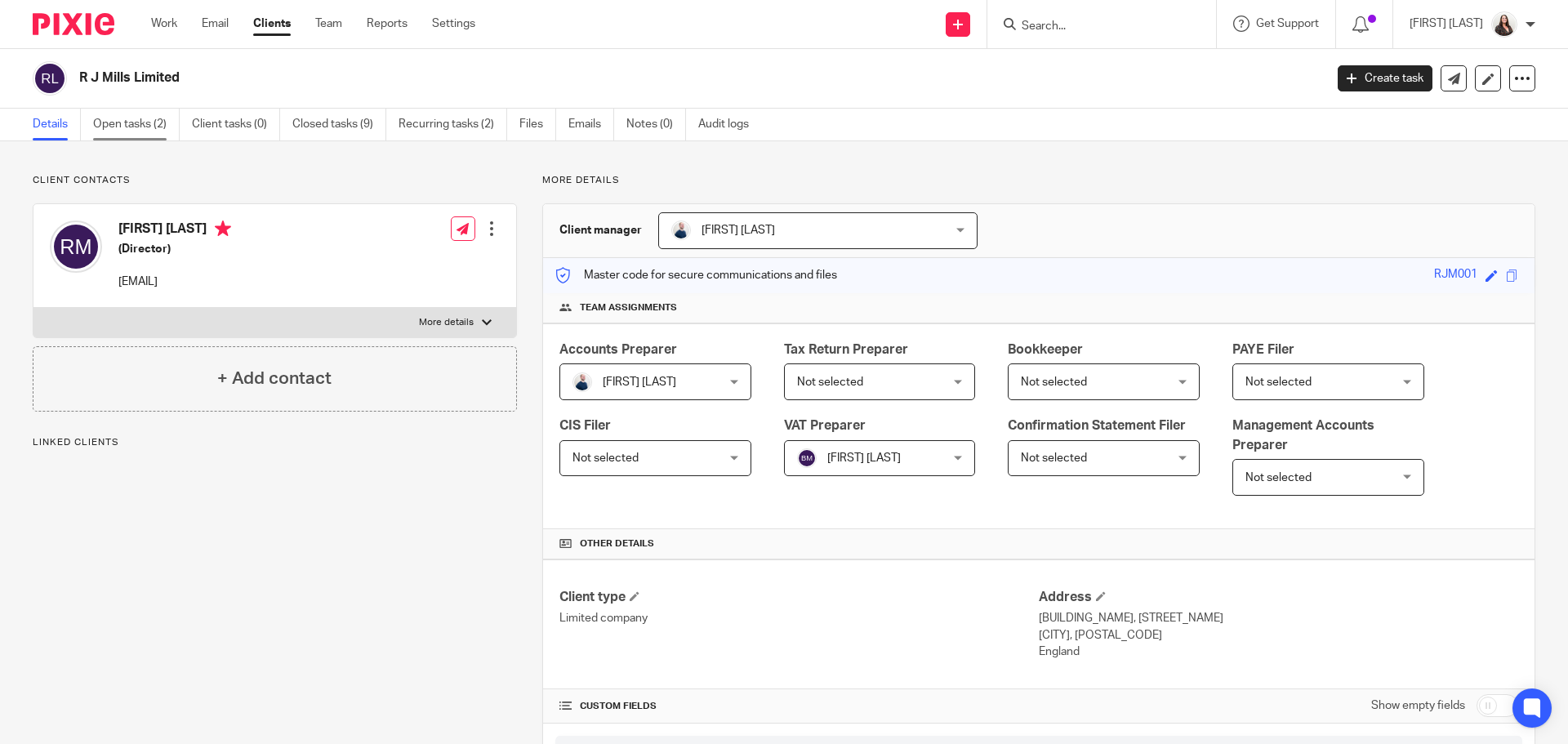 scroll, scrollTop: 0, scrollLeft: 0, axis: both 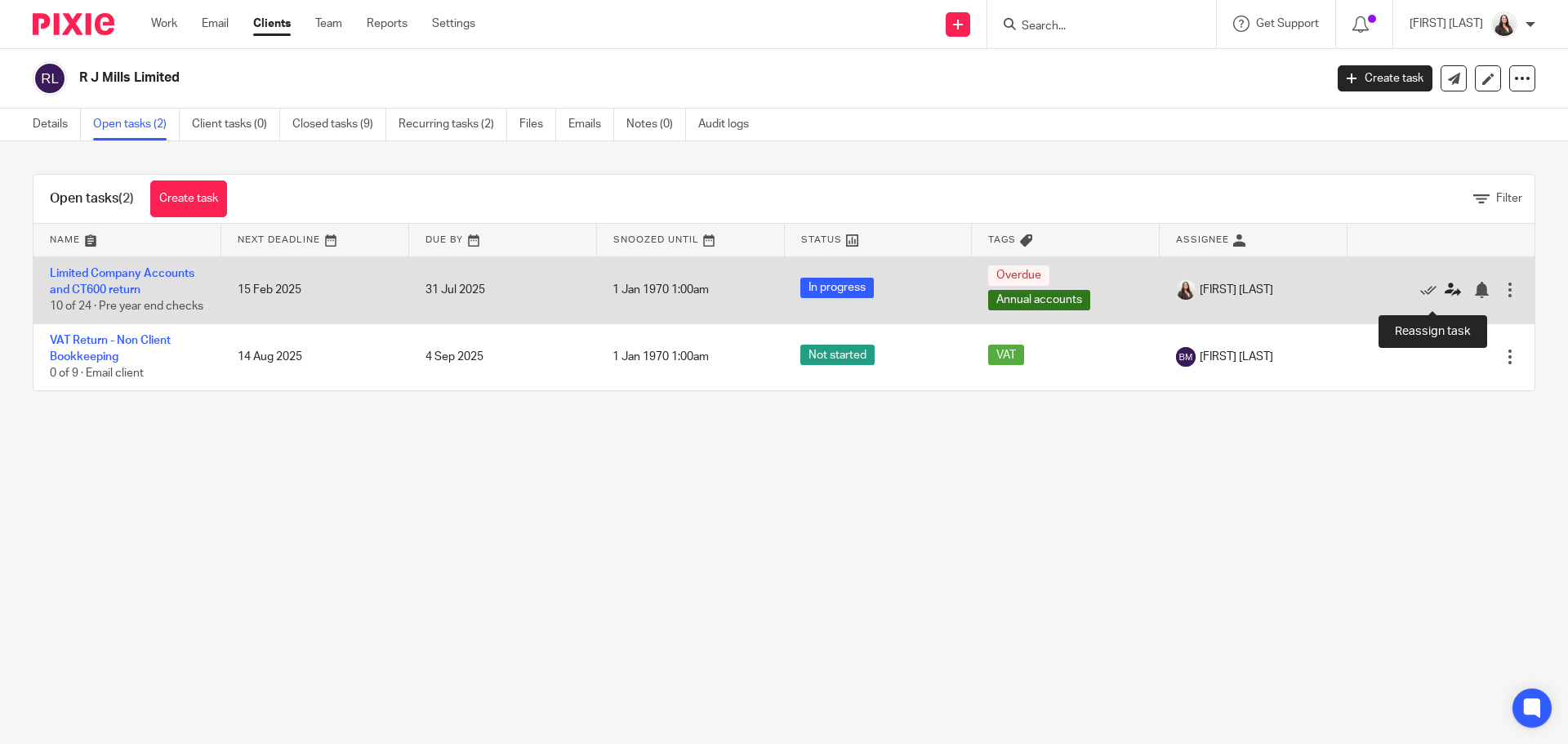 click at bounding box center [1453, 290] 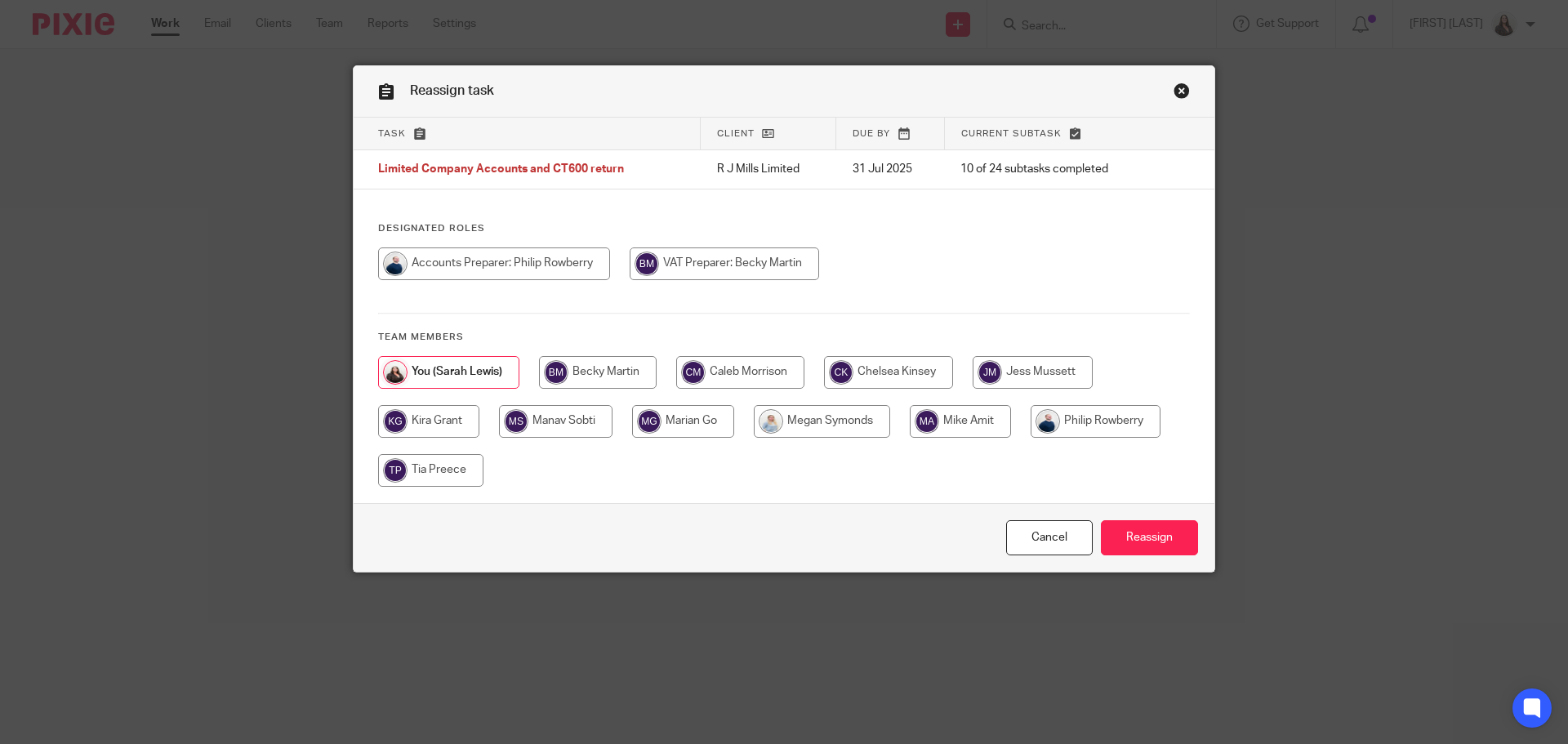 scroll, scrollTop: 0, scrollLeft: 0, axis: both 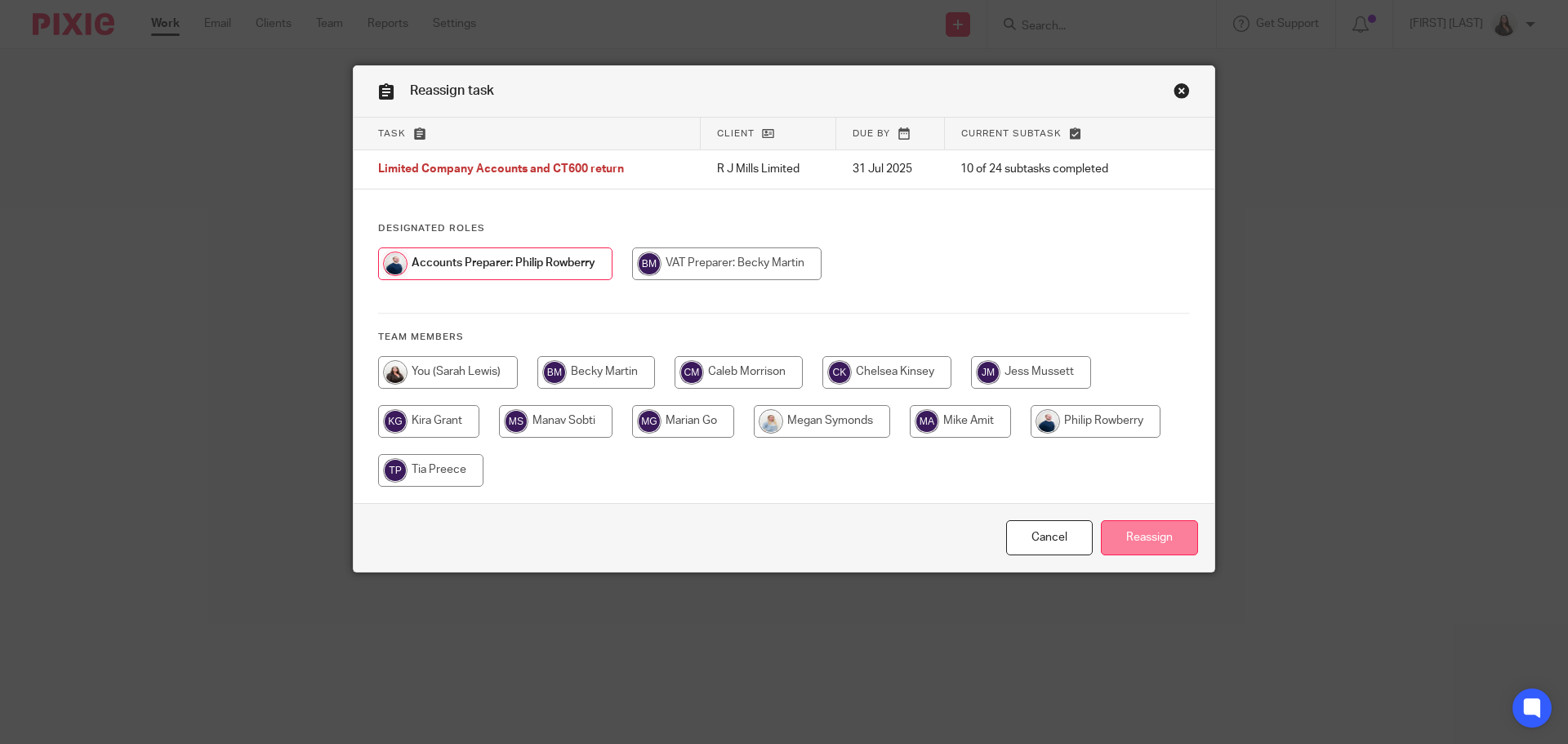 click on "Reassign" at bounding box center (1149, 537) 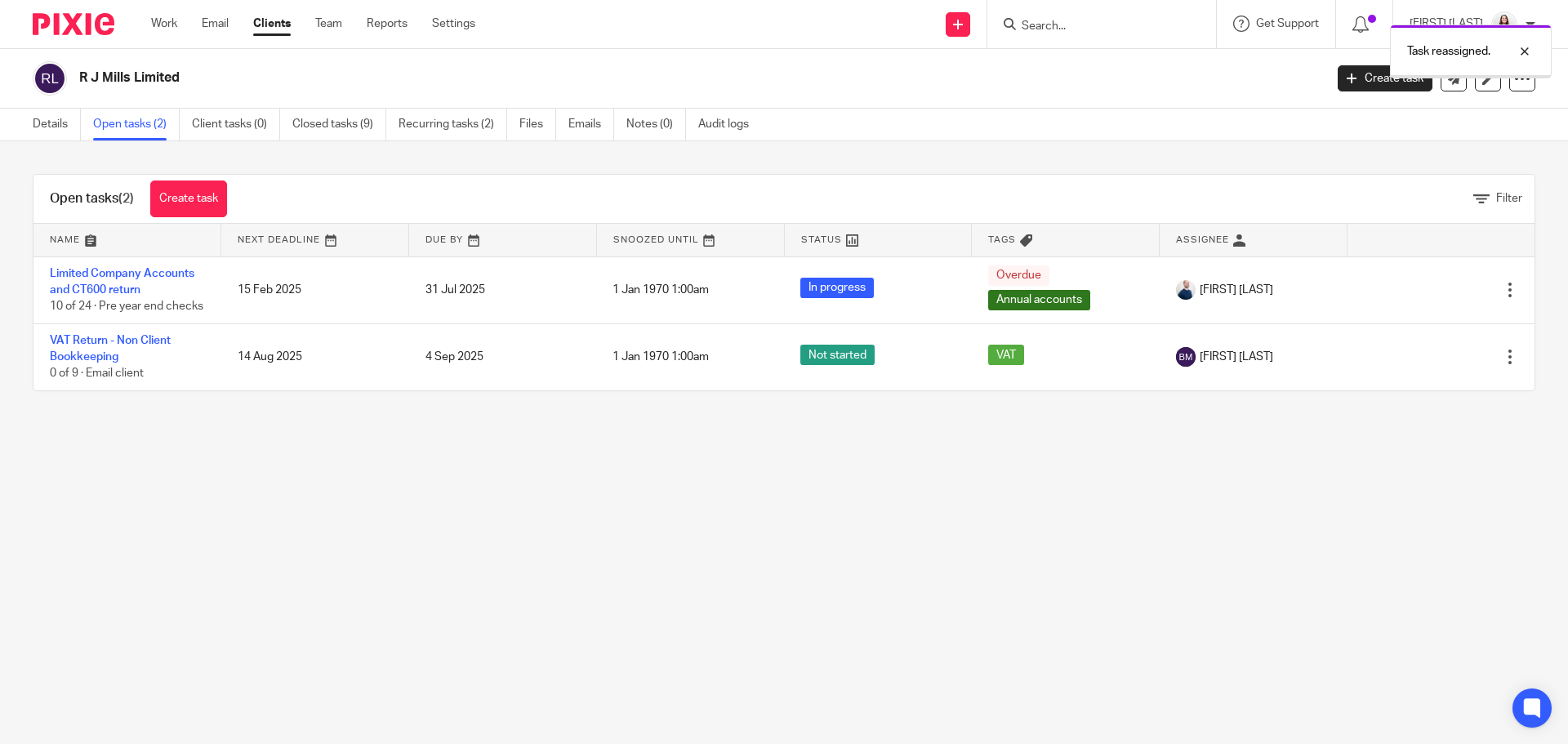 scroll, scrollTop: 0, scrollLeft: 0, axis: both 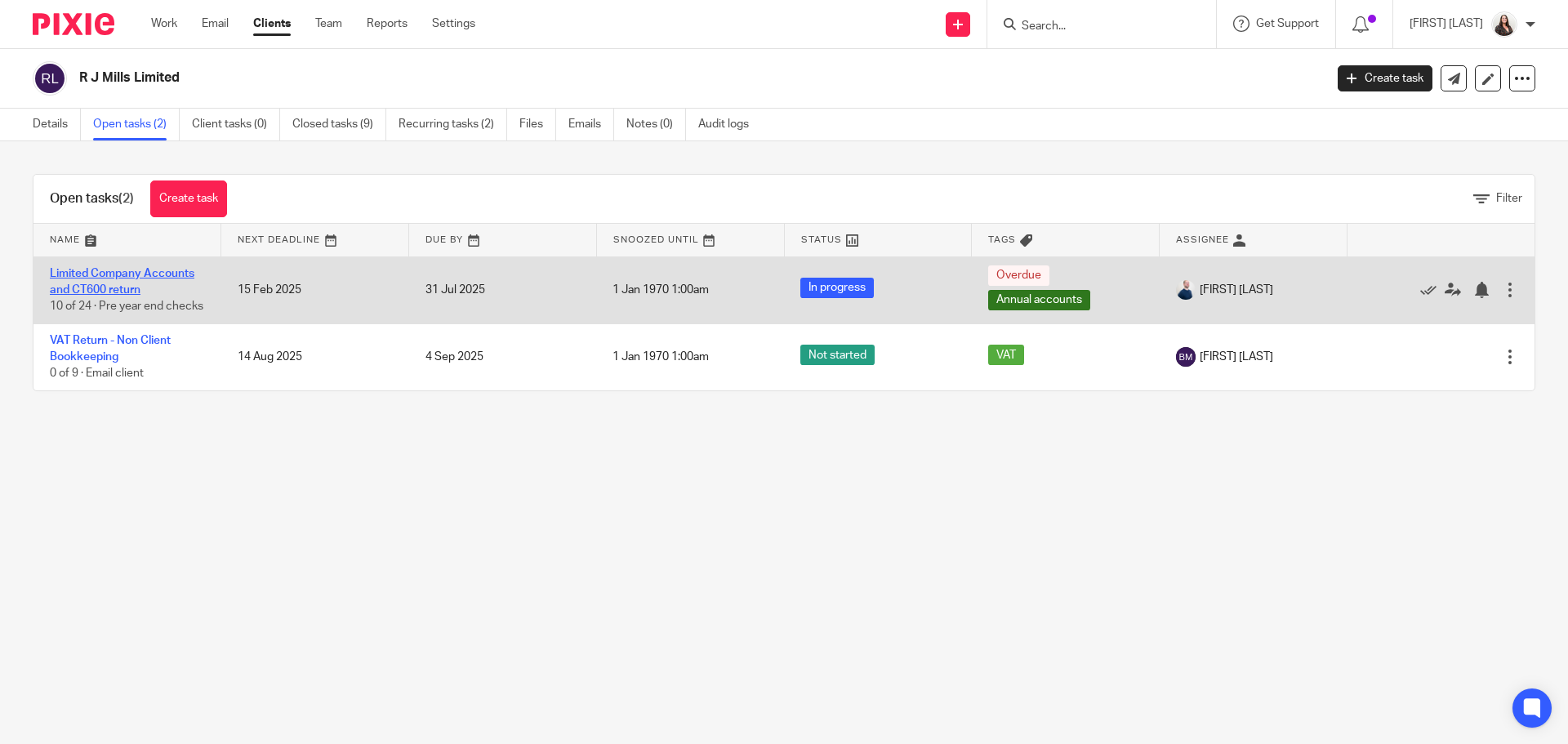 click on "Limited Company Accounts and CT600 return" at bounding box center [122, 282] 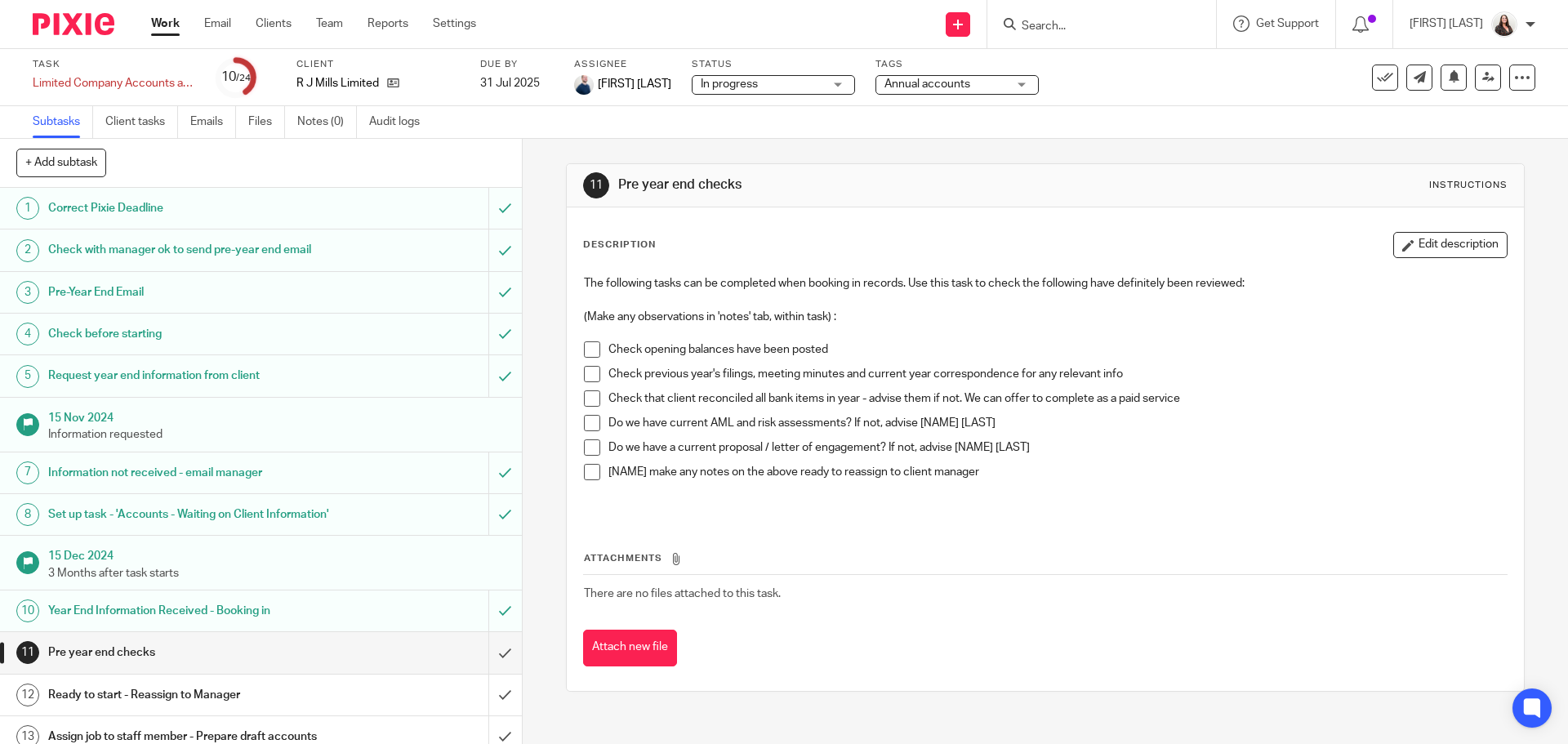 scroll, scrollTop: 0, scrollLeft: 0, axis: both 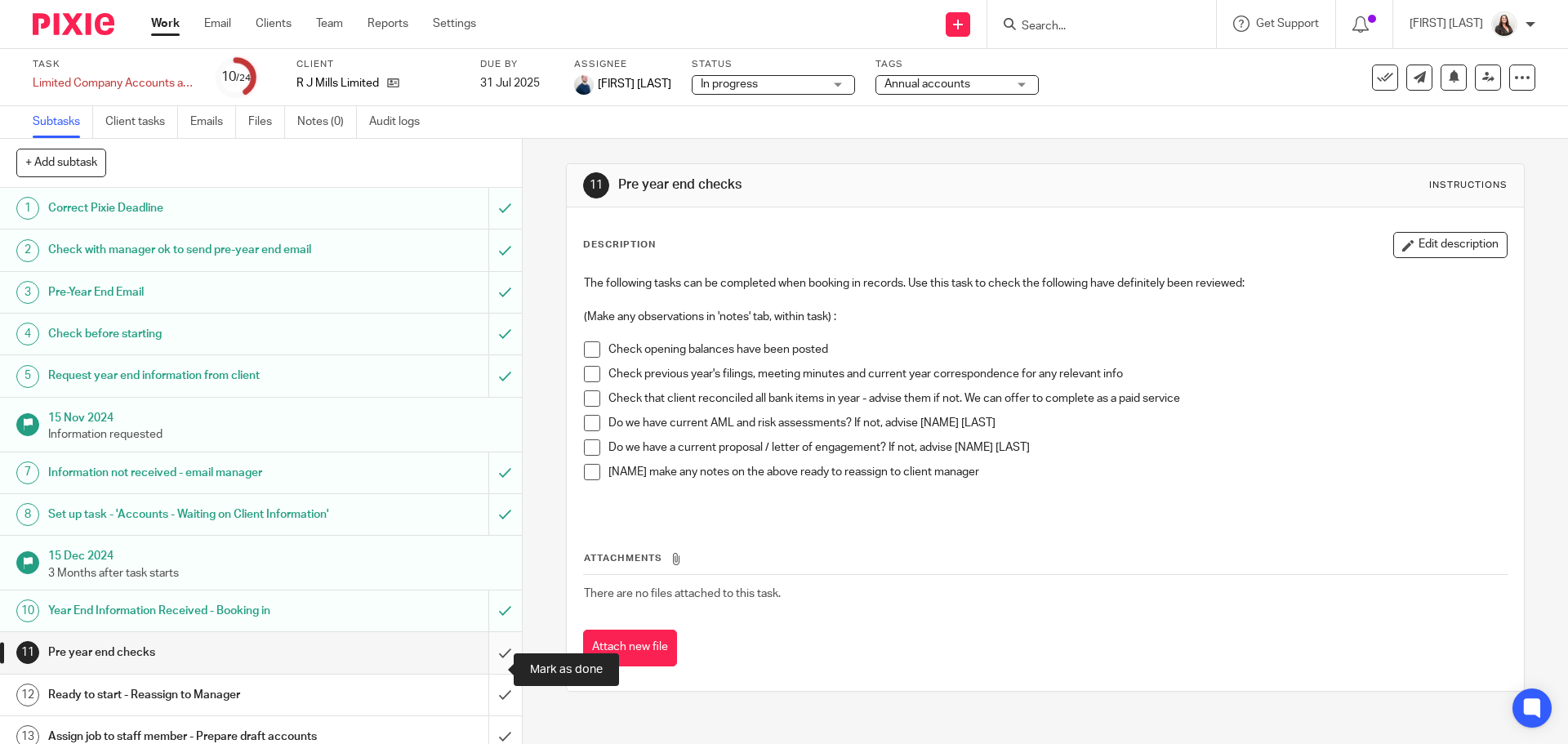 click at bounding box center [261, 653] 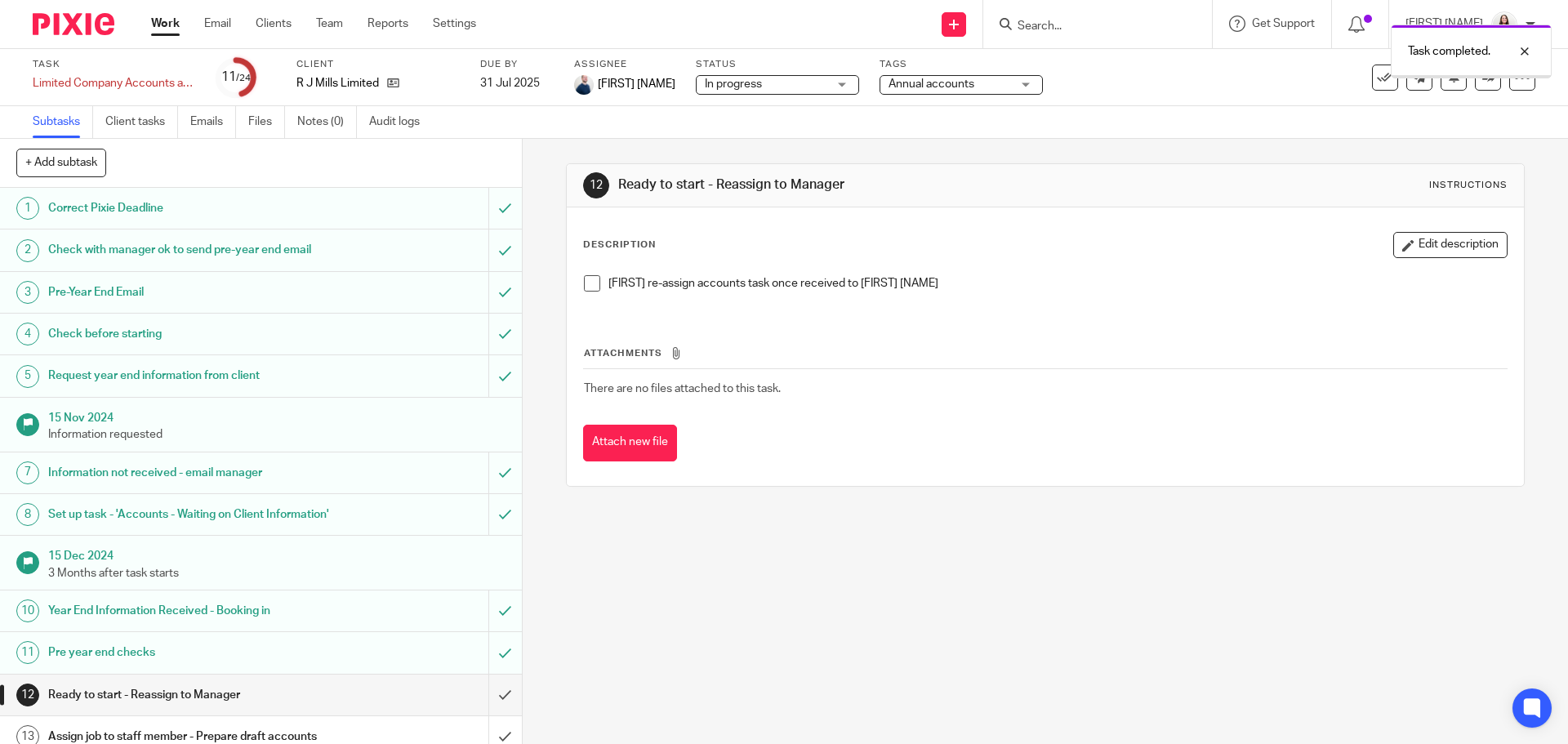 scroll, scrollTop: 0, scrollLeft: 0, axis: both 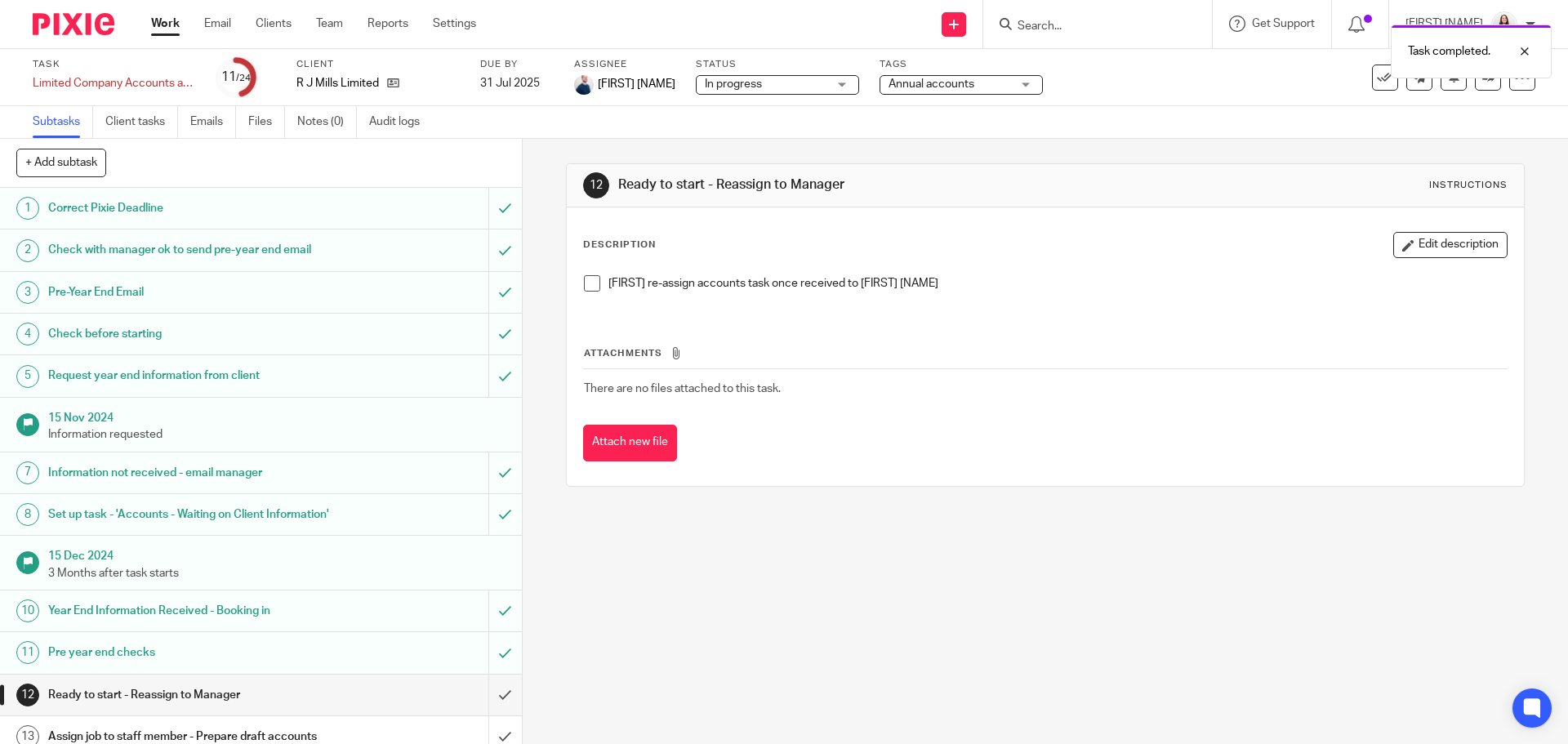 click at bounding box center [592, 283] 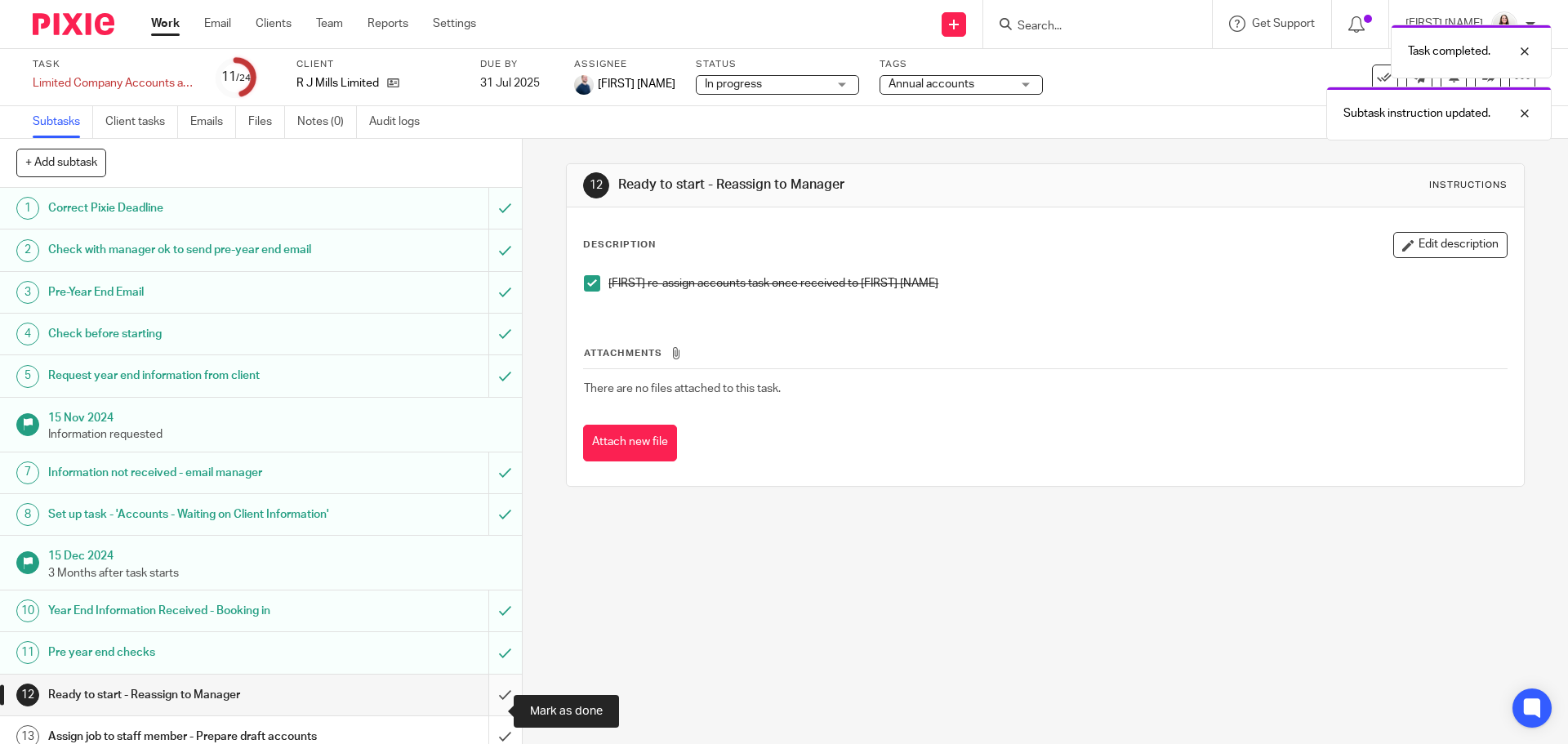 click at bounding box center [261, 695] 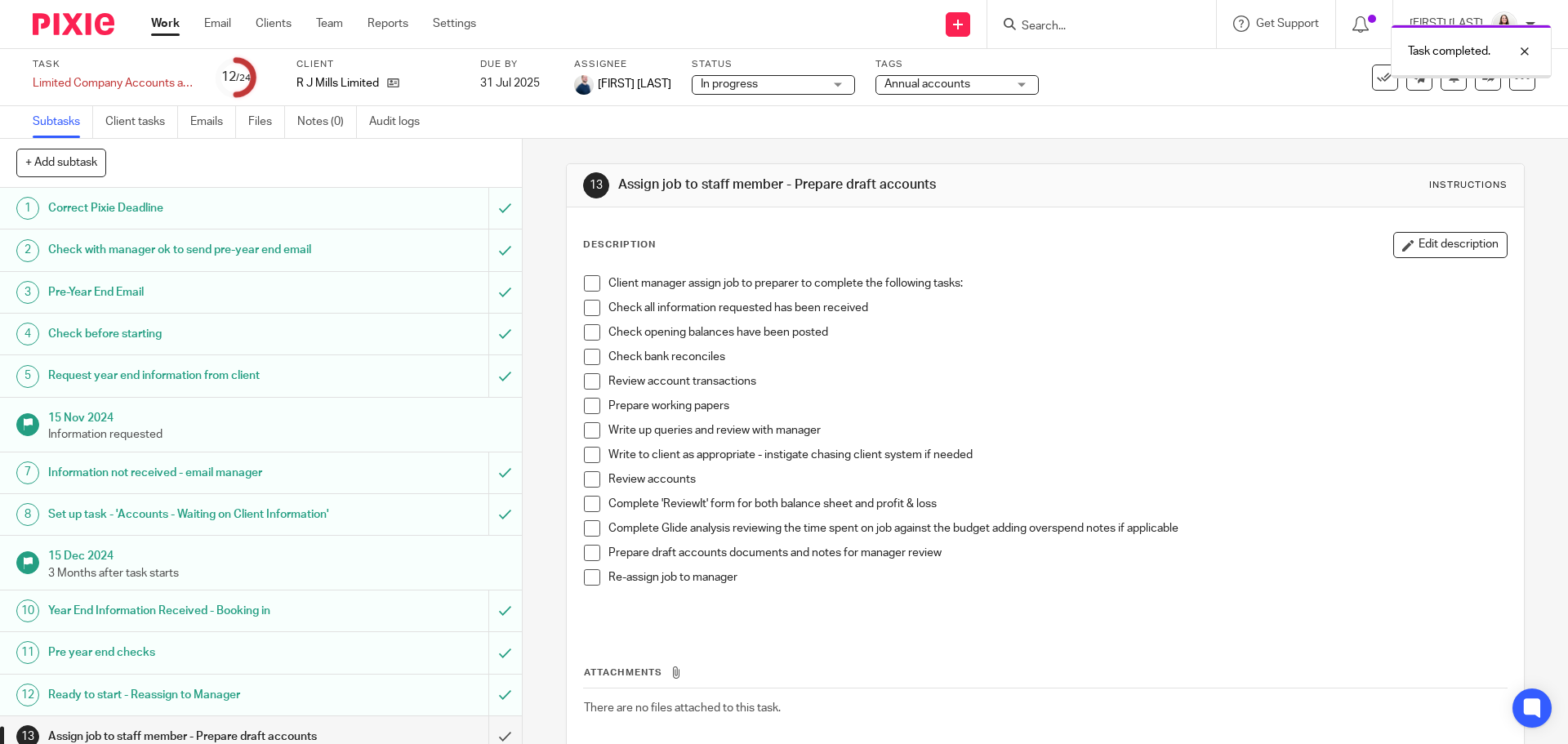 scroll, scrollTop: 0, scrollLeft: 0, axis: both 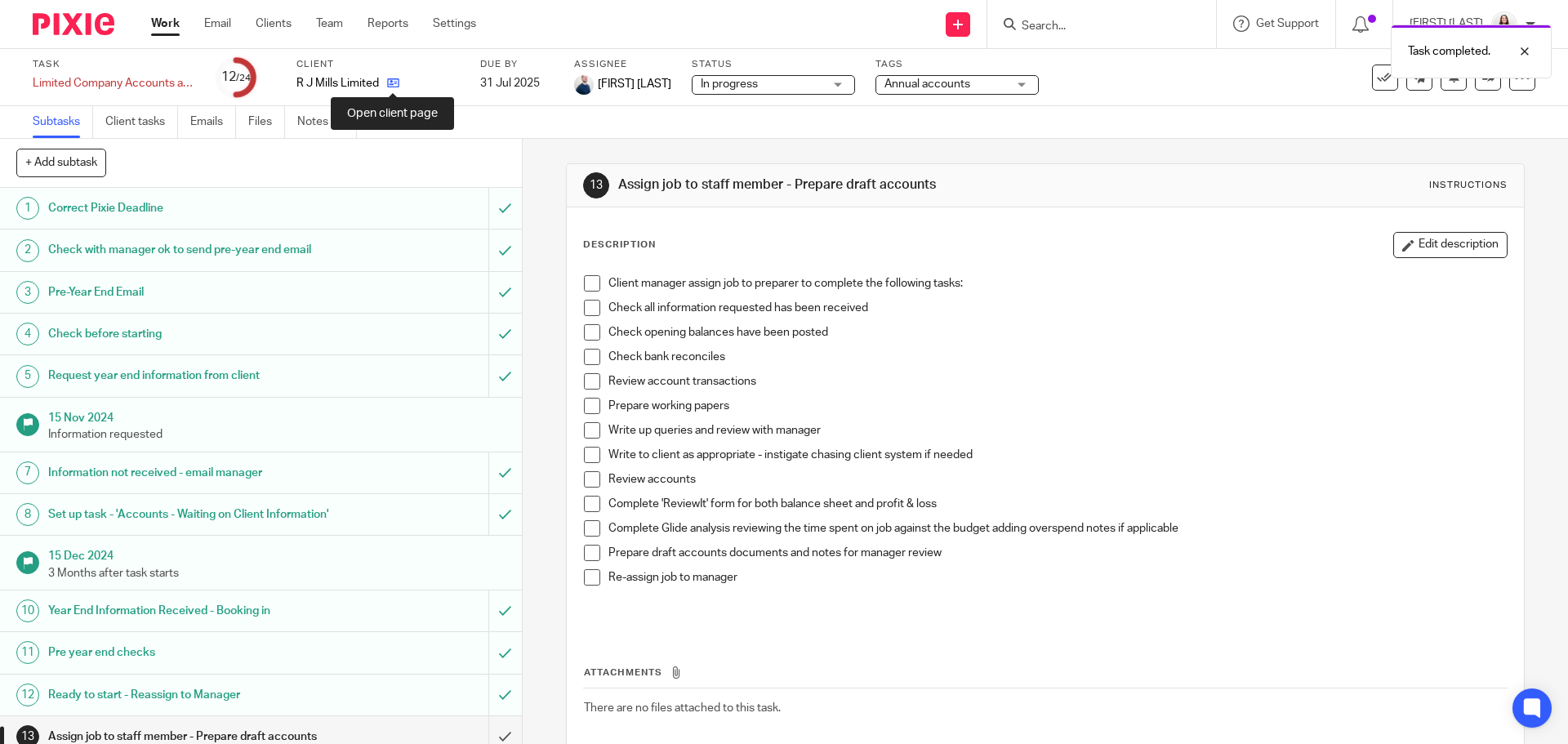 click at bounding box center [393, 82] 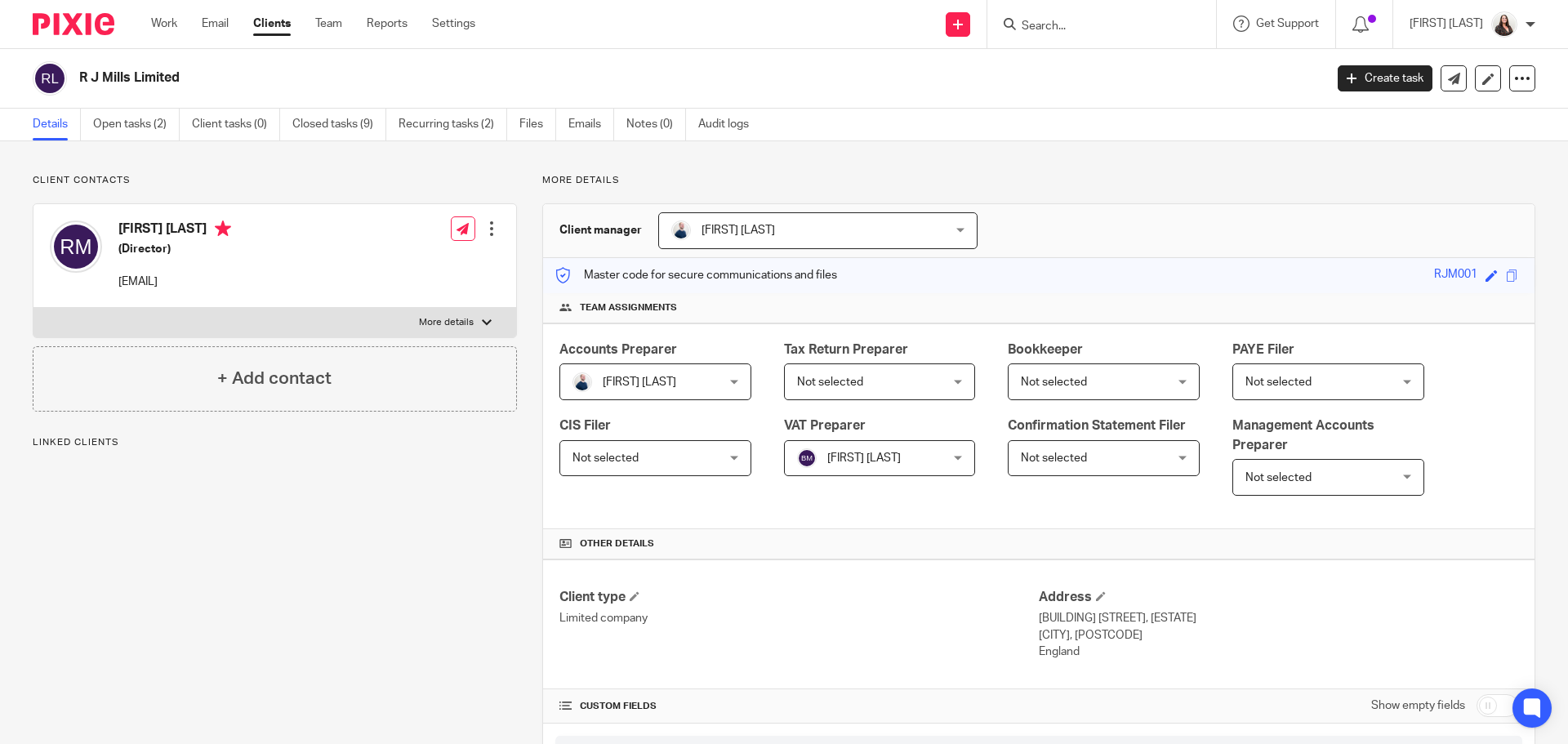 scroll, scrollTop: 0, scrollLeft: 0, axis: both 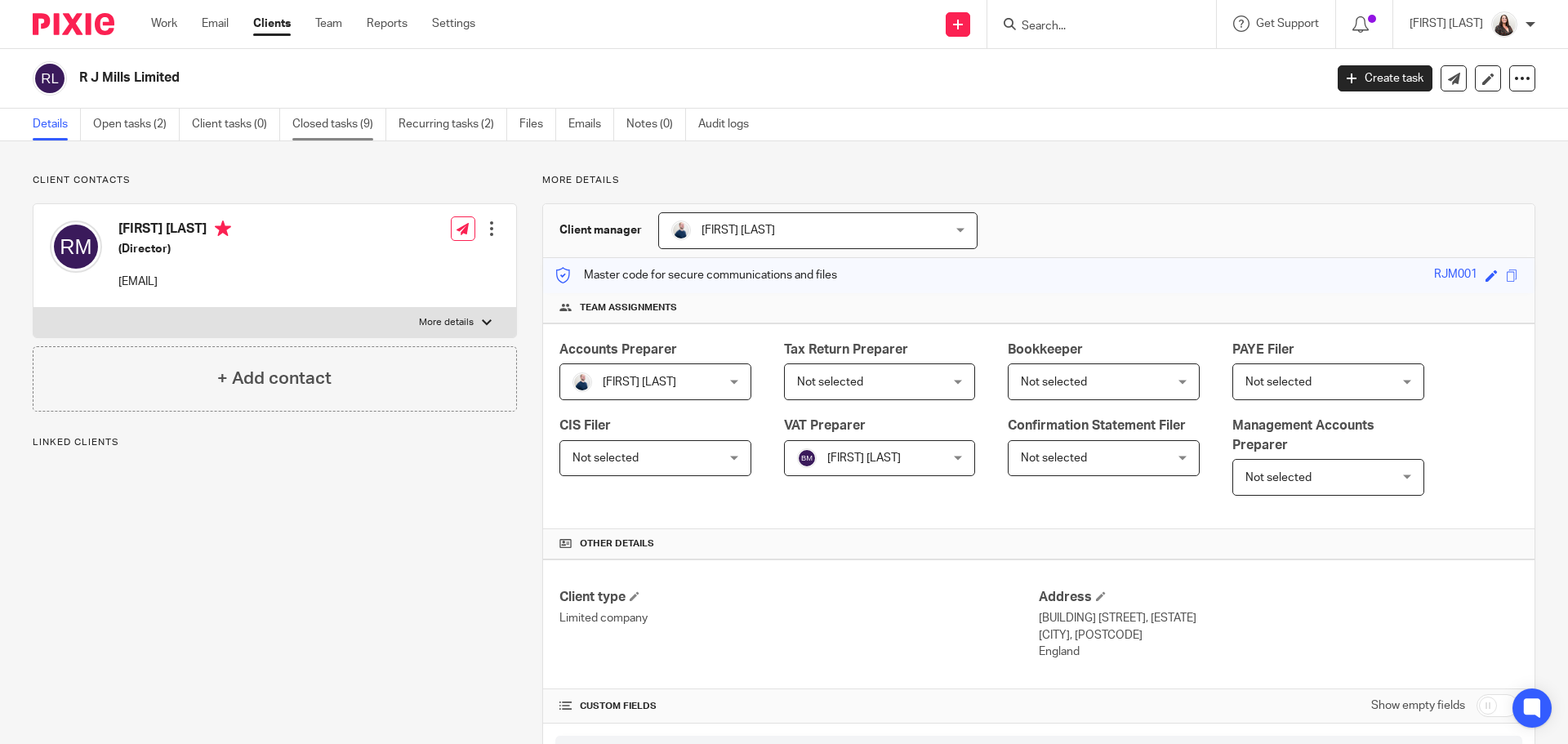 click on "Closed tasks (9)" at bounding box center (339, 124) 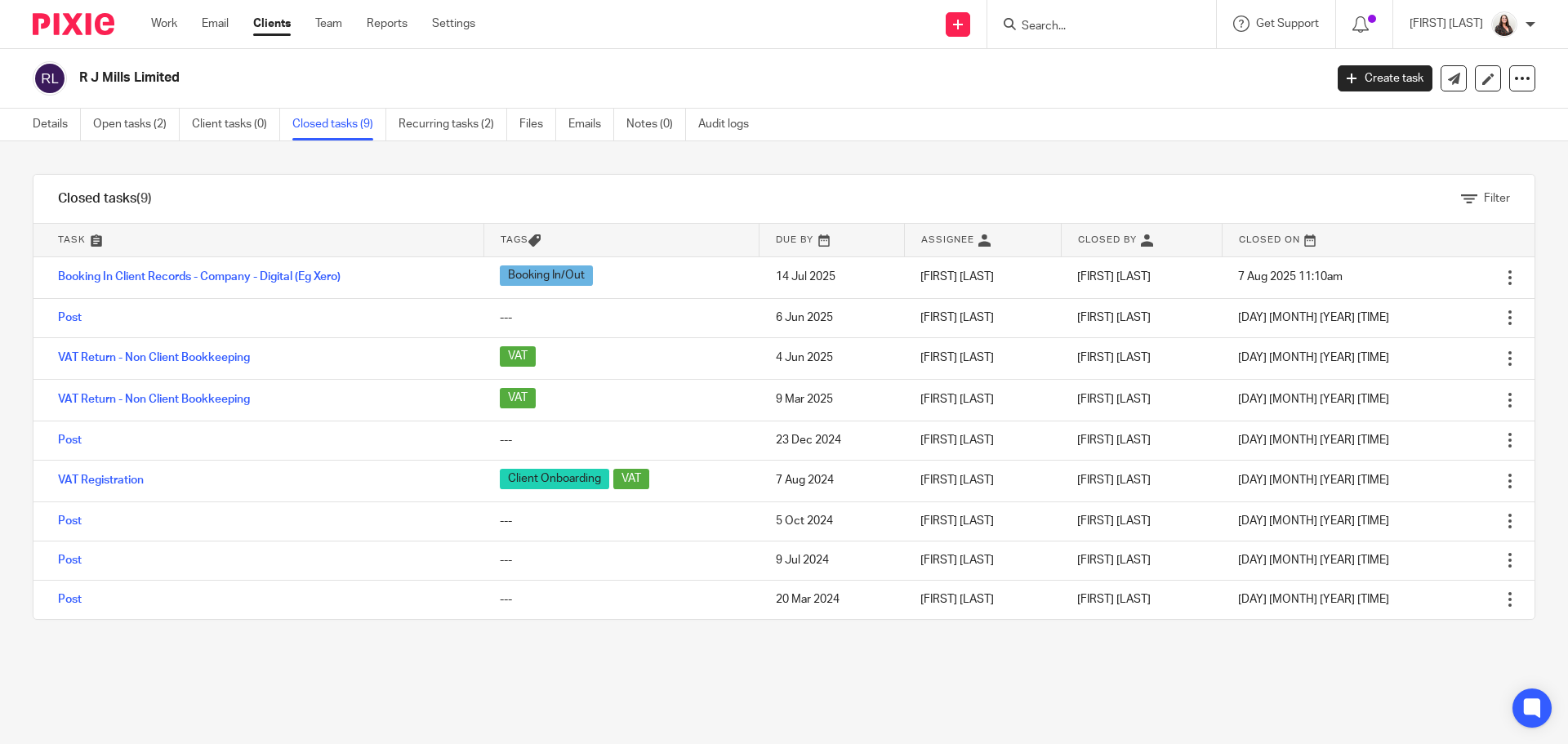 scroll, scrollTop: 0, scrollLeft: 0, axis: both 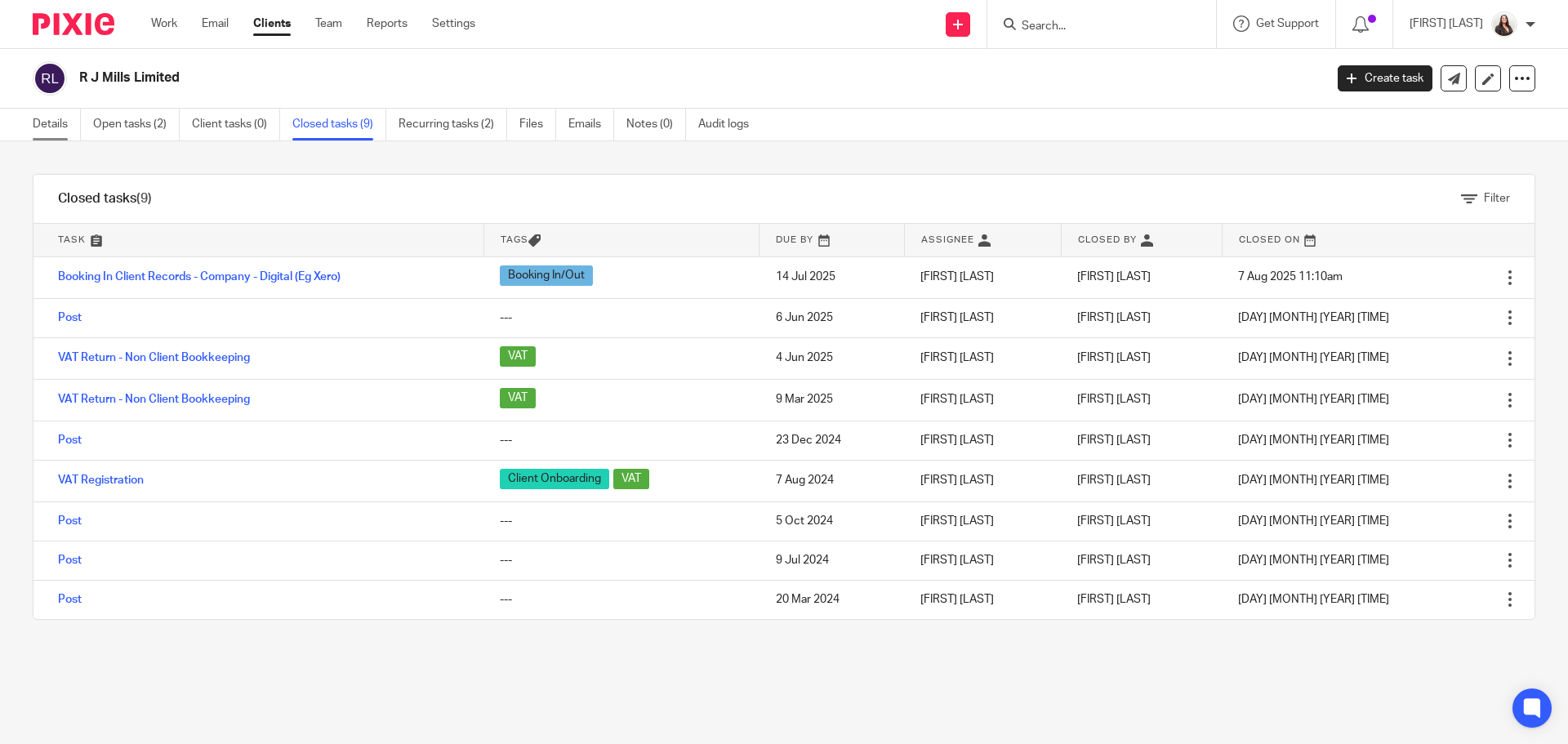 click on "Details" at bounding box center [56, 124] 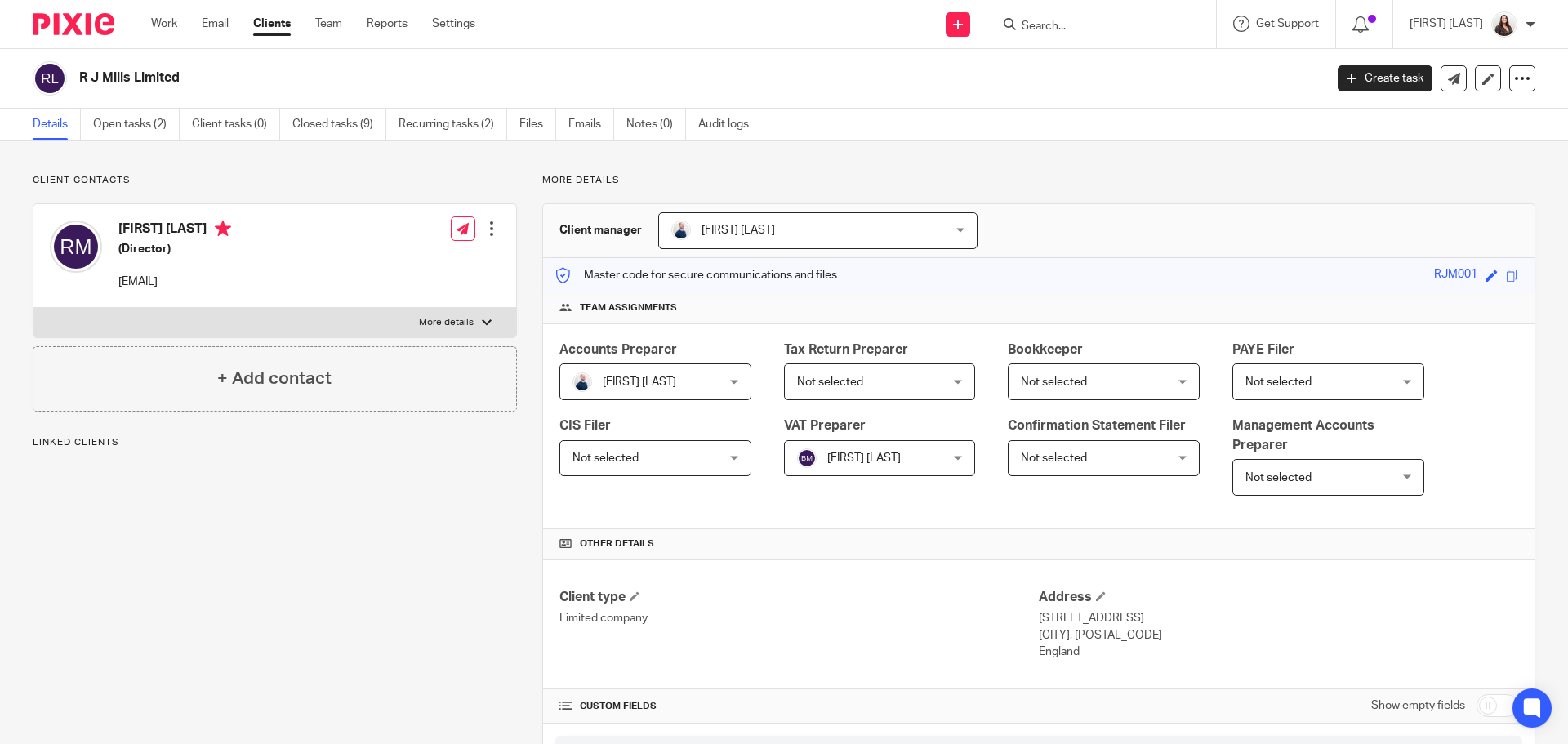 scroll, scrollTop: 0, scrollLeft: 0, axis: both 